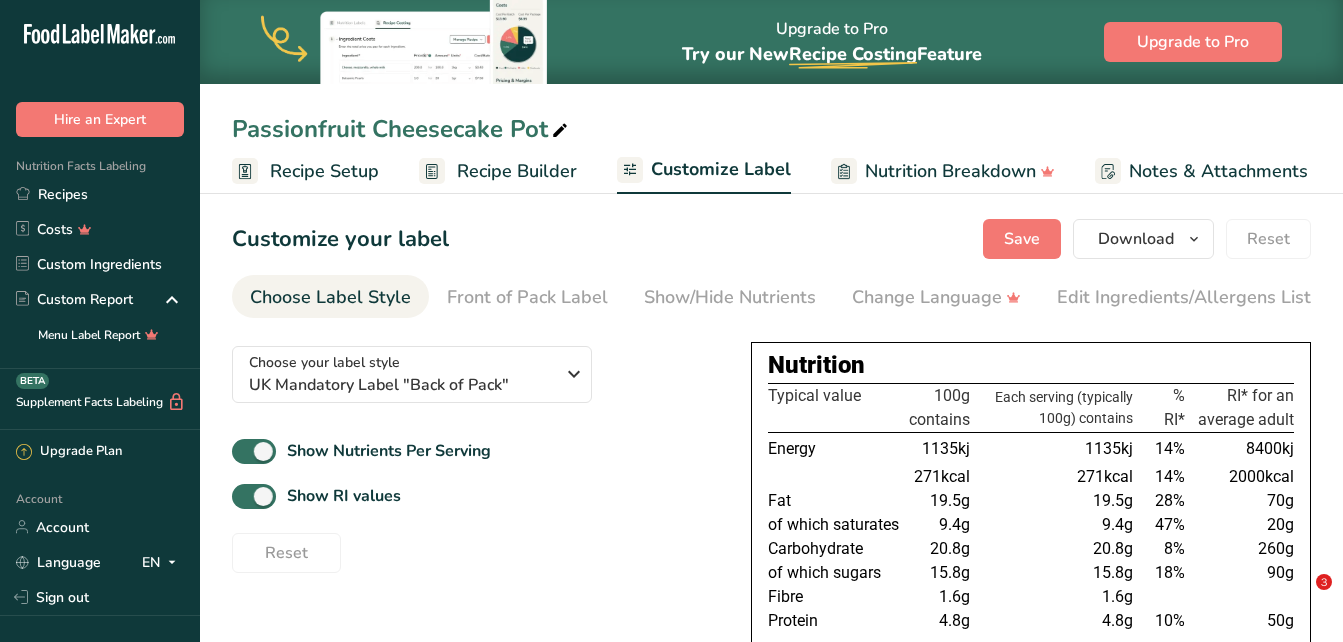 scroll, scrollTop: 0, scrollLeft: 0, axis: both 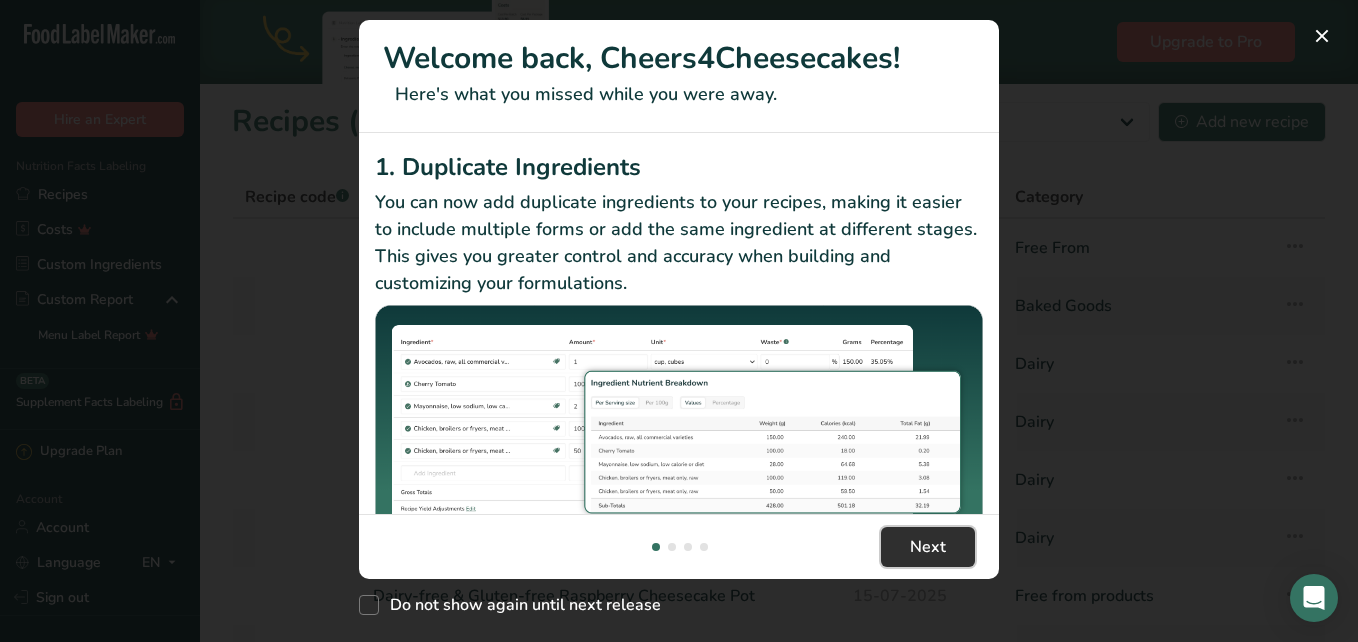 click on "Next" at bounding box center [928, 547] 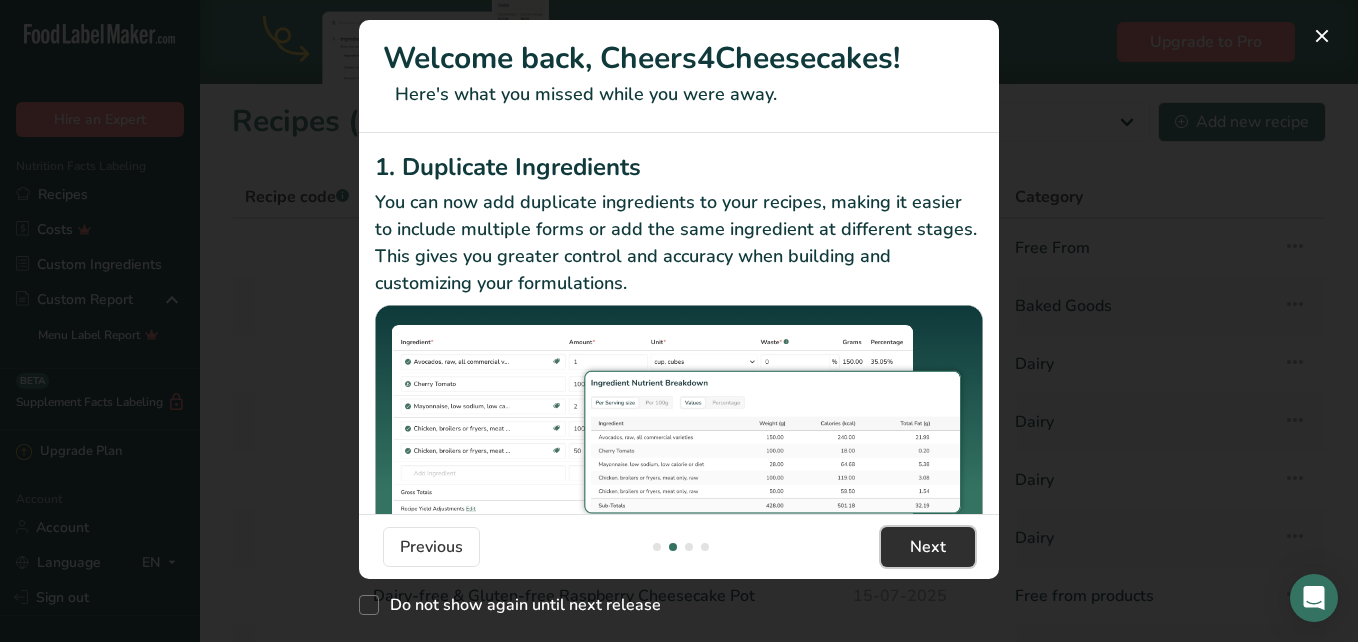 click on "Next" at bounding box center [928, 547] 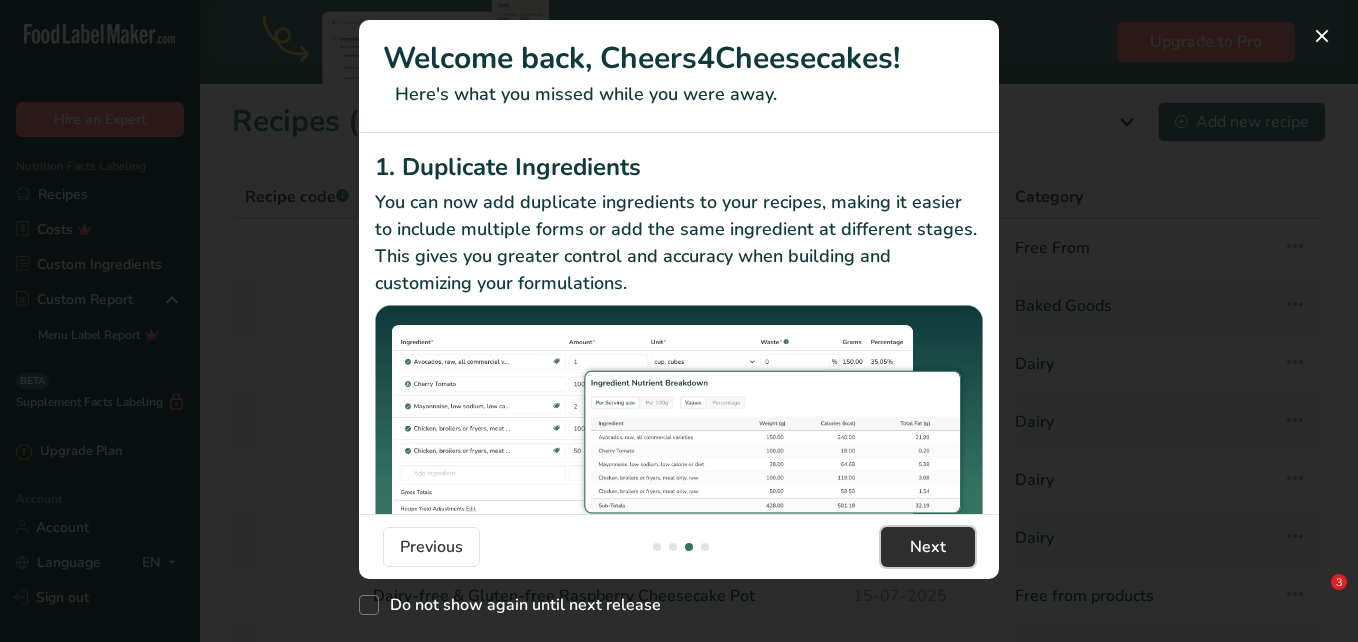click on "Next" at bounding box center [928, 547] 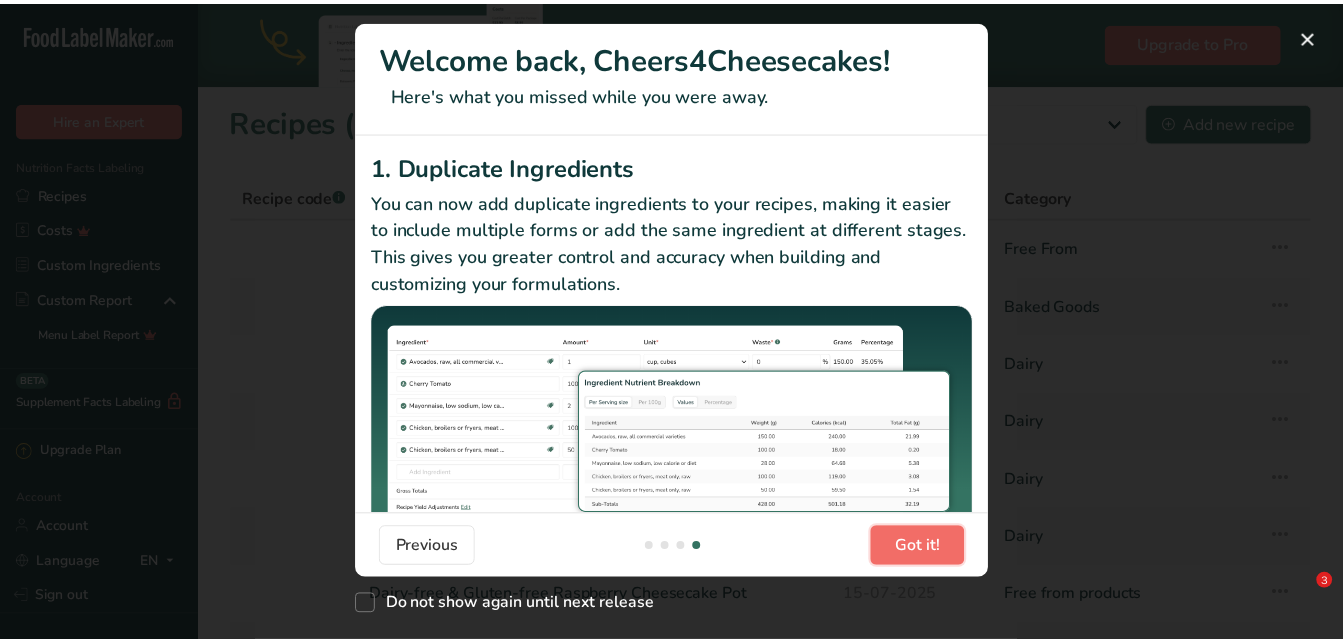 scroll, scrollTop: 0, scrollLeft: 1905, axis: horizontal 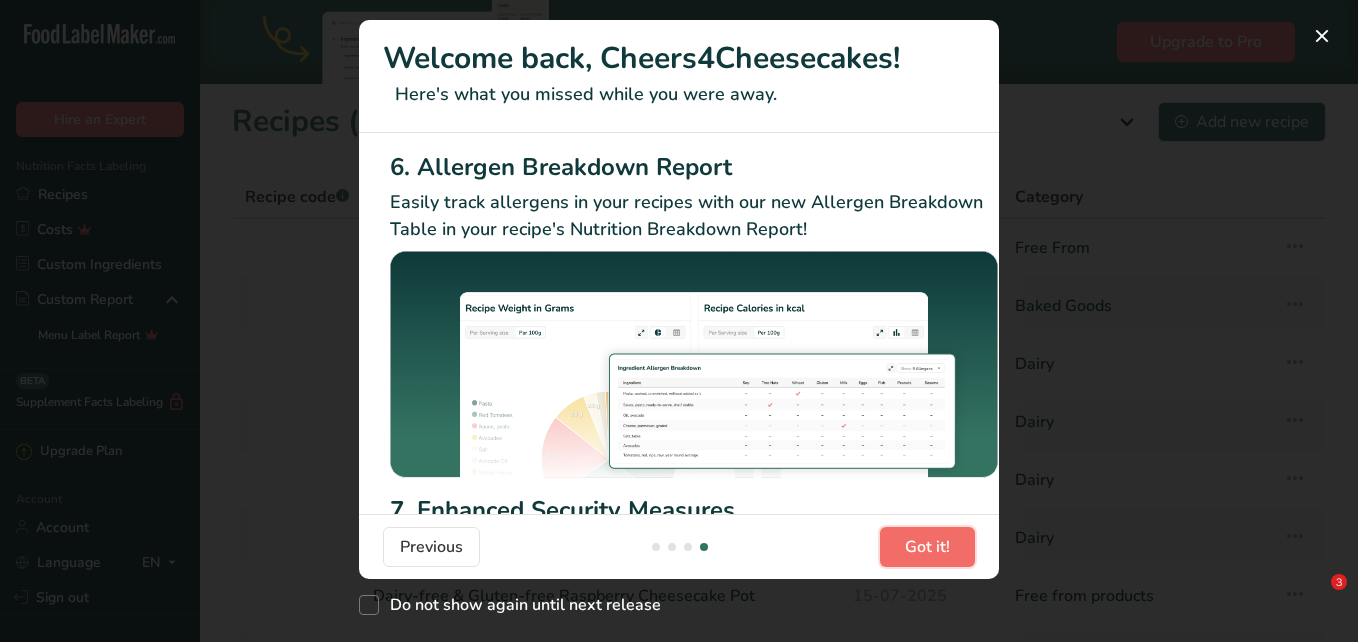 click on "Got it!" at bounding box center [927, 547] 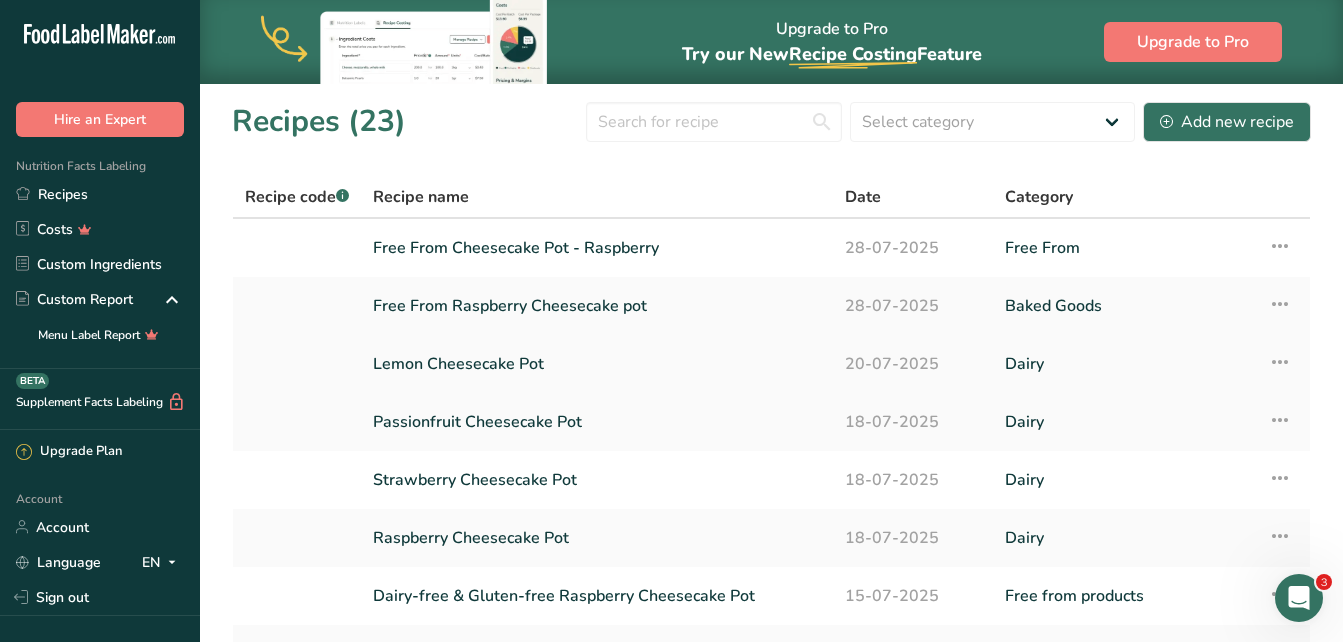 scroll, scrollTop: 0, scrollLeft: 0, axis: both 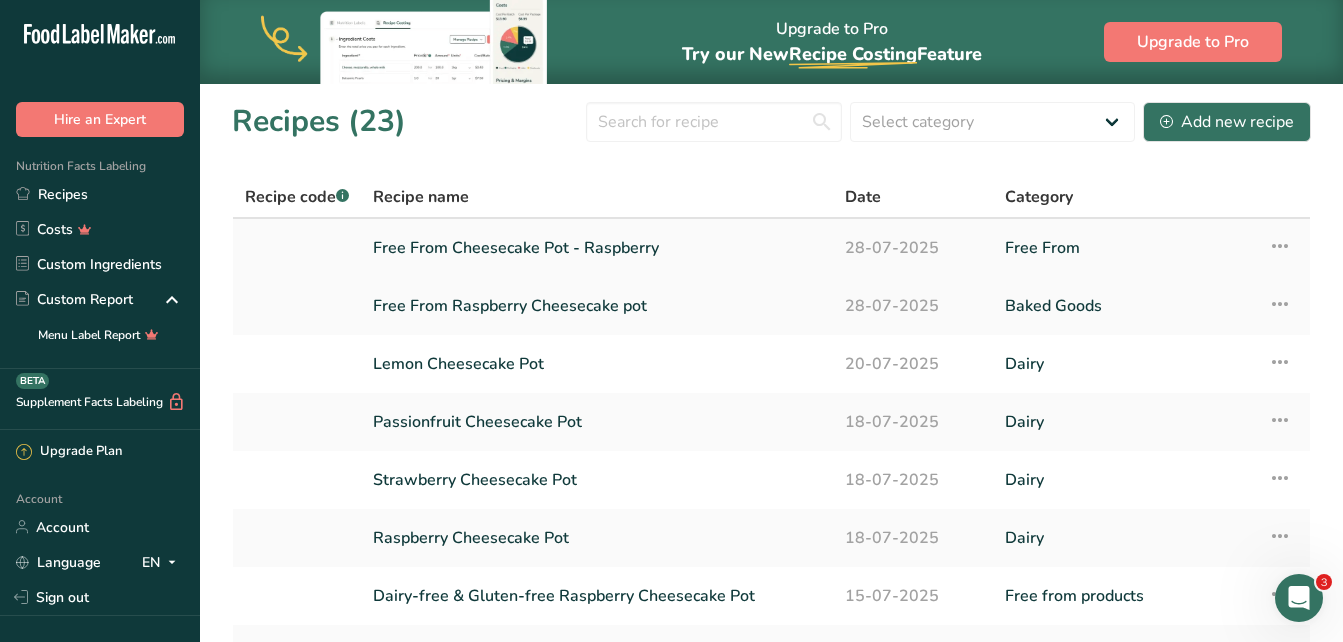 click on "Free From Cheesecake Pot - Raspberry" at bounding box center [597, 248] 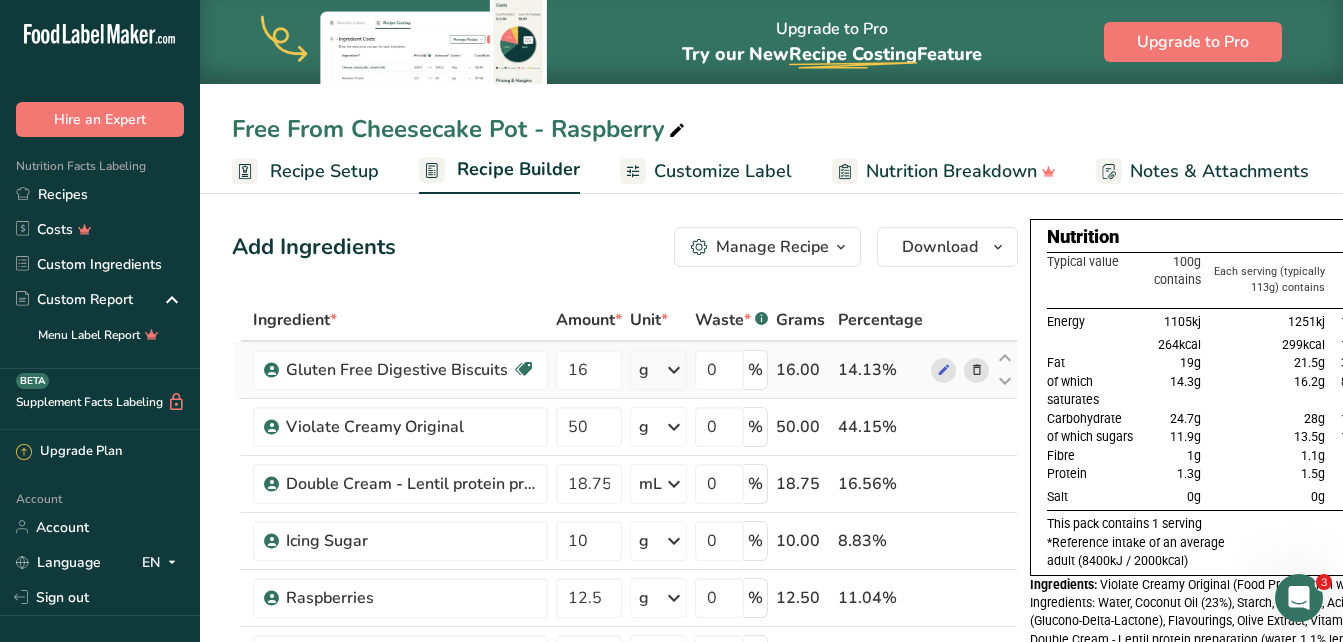click at bounding box center (977, 370) 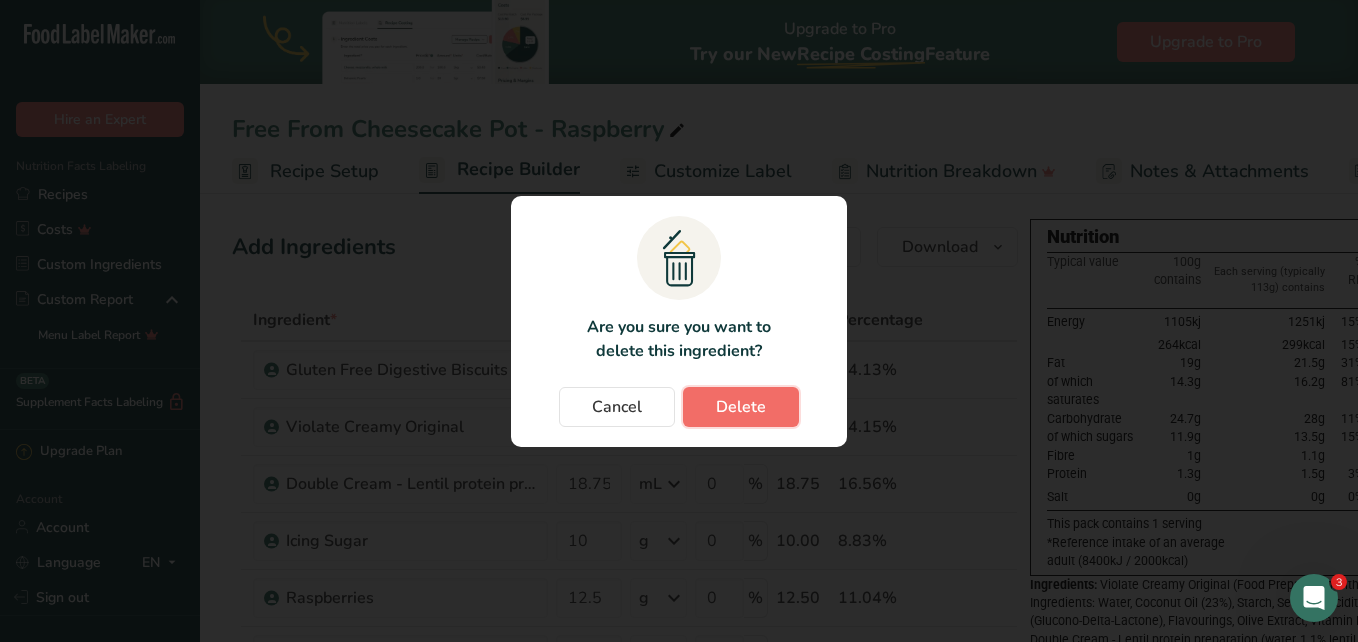 click on "Delete" at bounding box center [741, 407] 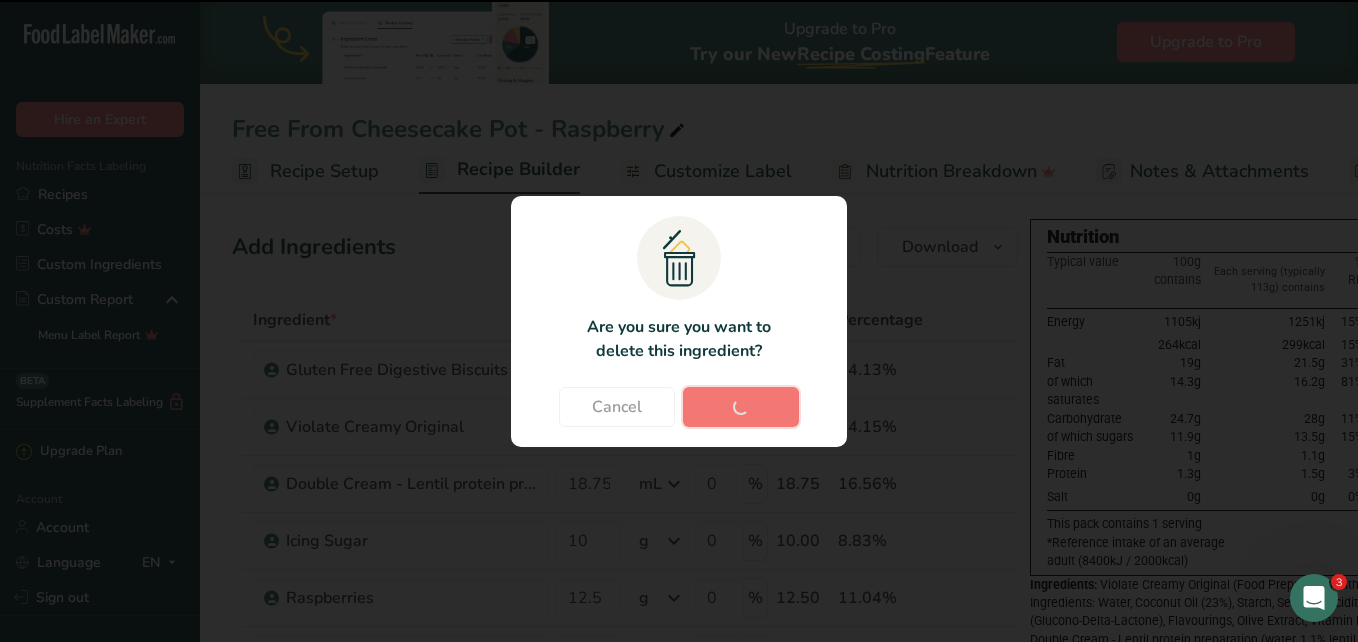 type on "50" 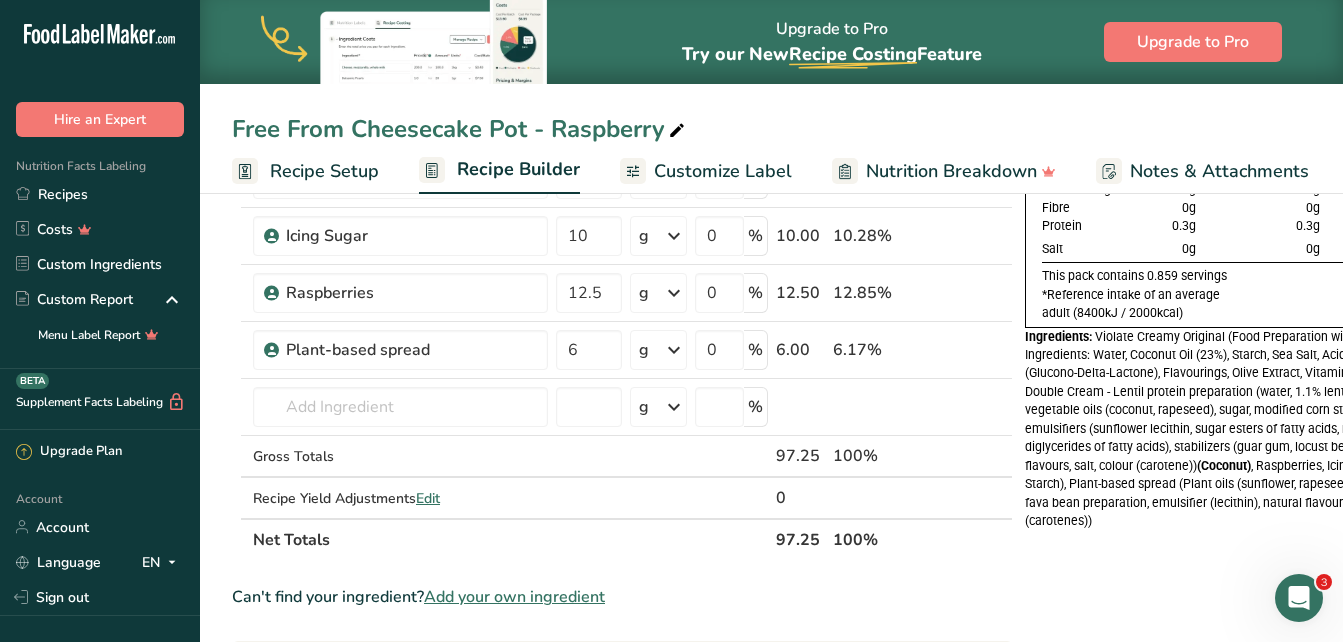 scroll, scrollTop: 200, scrollLeft: 0, axis: vertical 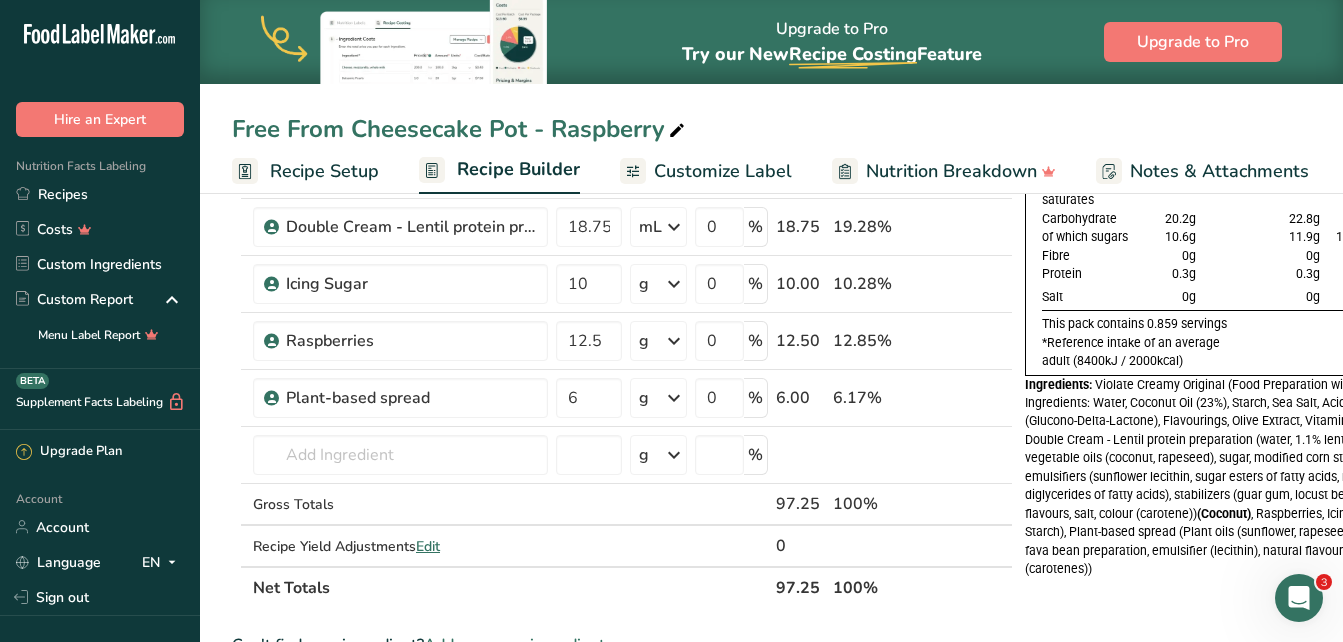 click on "Recipe Setup" at bounding box center (324, 171) 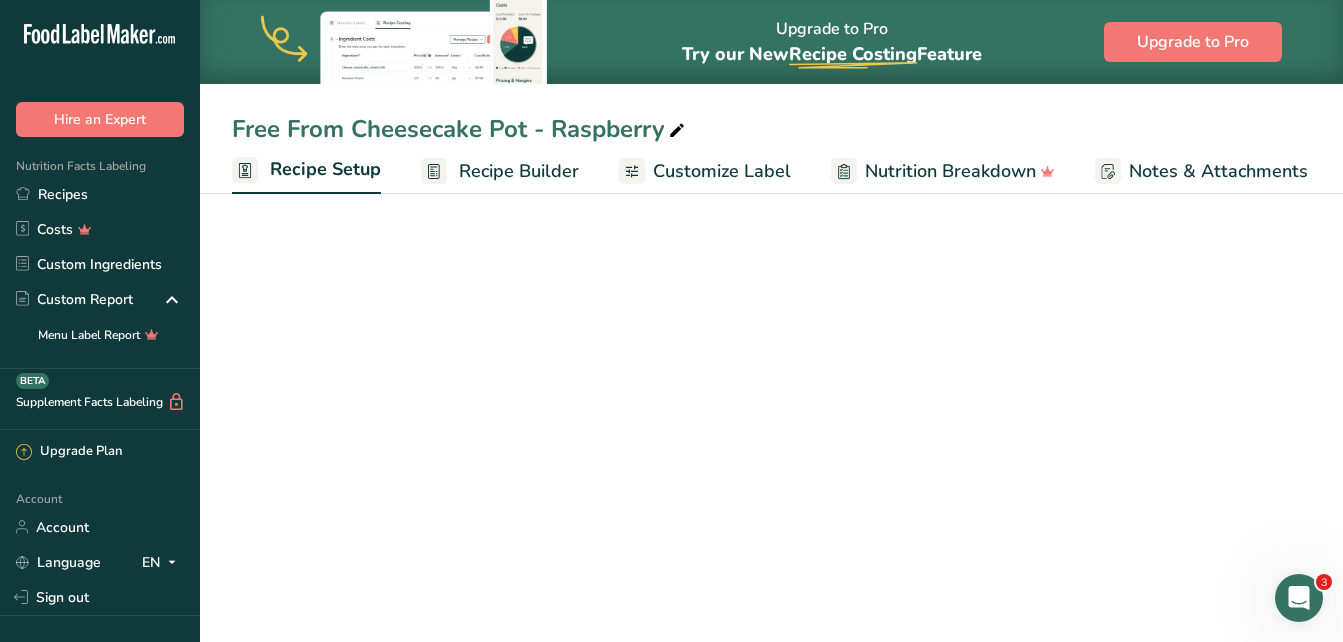 scroll, scrollTop: 0, scrollLeft: 7, axis: horizontal 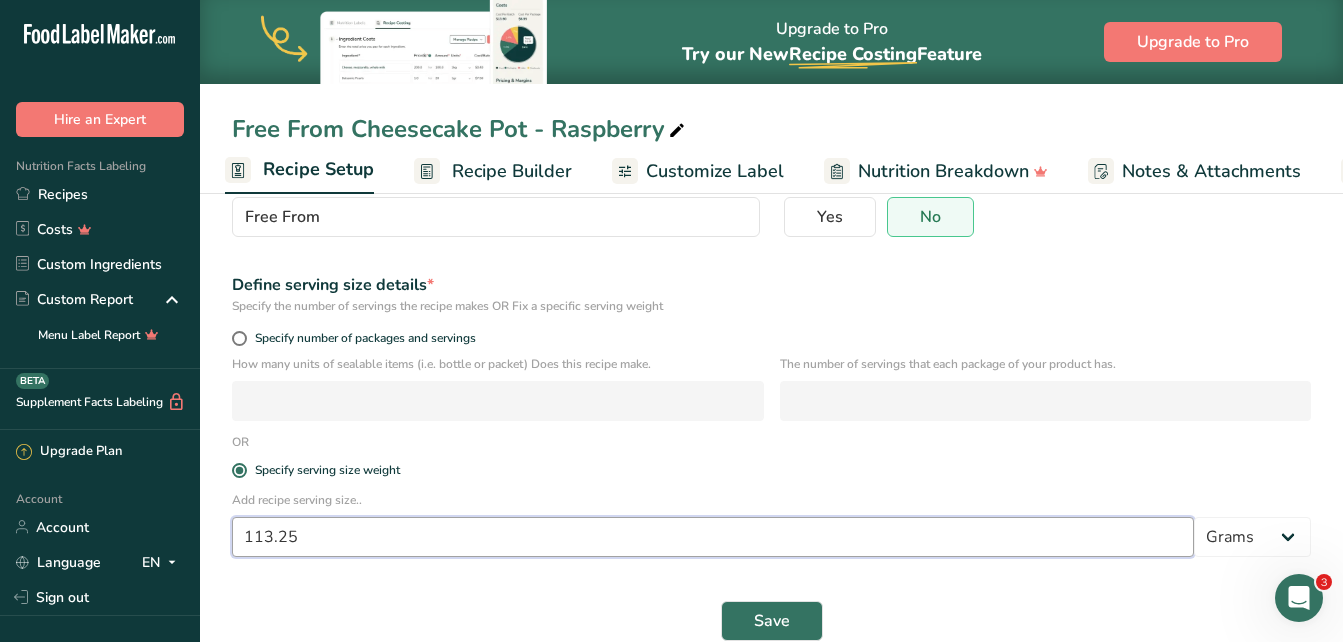 click on "113.25" at bounding box center [713, 537] 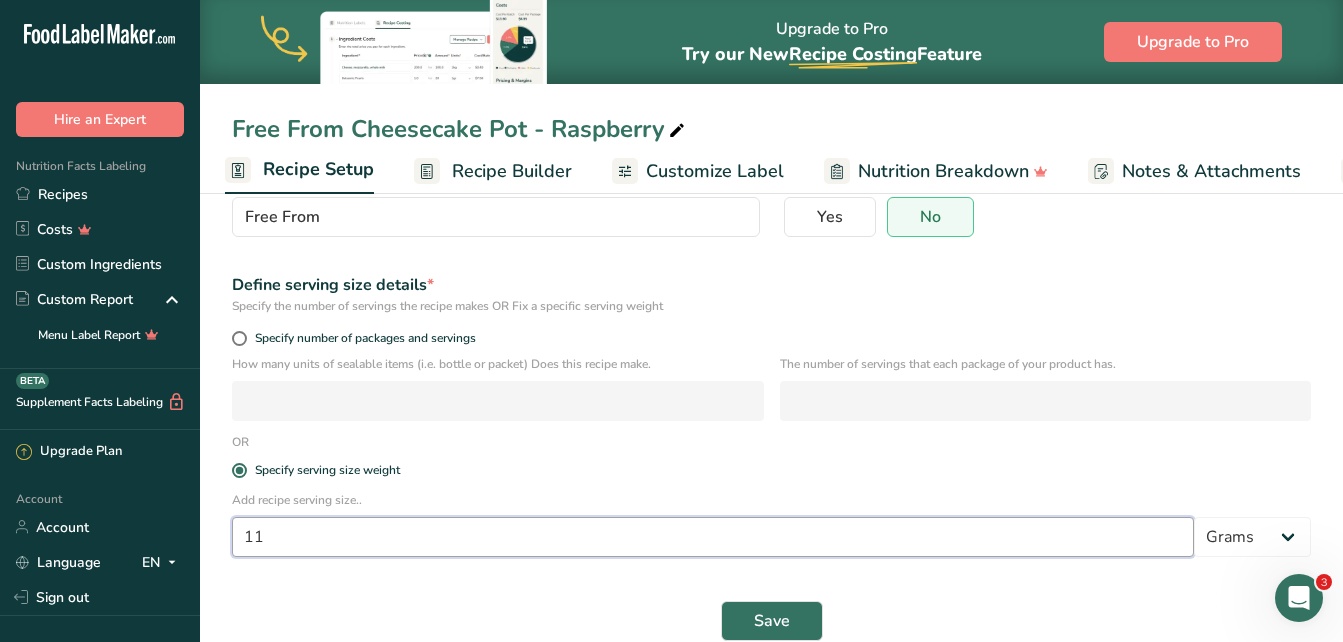 type on "1" 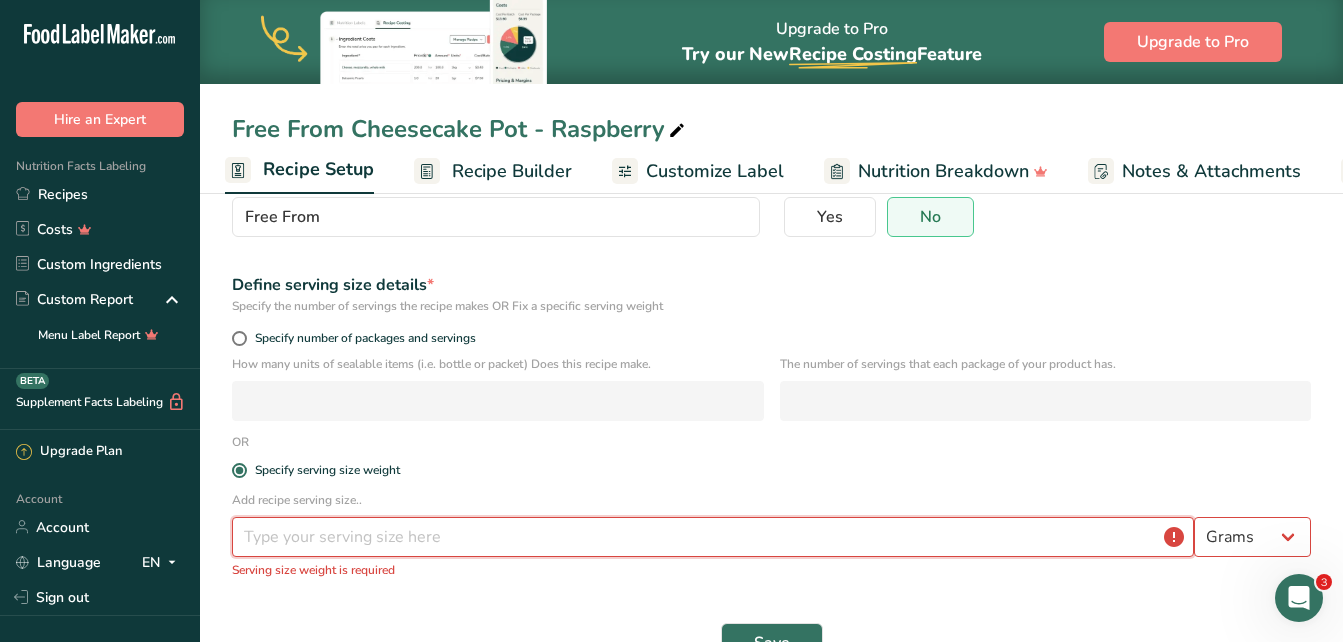 type 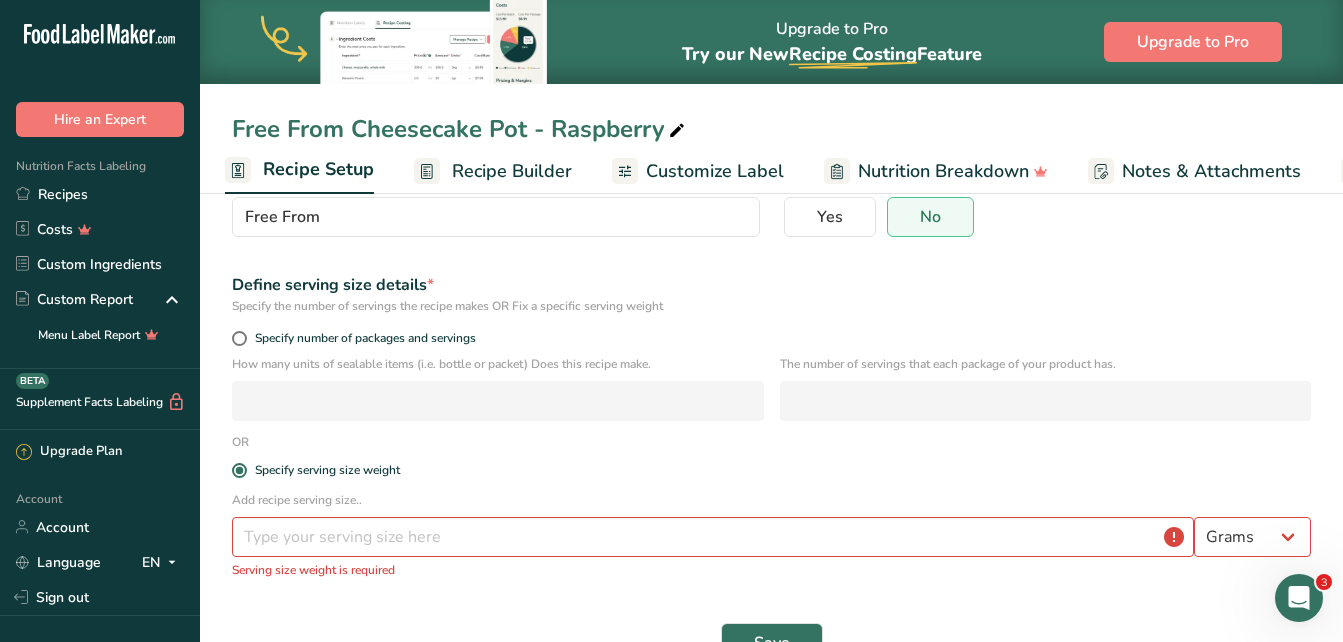 click on "Specify the number of servings the recipe makes OR Fix a specific serving weight" at bounding box center [771, 306] 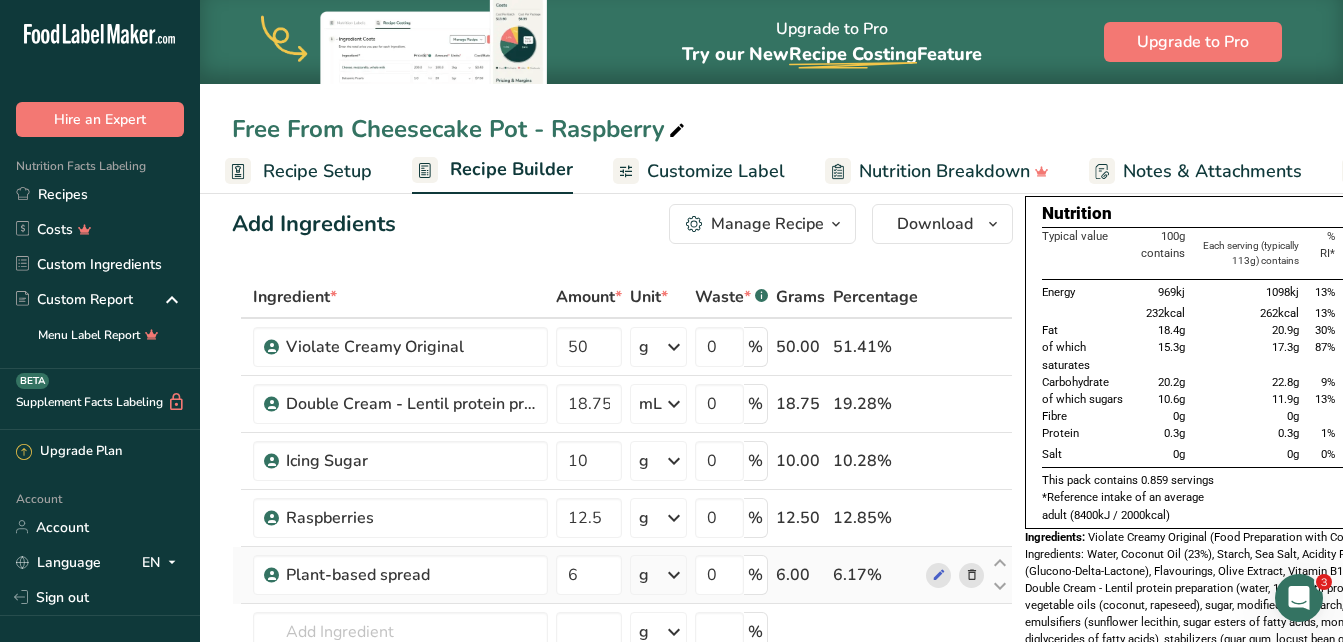 scroll, scrollTop: 0, scrollLeft: 0, axis: both 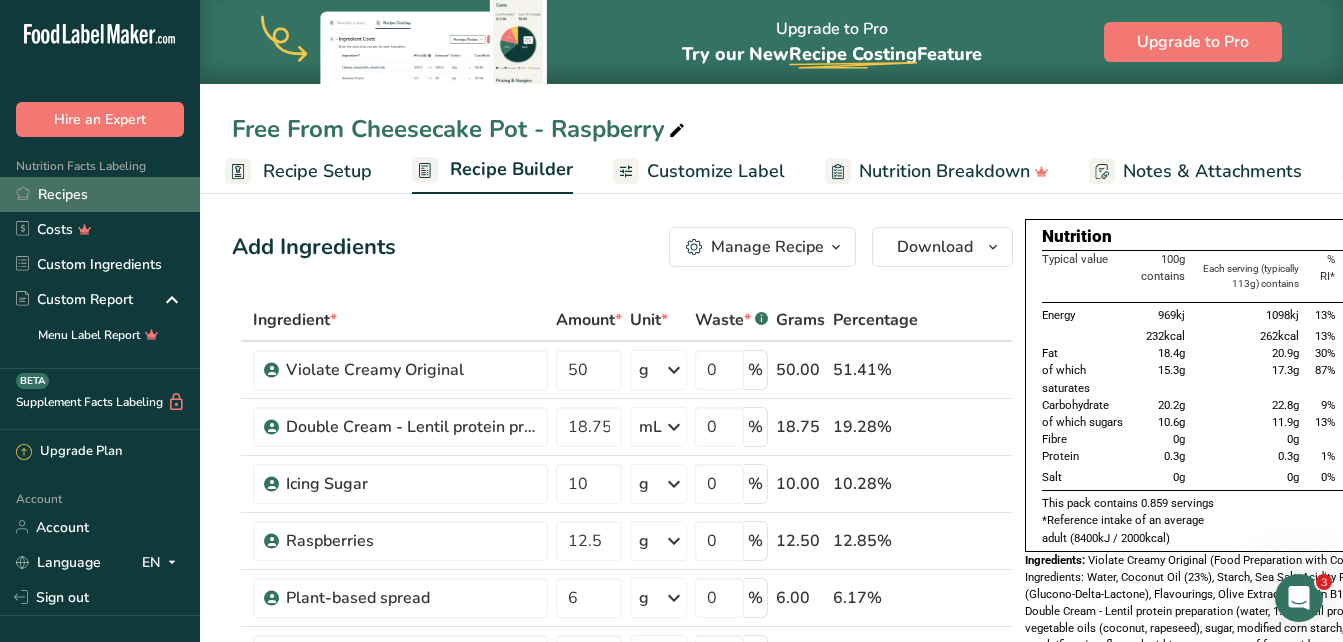 click on "Recipes" at bounding box center (100, 194) 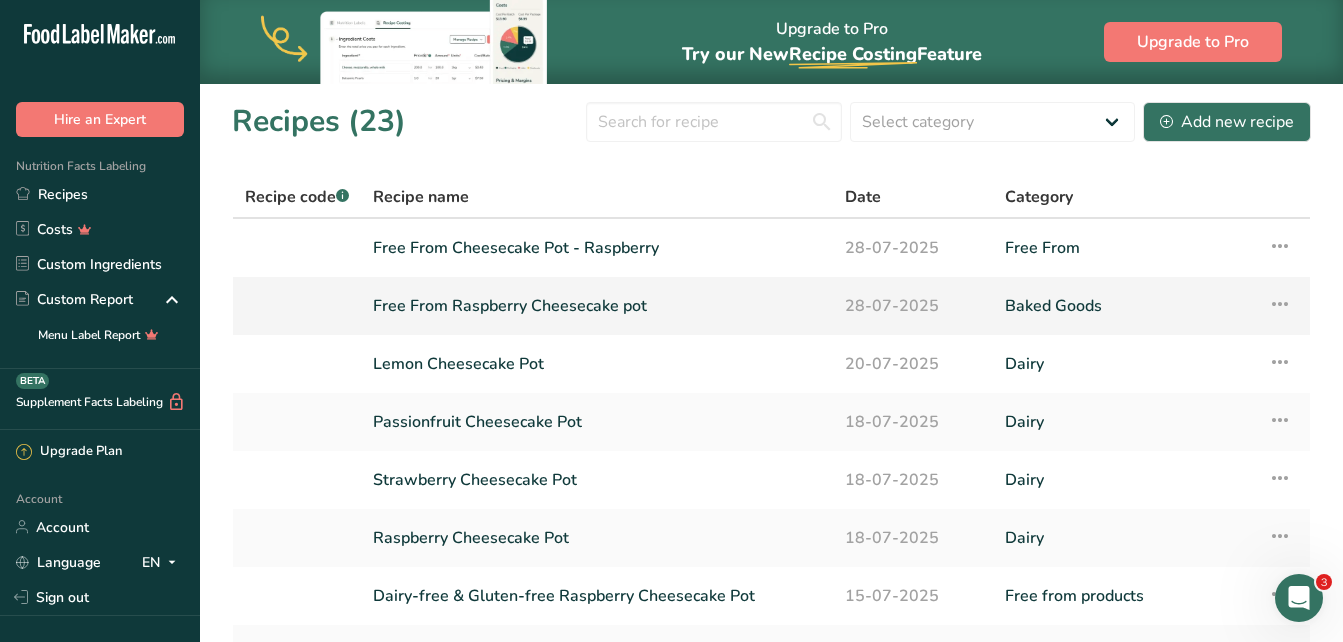 click on "Free From Raspberry Cheesecake pot" at bounding box center [597, 306] 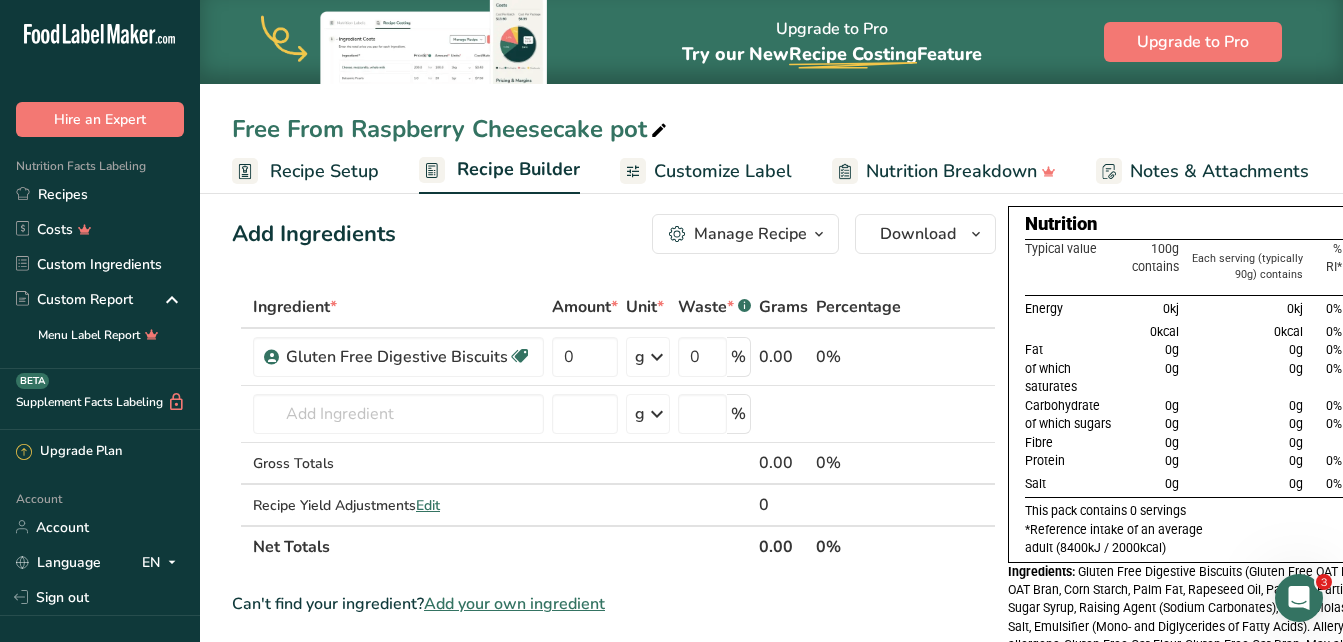 scroll, scrollTop: 0, scrollLeft: 0, axis: both 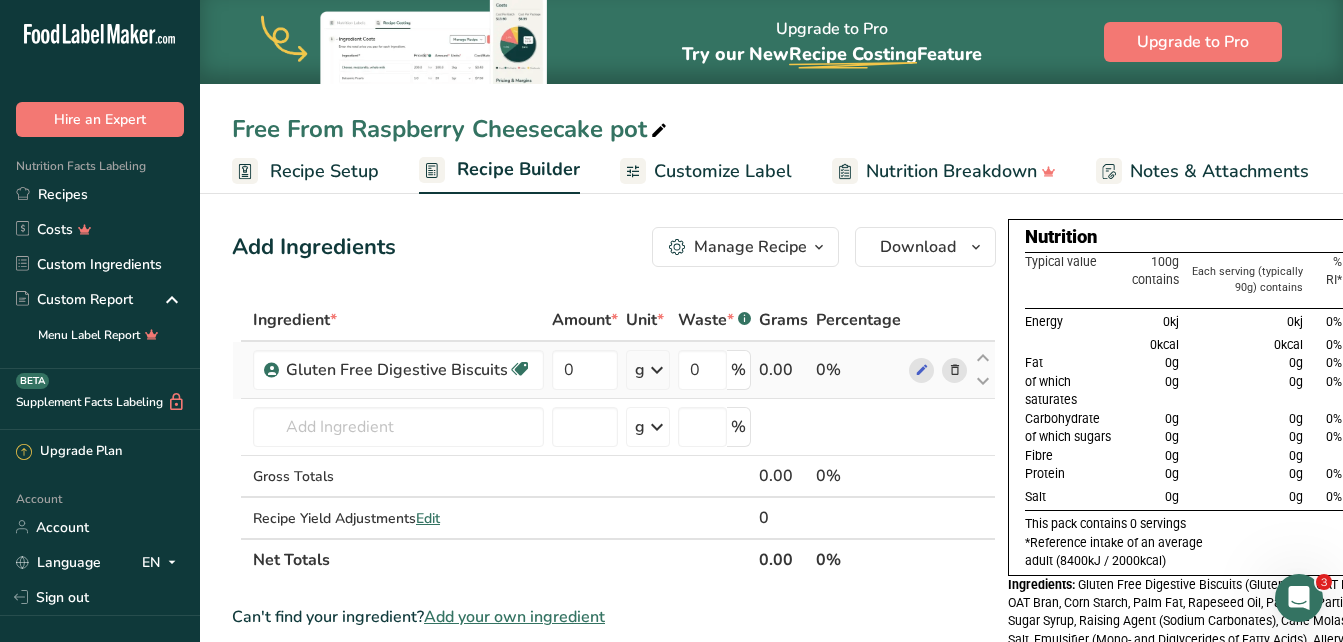 click at bounding box center (955, 370) 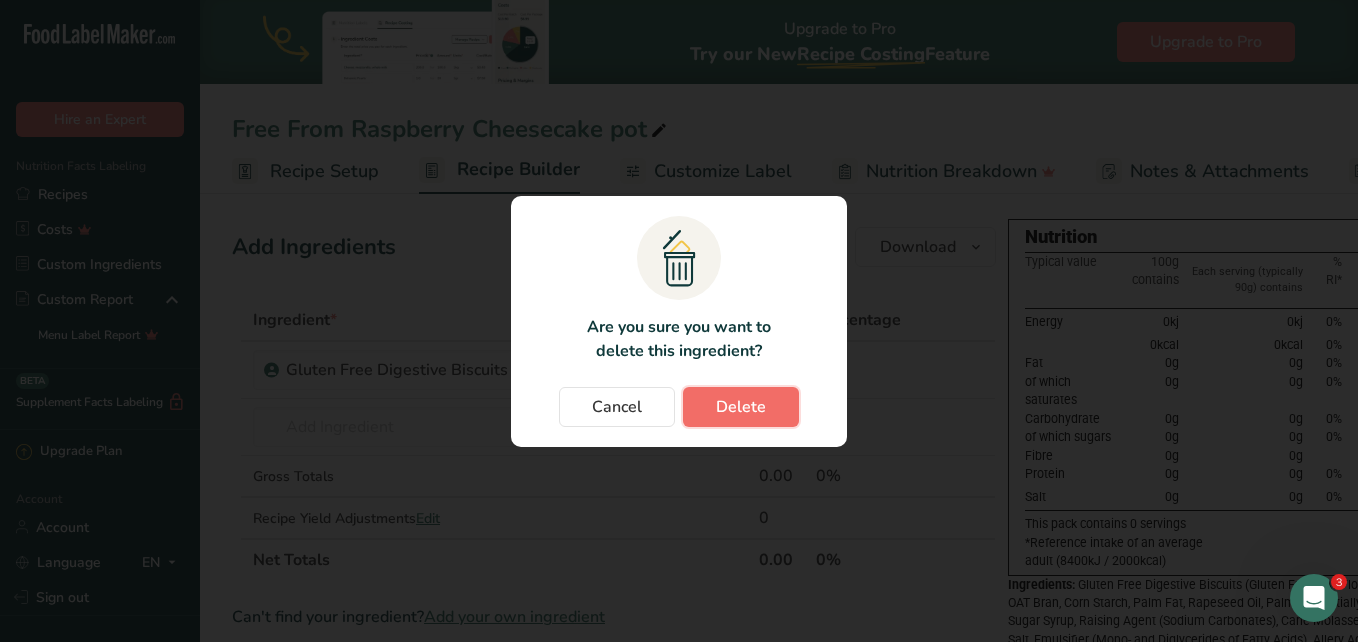 click on "Delete" at bounding box center [741, 407] 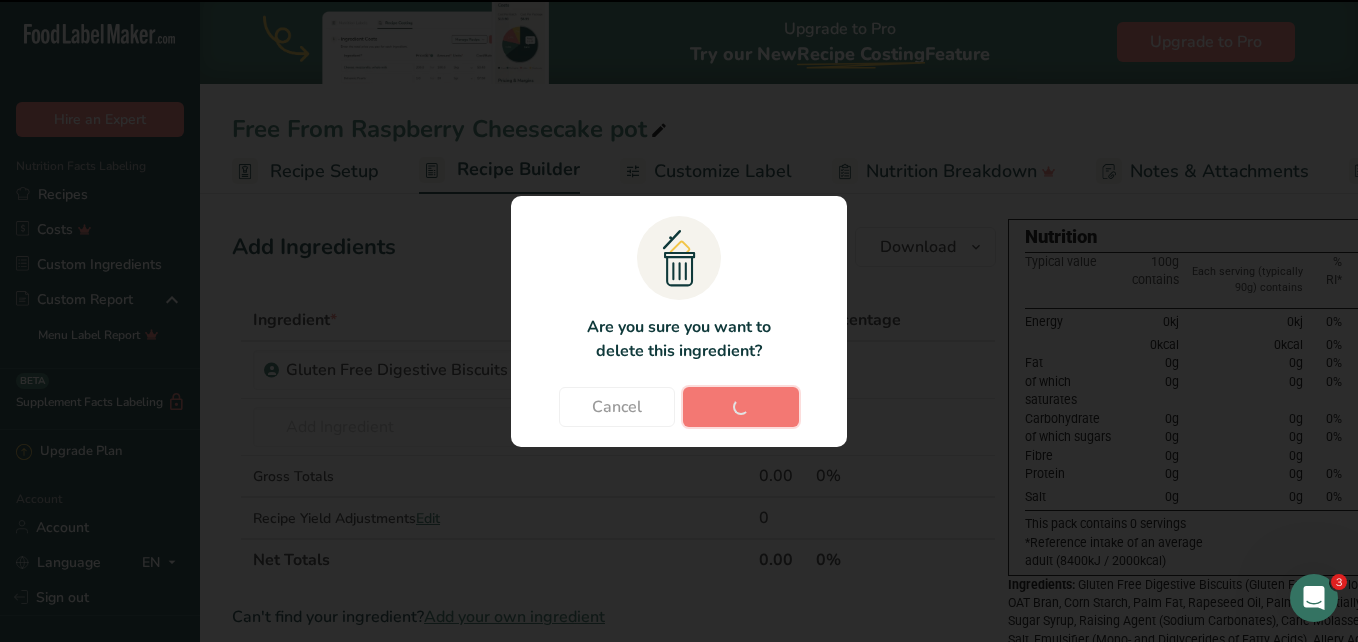 type 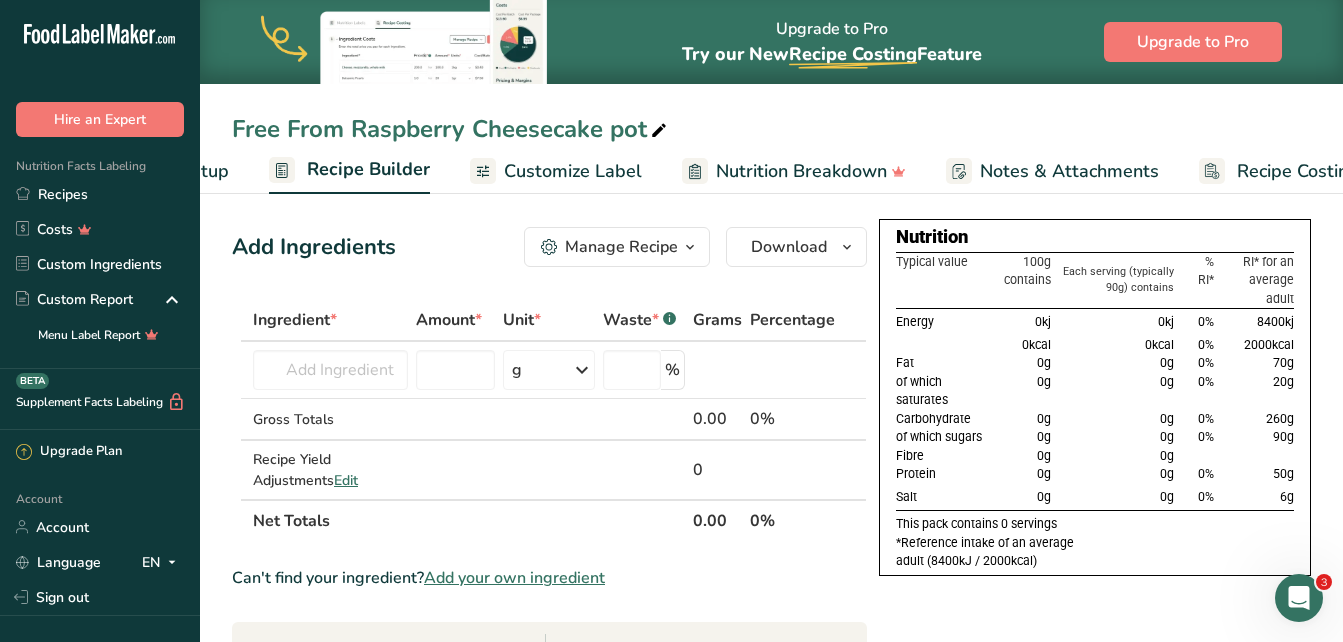 scroll, scrollTop: 0, scrollLeft: 216, axis: horizontal 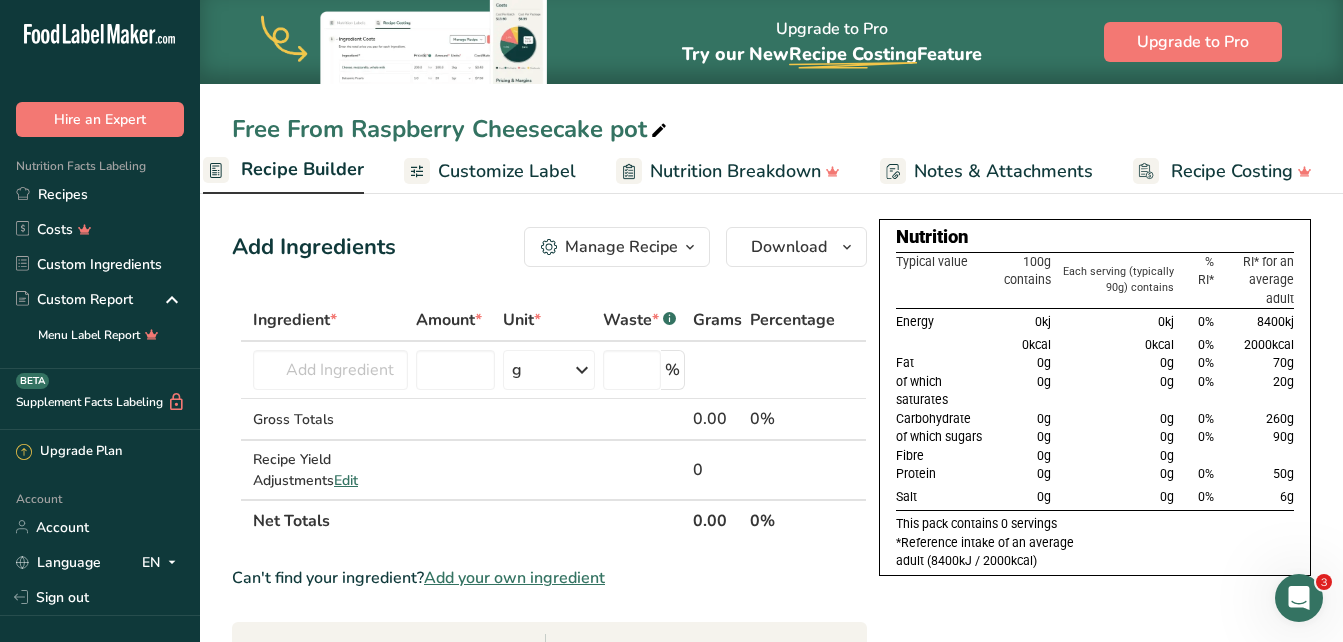 click on "Recipe Builder" at bounding box center [302, 169] 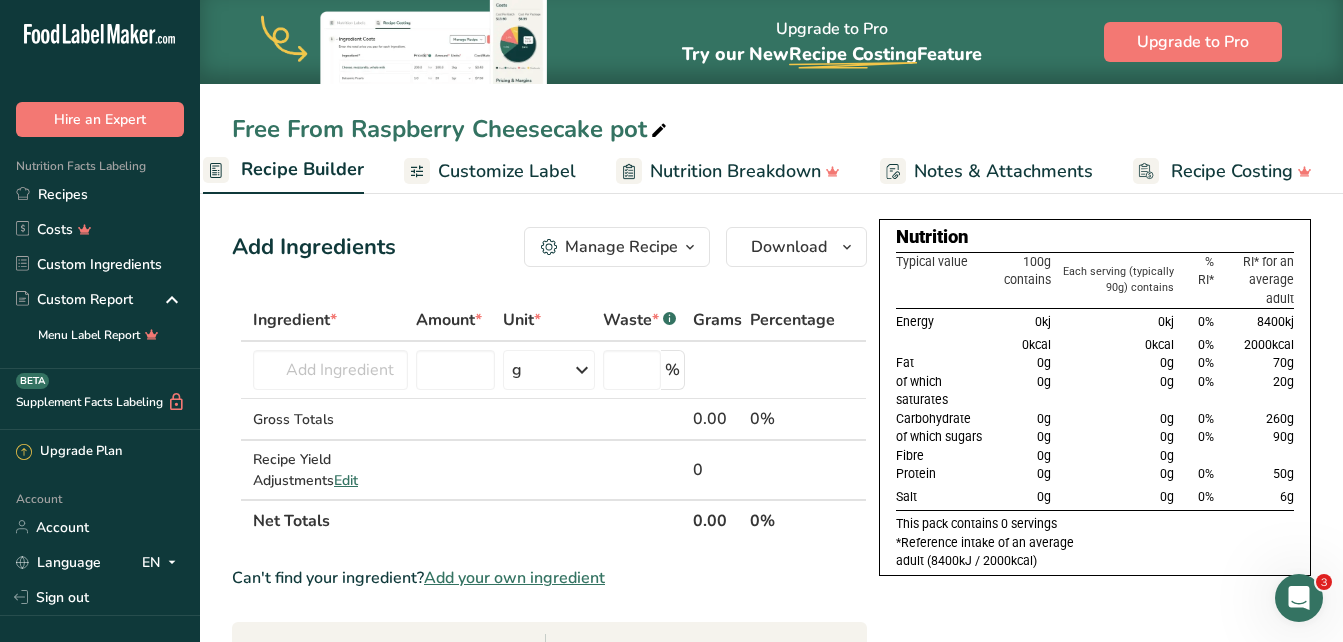scroll, scrollTop: 0, scrollLeft: 193, axis: horizontal 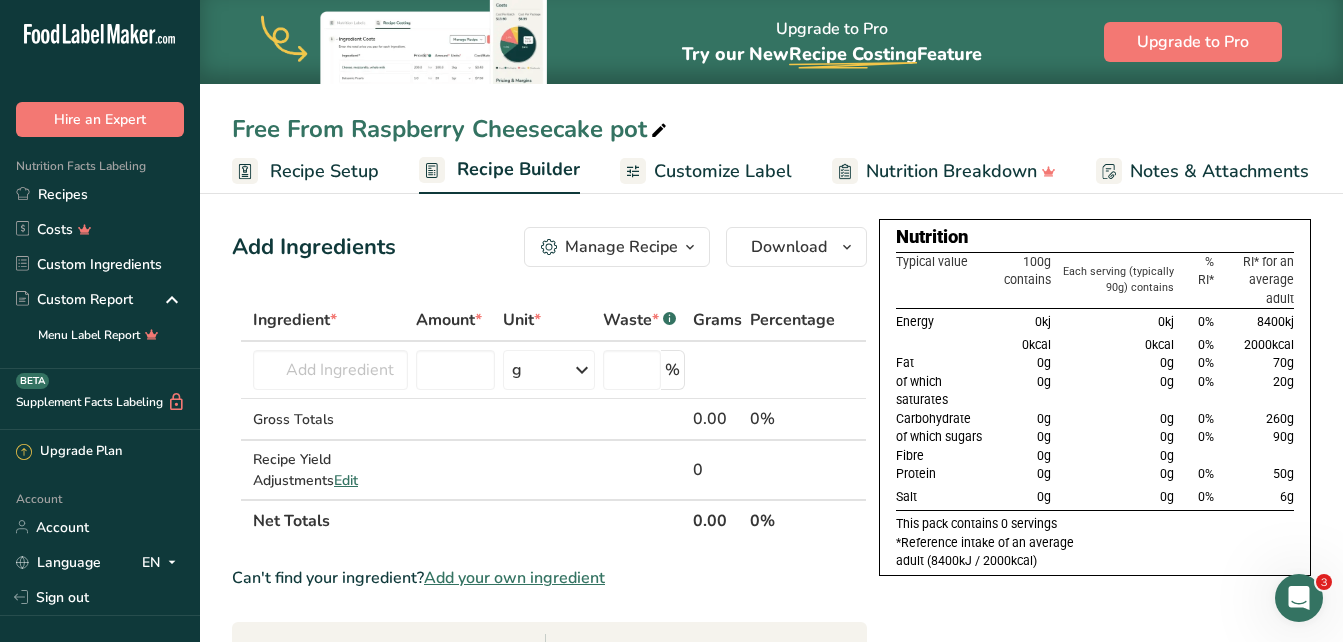 click on "Recipe Setup" at bounding box center (324, 171) 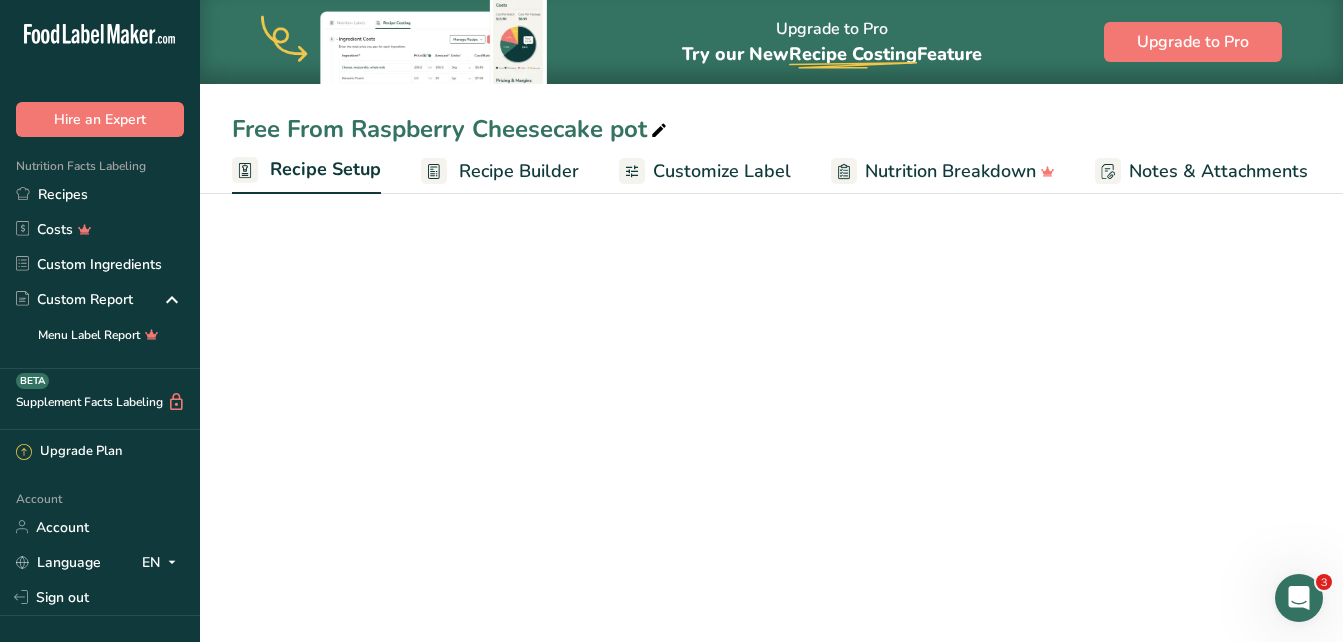 scroll, scrollTop: 0, scrollLeft: 7, axis: horizontal 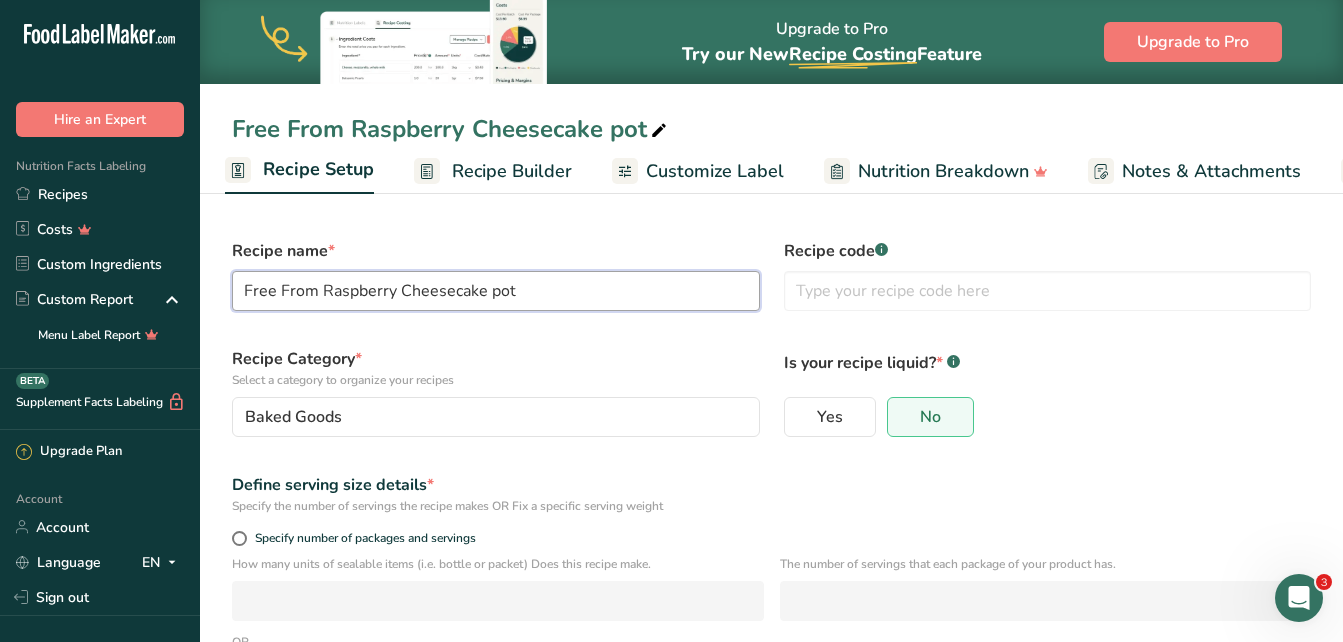 click on "Free From Raspberry Cheesecake pot" at bounding box center (496, 291) 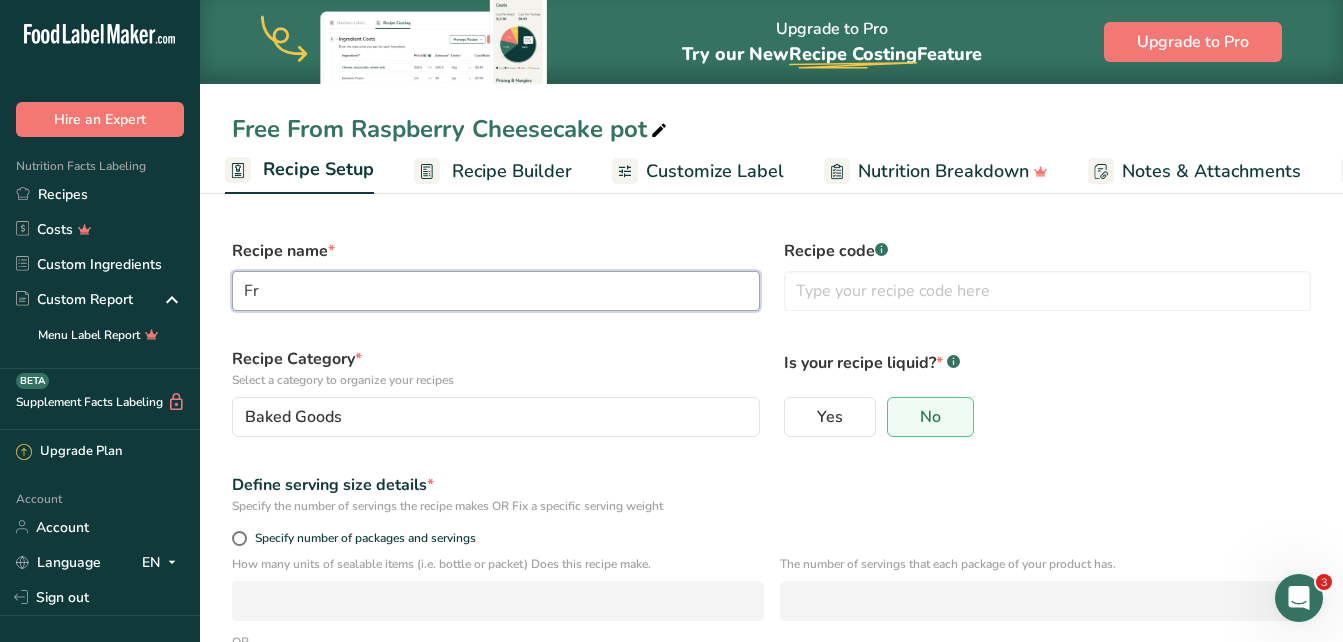 type on "F" 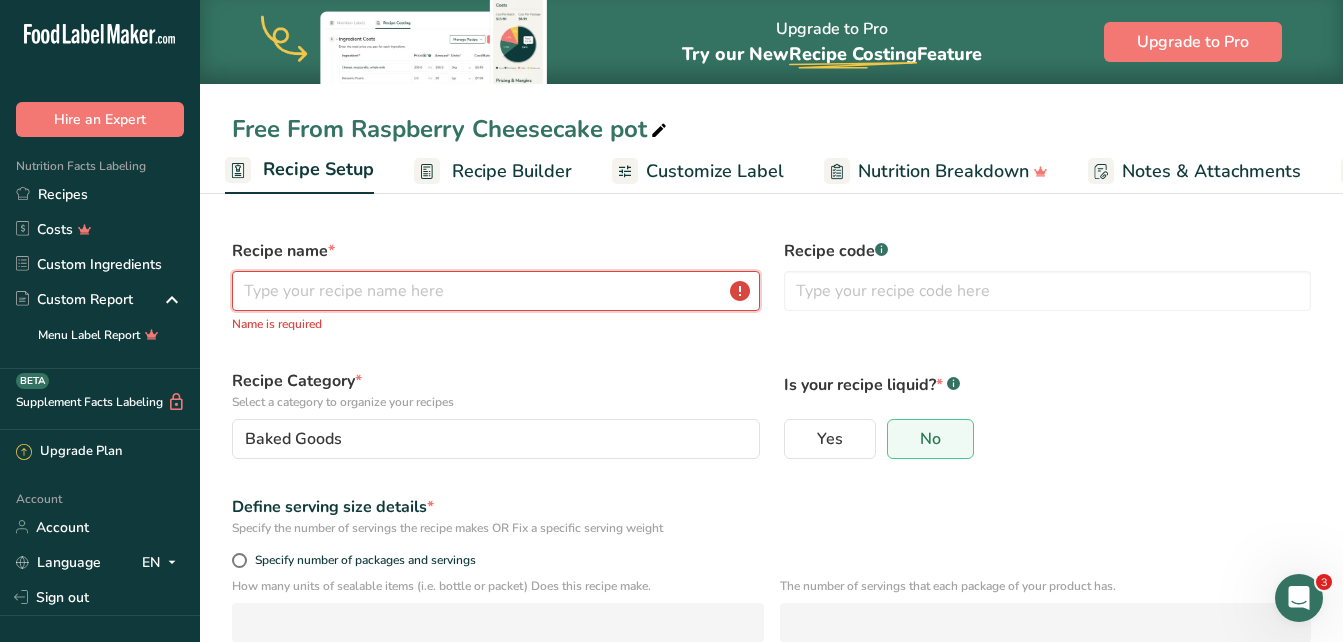 type 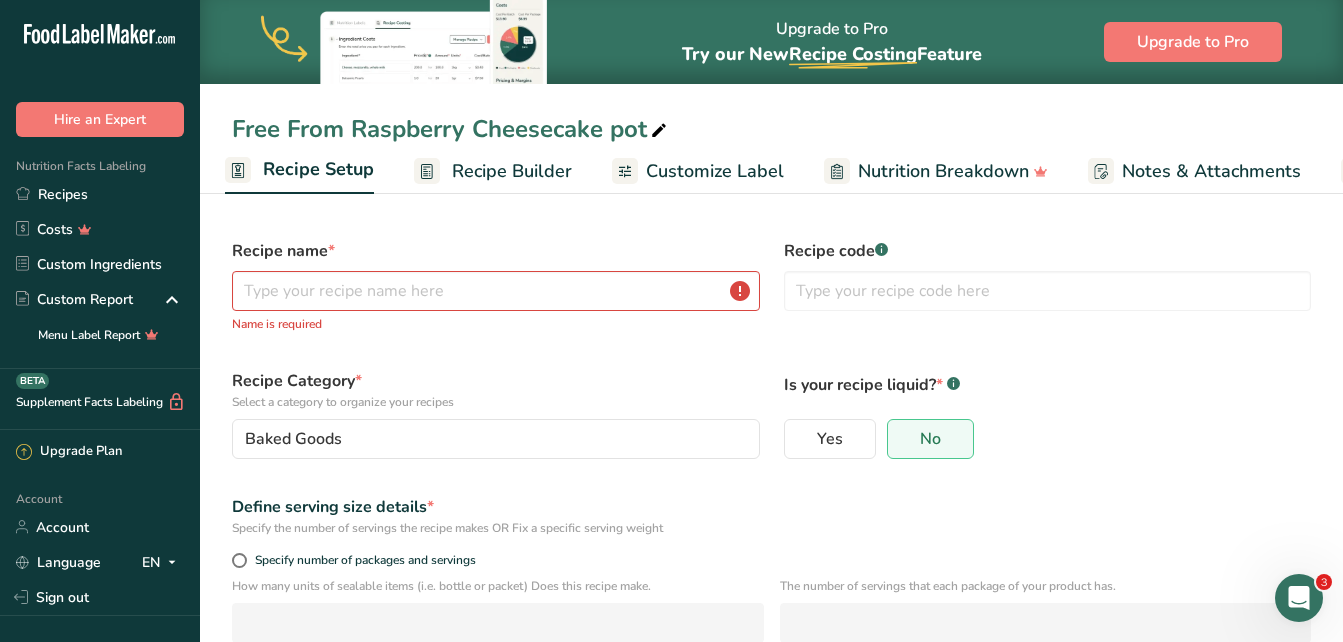 click at bounding box center (659, 131) 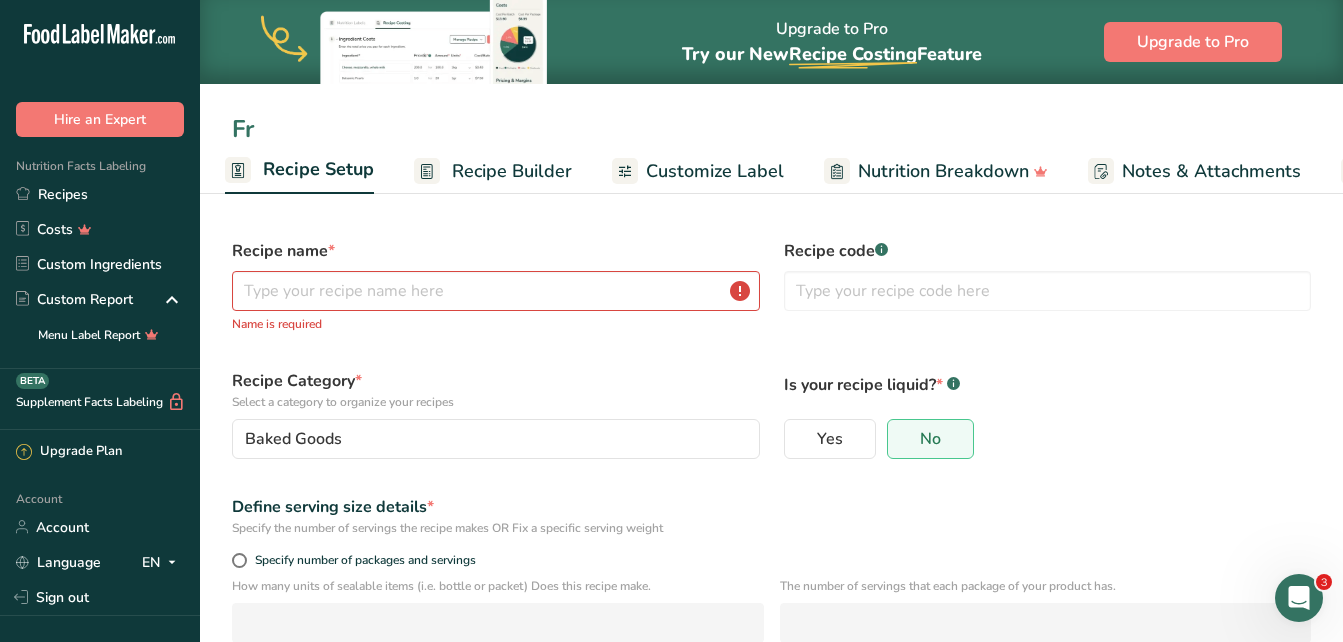 type on "F" 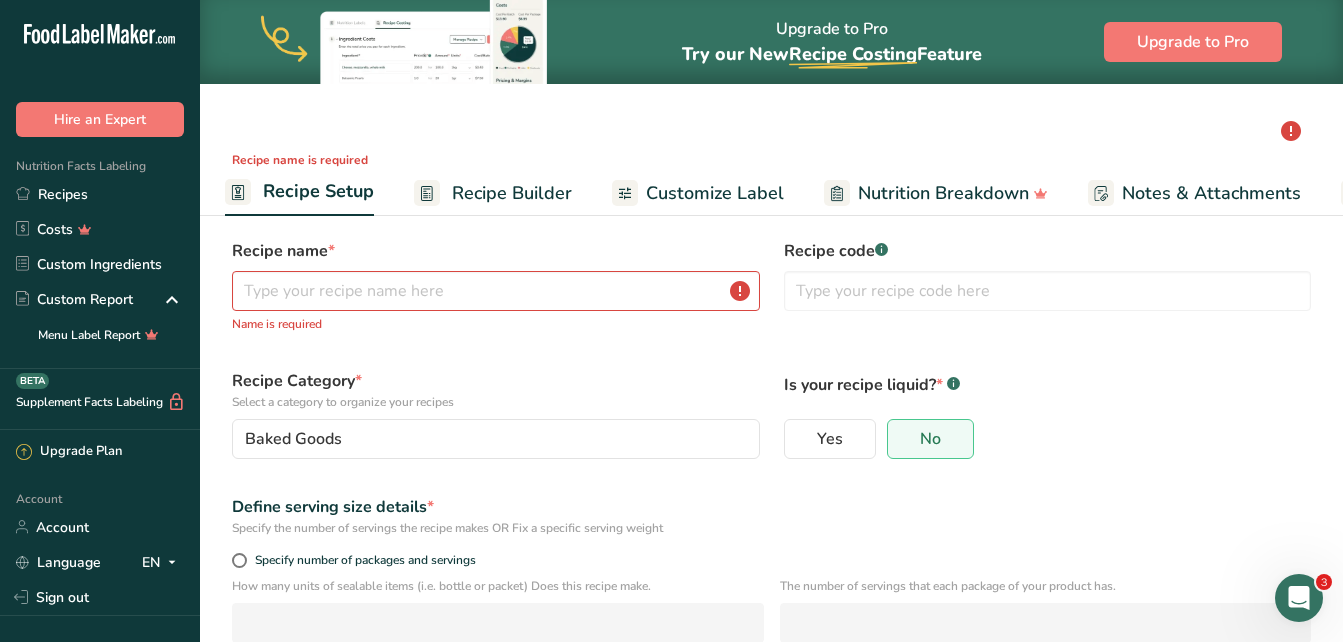click at bounding box center (771, 129) 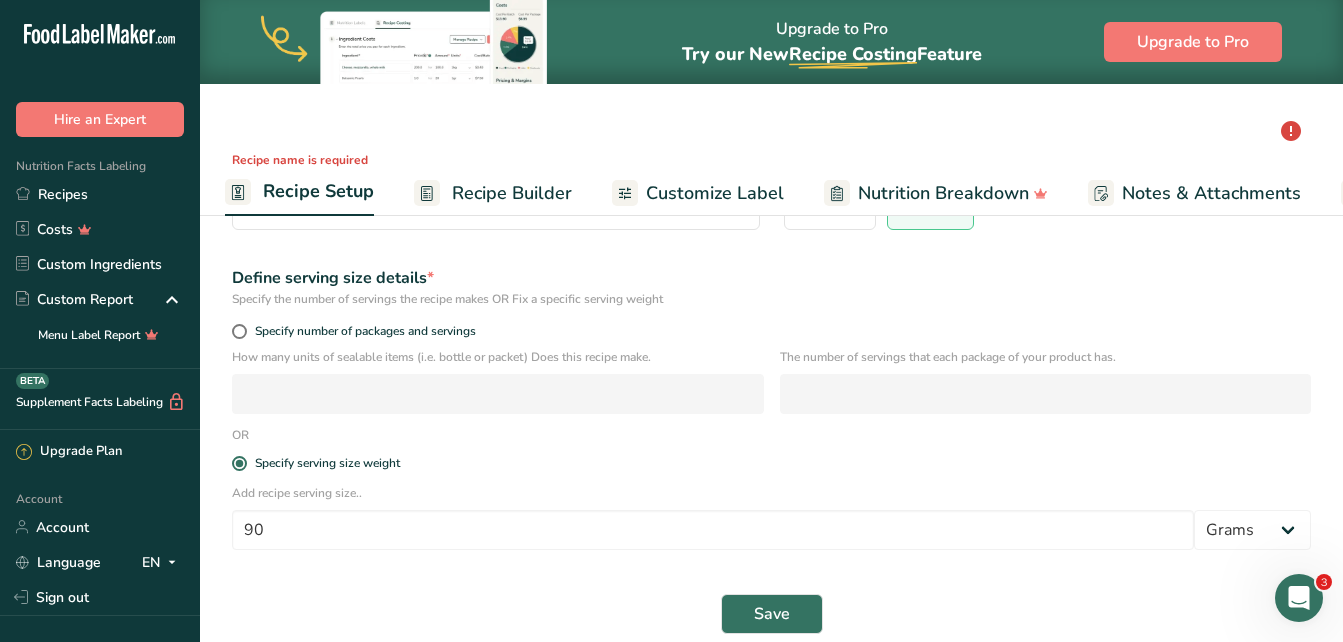 scroll, scrollTop: 253, scrollLeft: 0, axis: vertical 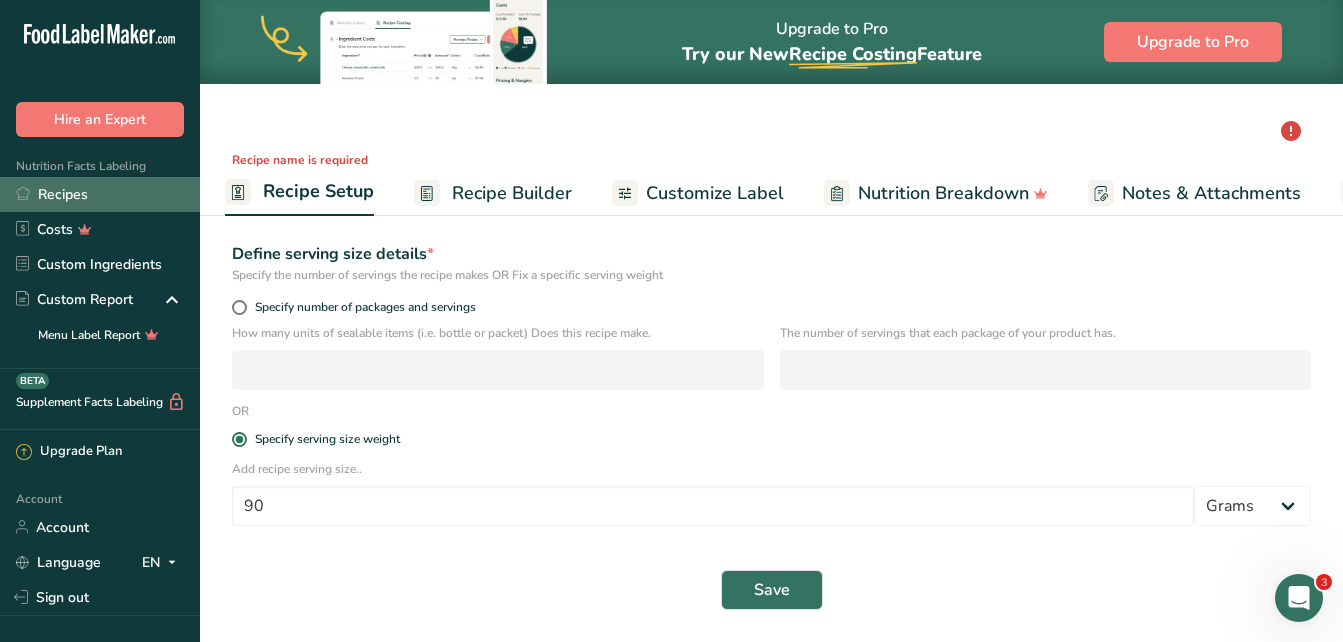 type 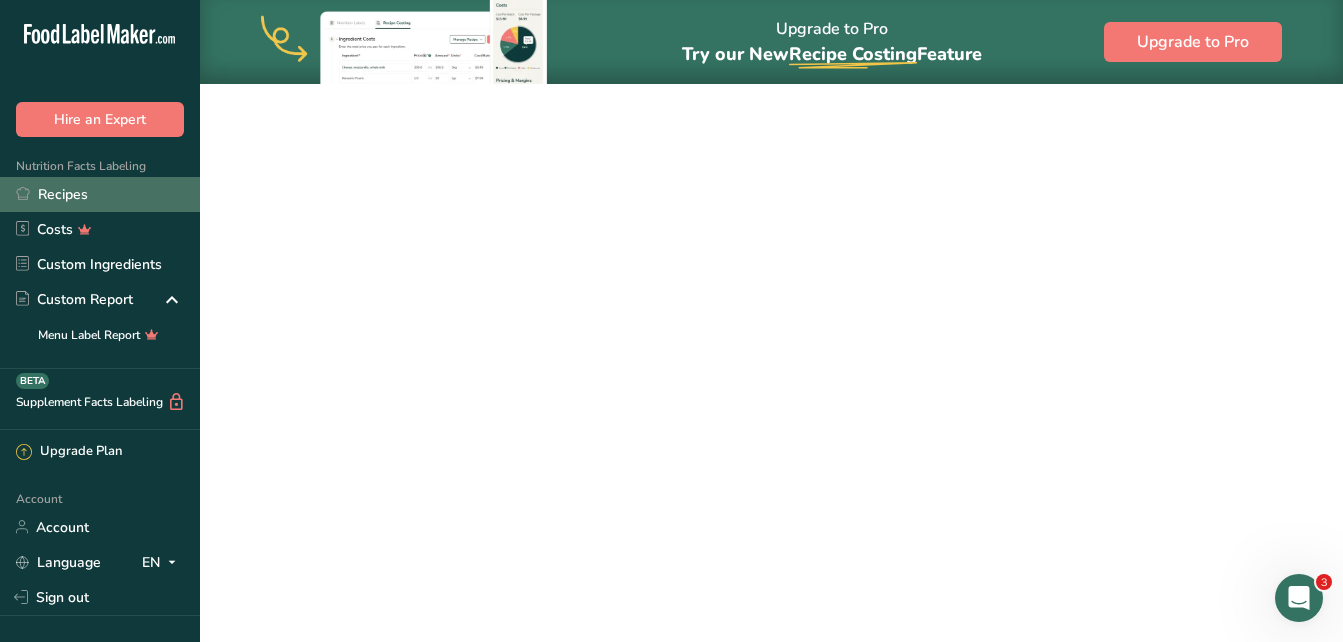 scroll, scrollTop: 0, scrollLeft: 0, axis: both 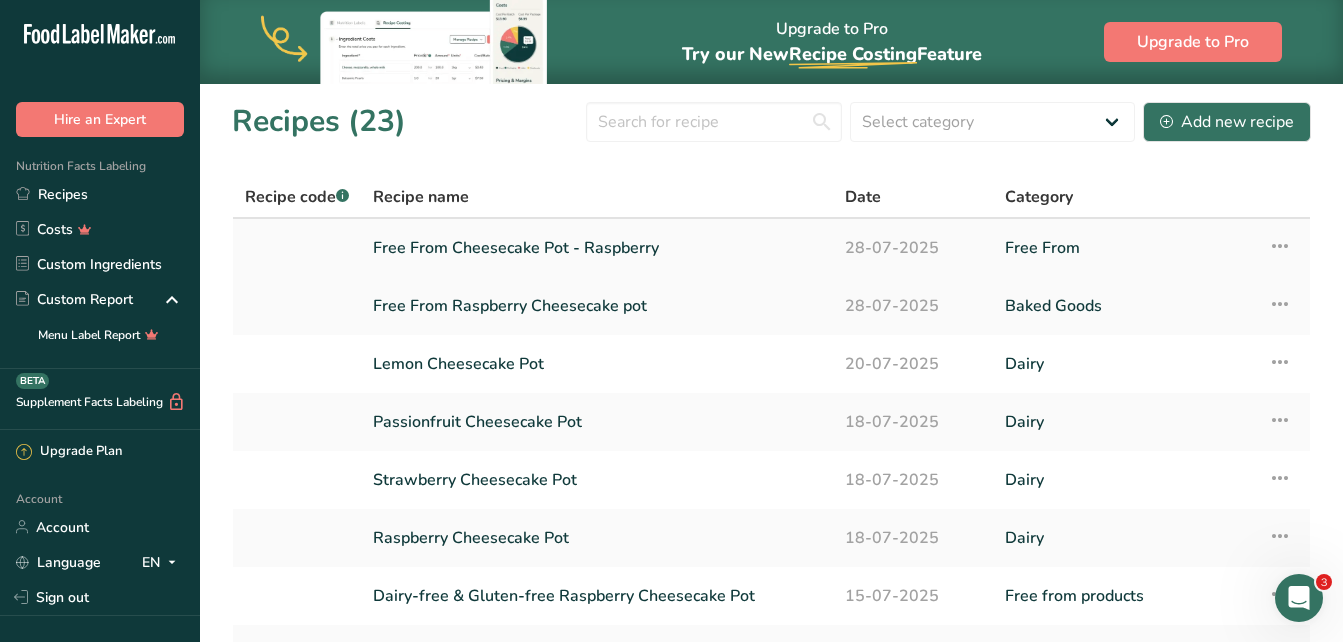 click at bounding box center [1280, 246] 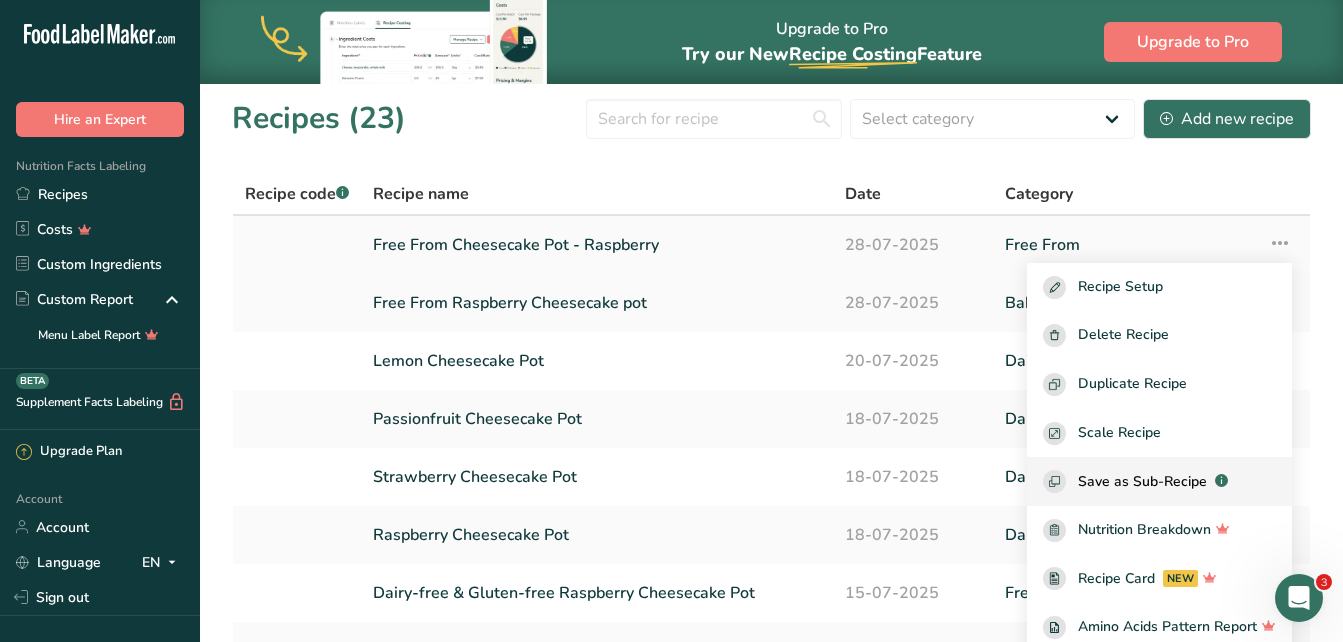 scroll, scrollTop: 0, scrollLeft: 0, axis: both 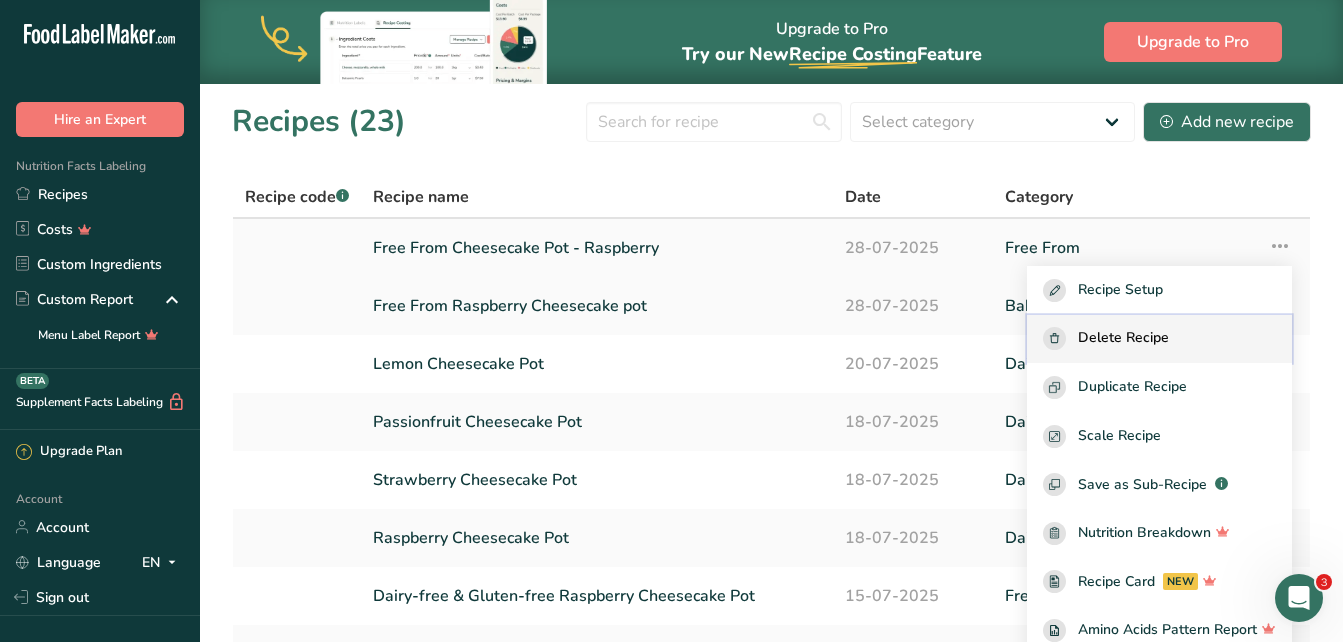 click on "Delete Recipe" at bounding box center [1123, 338] 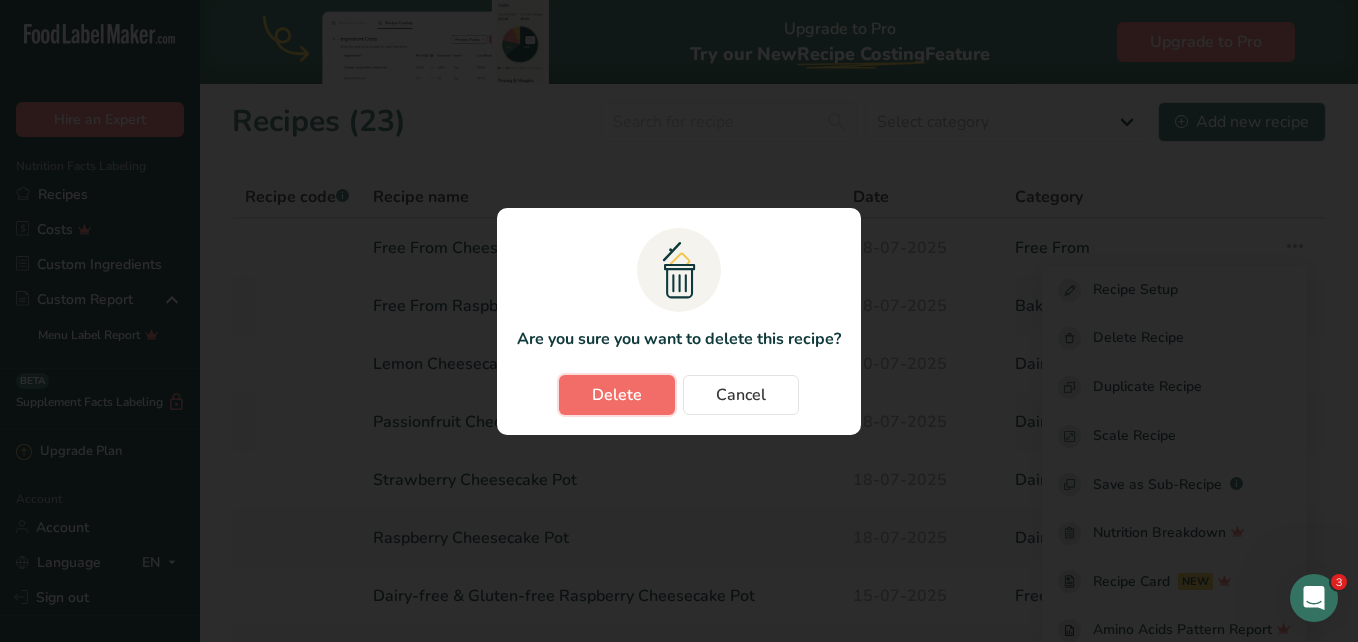 click on "Delete" at bounding box center (617, 395) 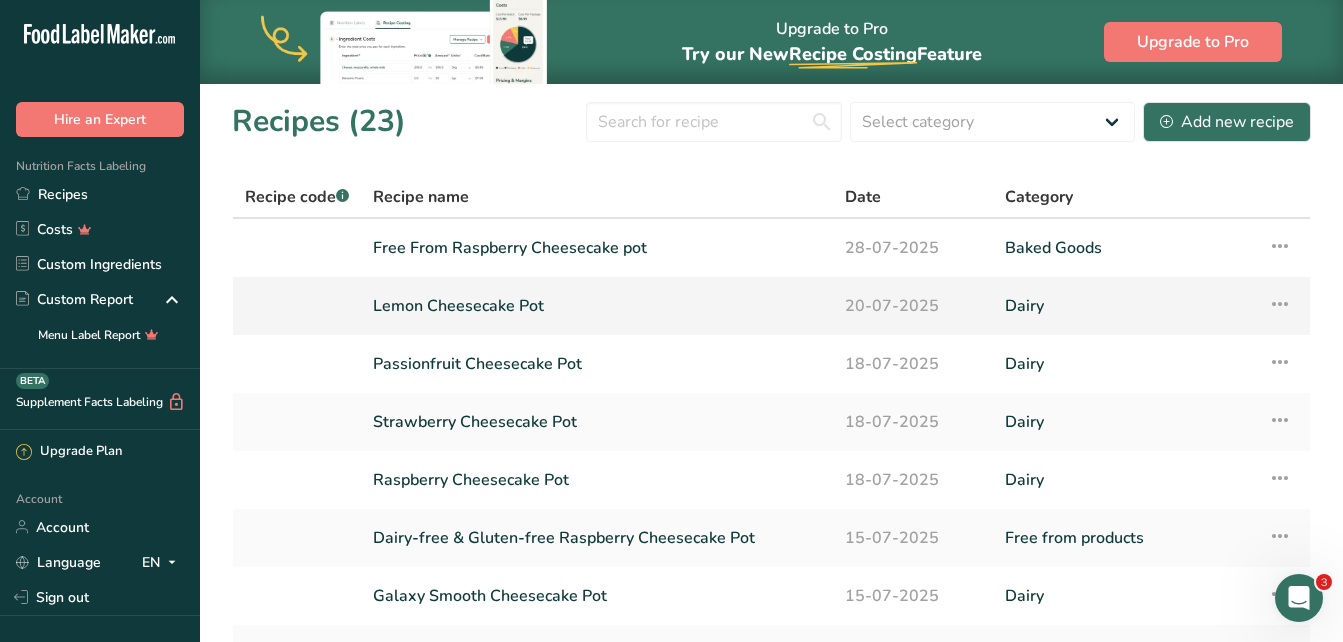 click on "Lemon Cheesecake Pot" at bounding box center [597, 306] 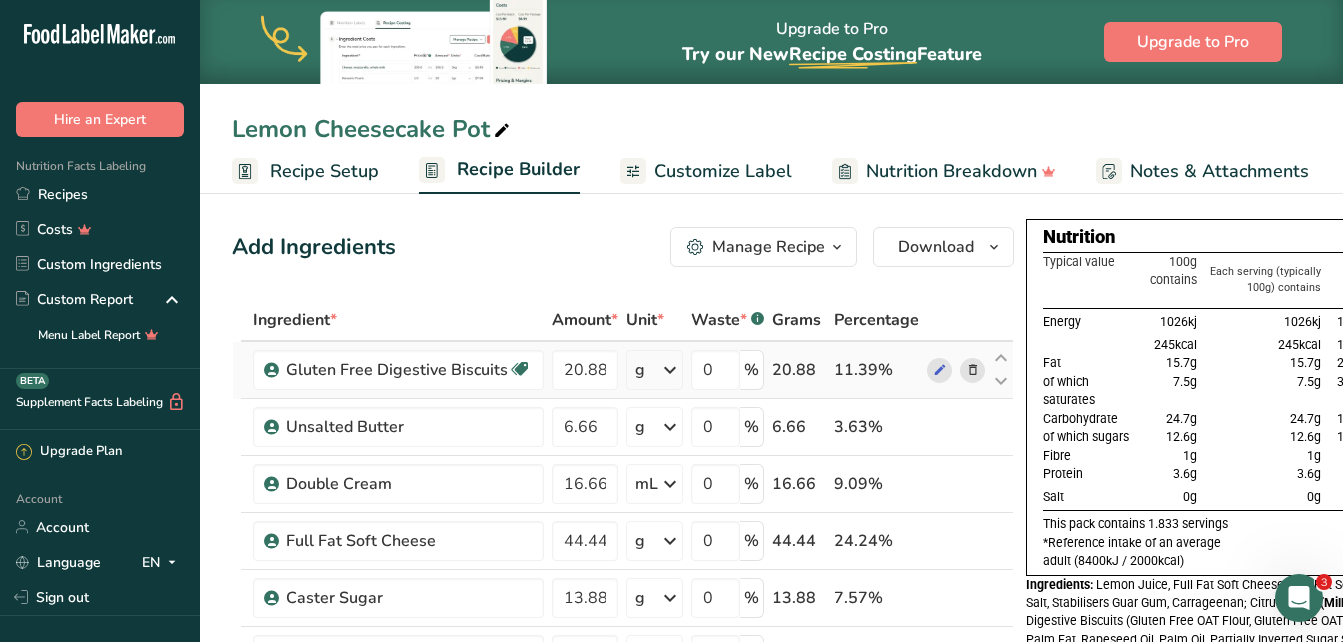 click at bounding box center (973, 370) 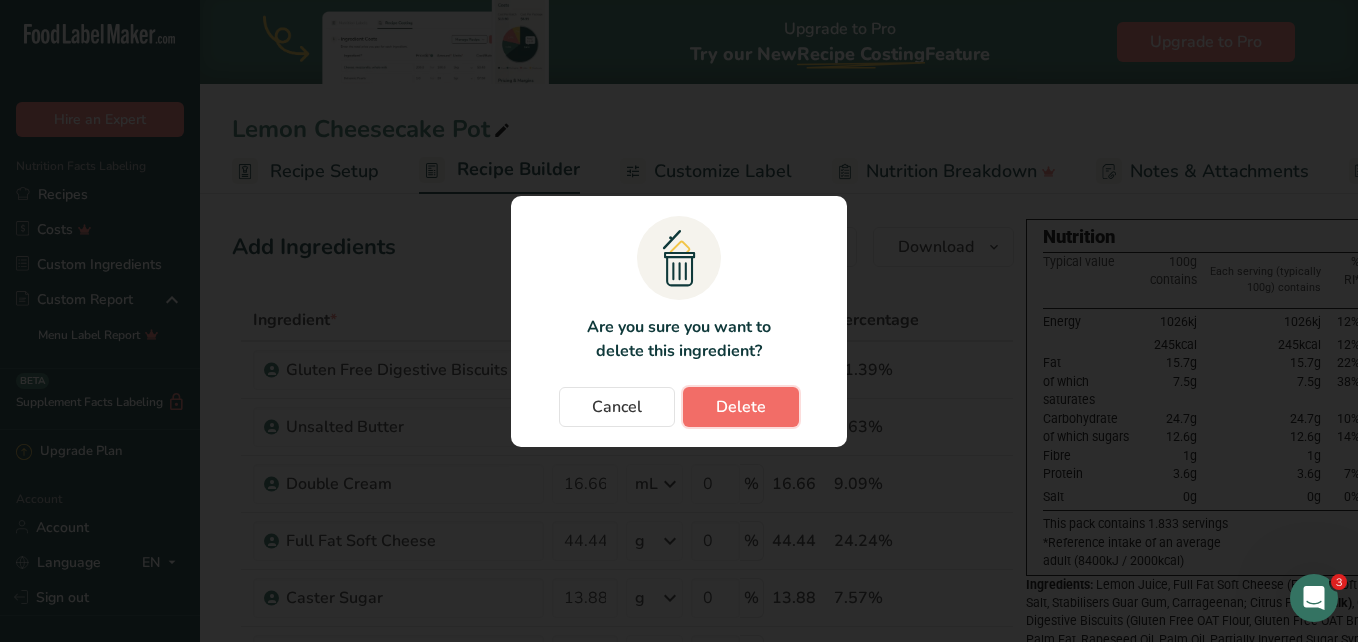click on "Delete" at bounding box center (741, 407) 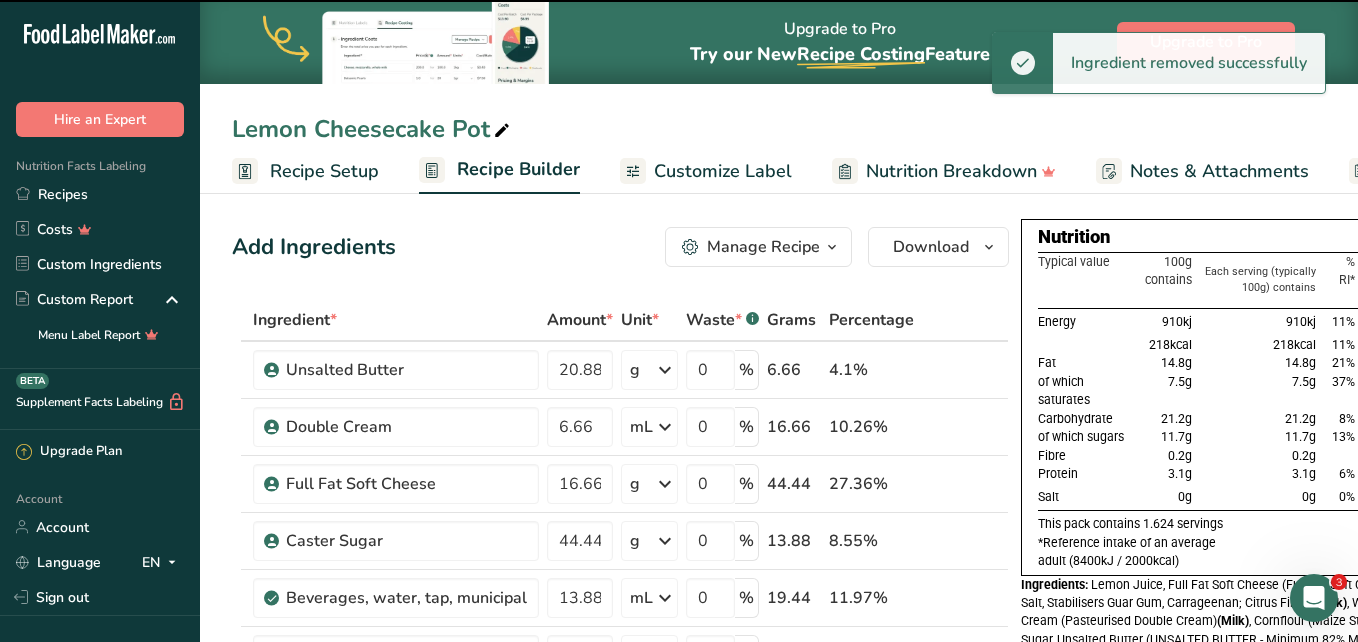 type on "6.66" 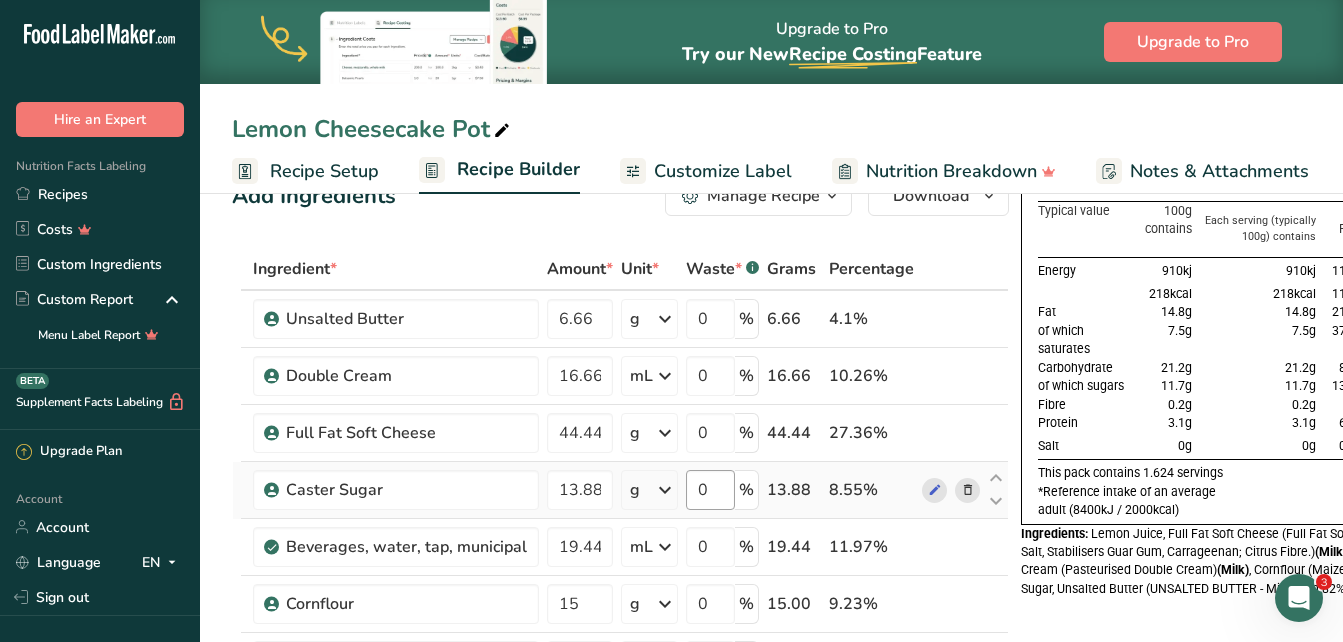 scroll, scrollTop: 0, scrollLeft: 0, axis: both 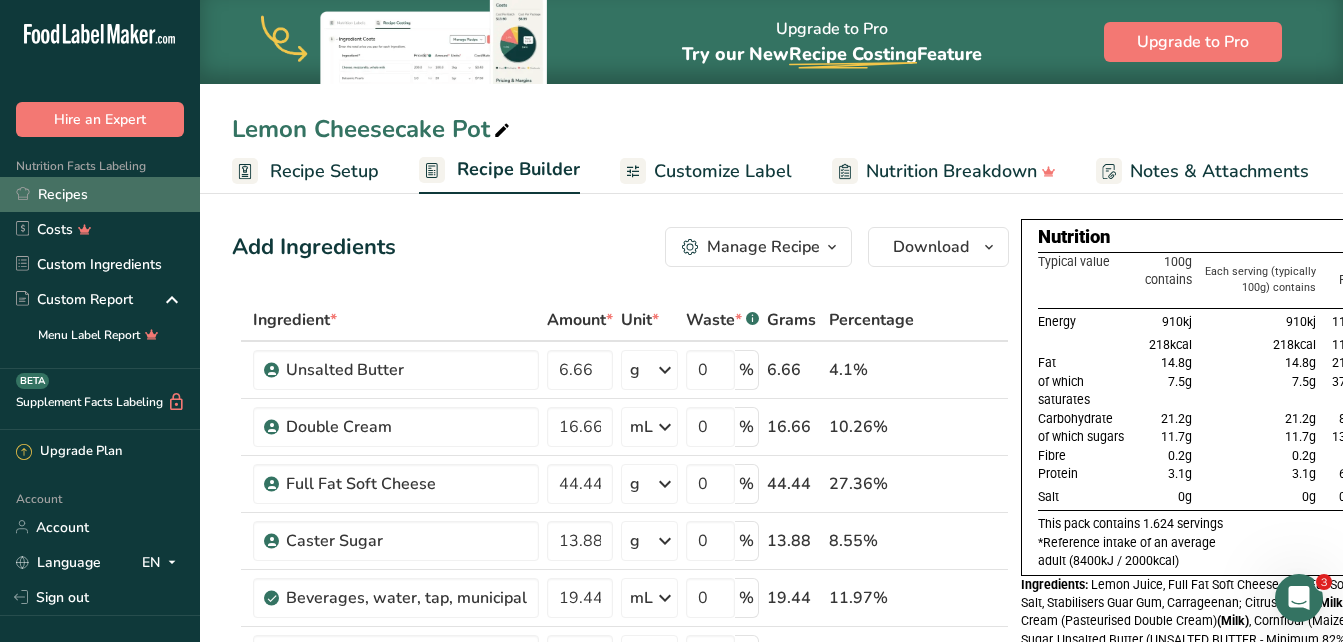 click on "Recipes" at bounding box center (100, 194) 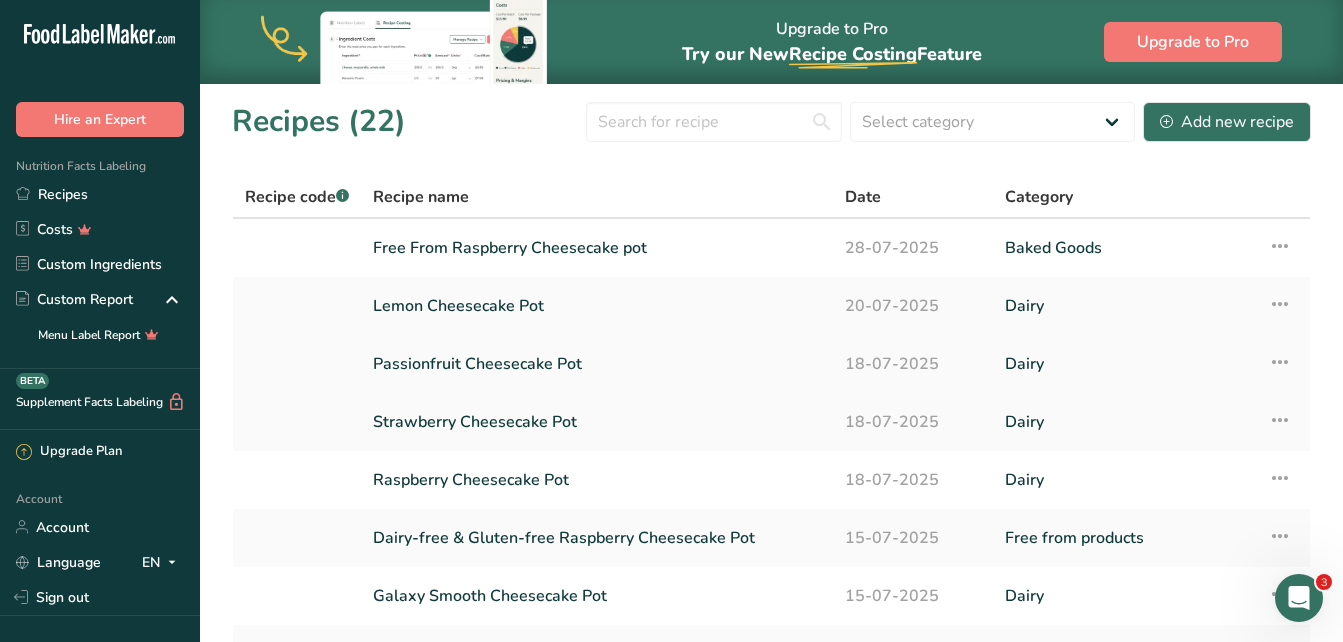 click on "Passionfruit Cheesecake Pot" at bounding box center (597, 364) 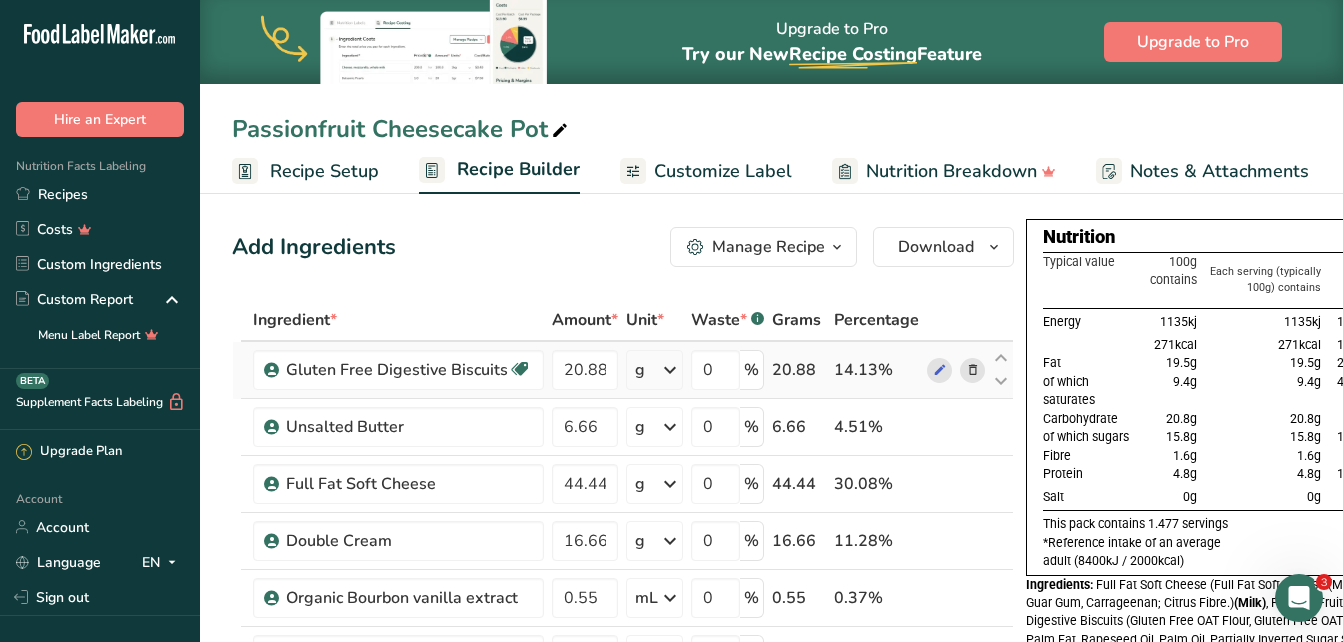 click at bounding box center (973, 370) 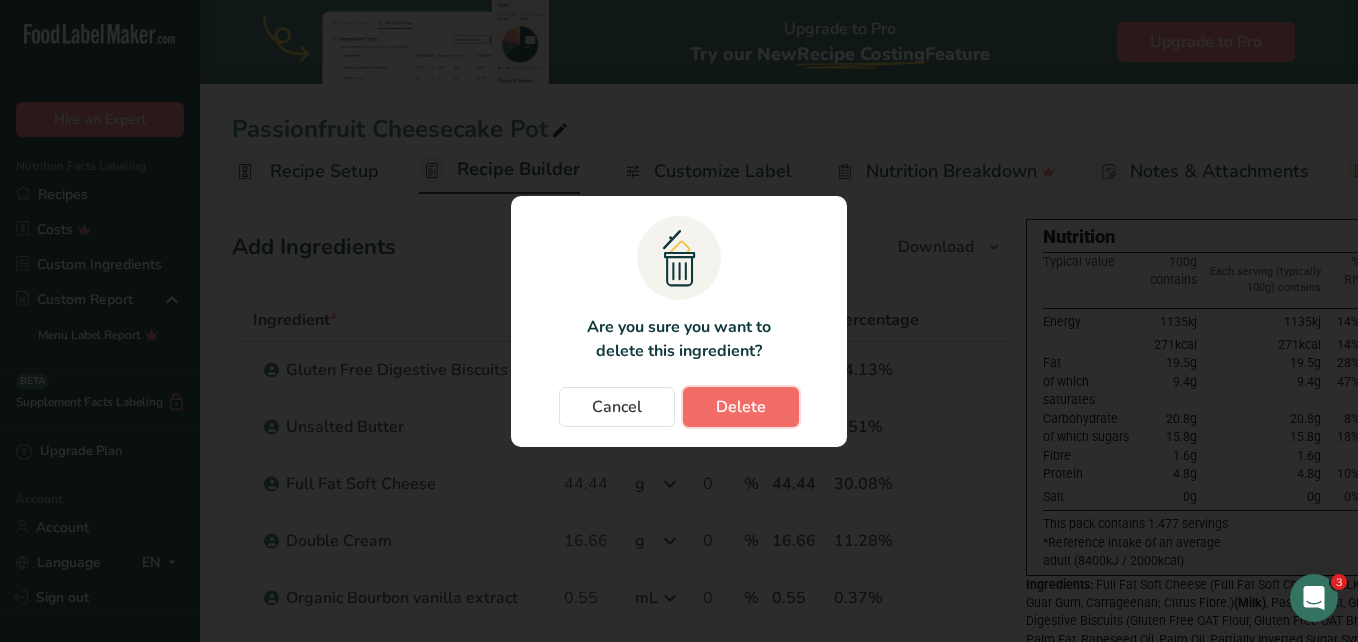click on "Delete" at bounding box center (741, 407) 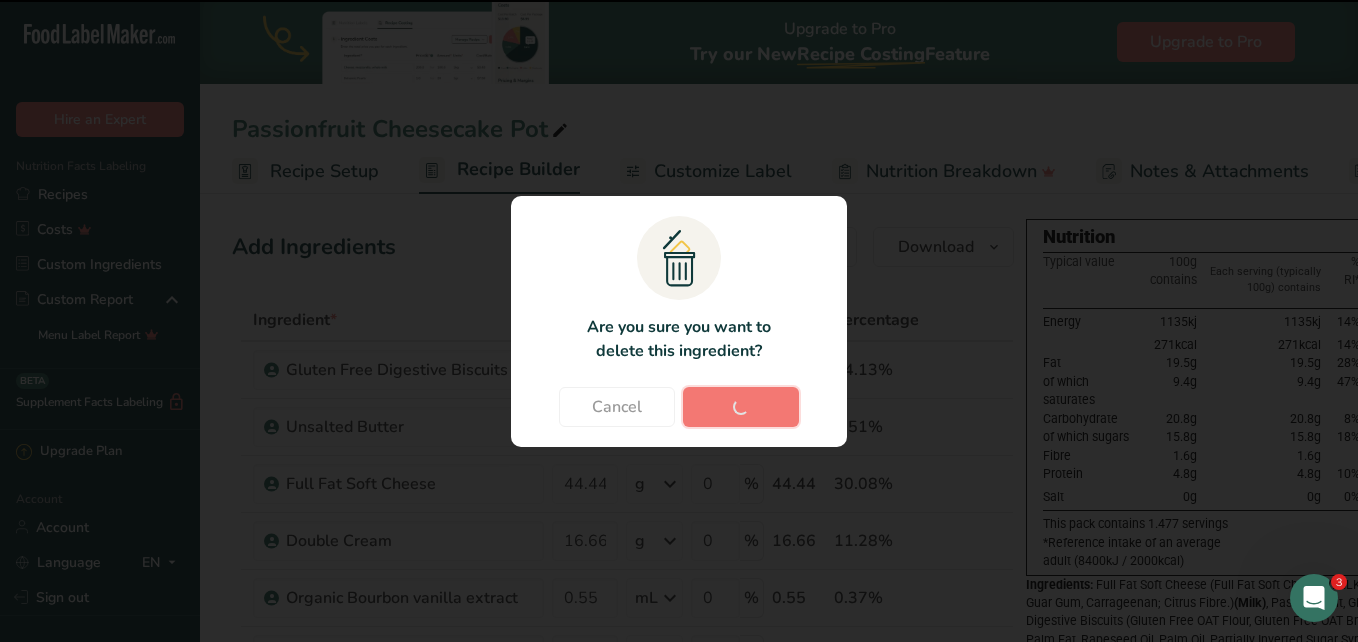 type on "6.66" 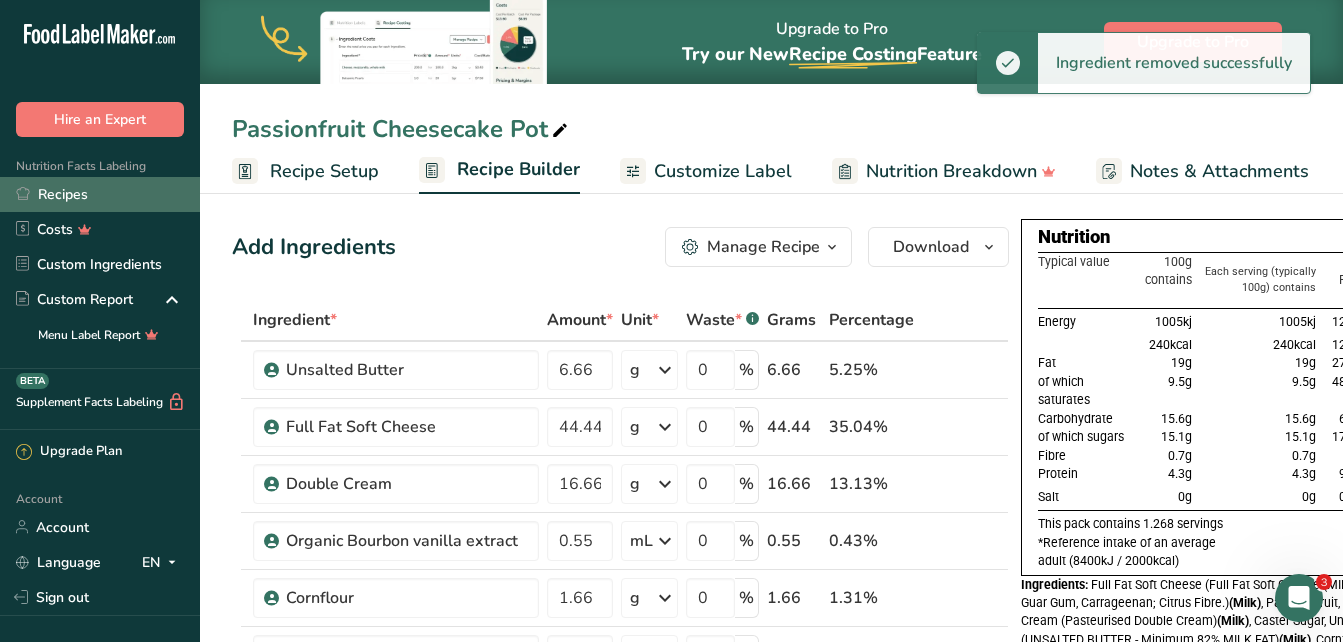 click on "Recipes" at bounding box center [100, 194] 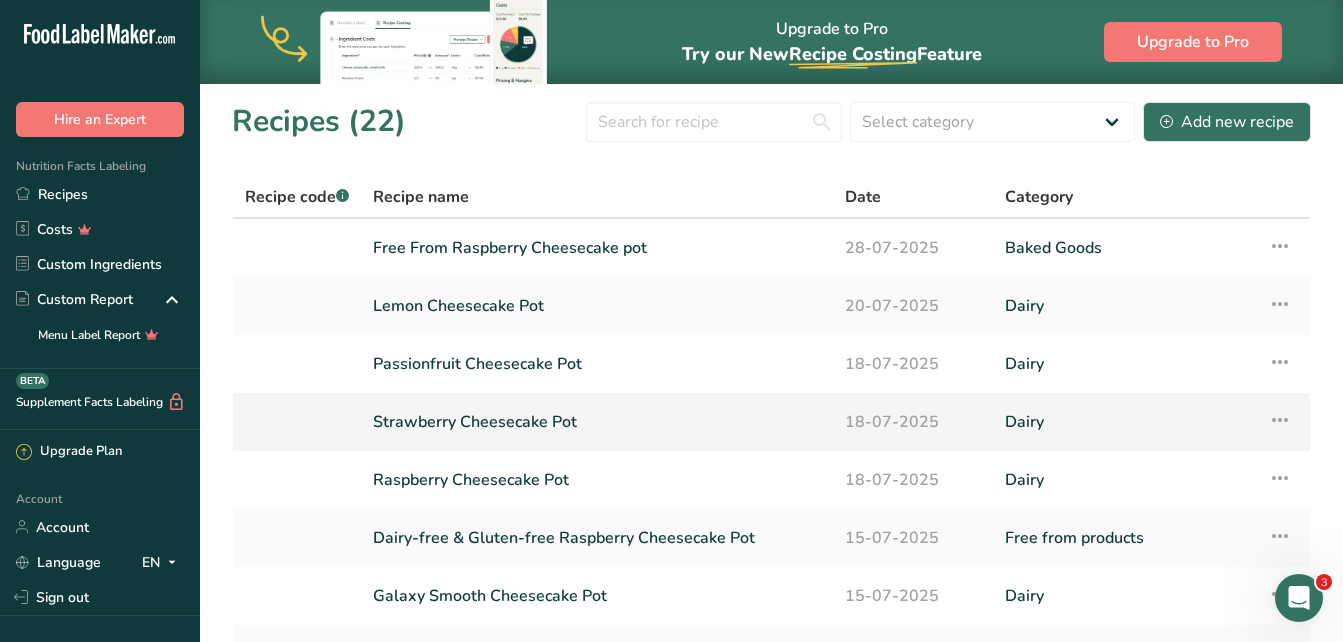 click on "Strawberry Cheesecake Pot" at bounding box center (597, 422) 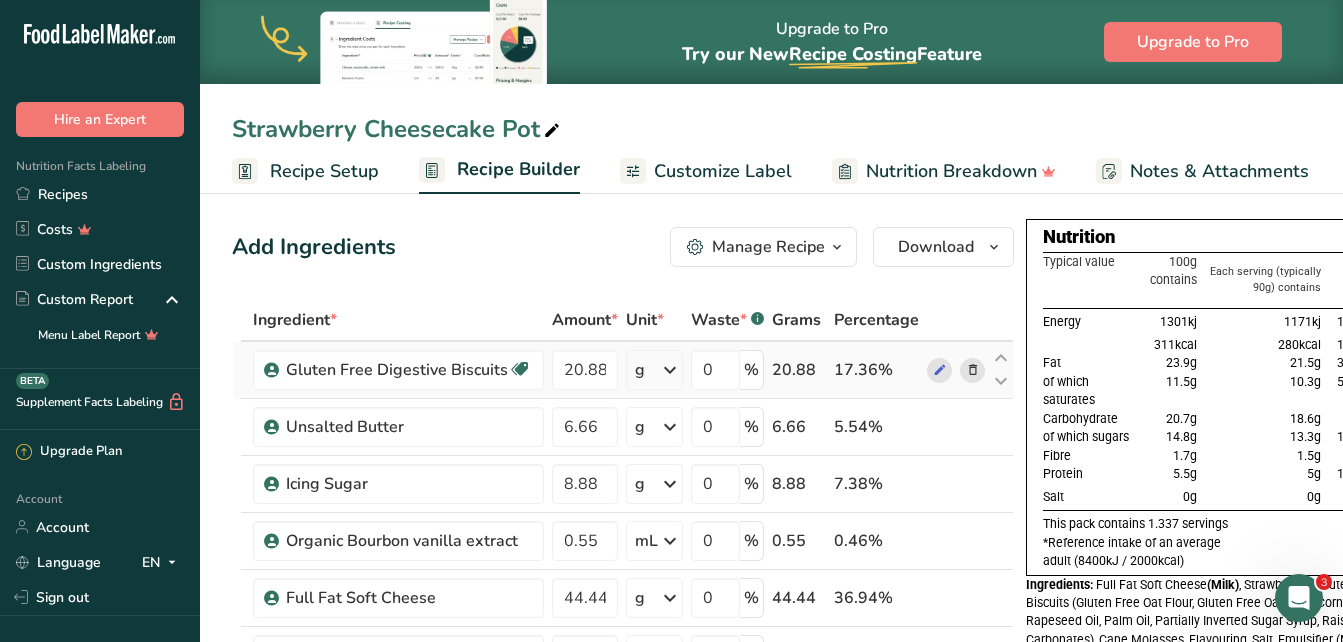 click at bounding box center (973, 370) 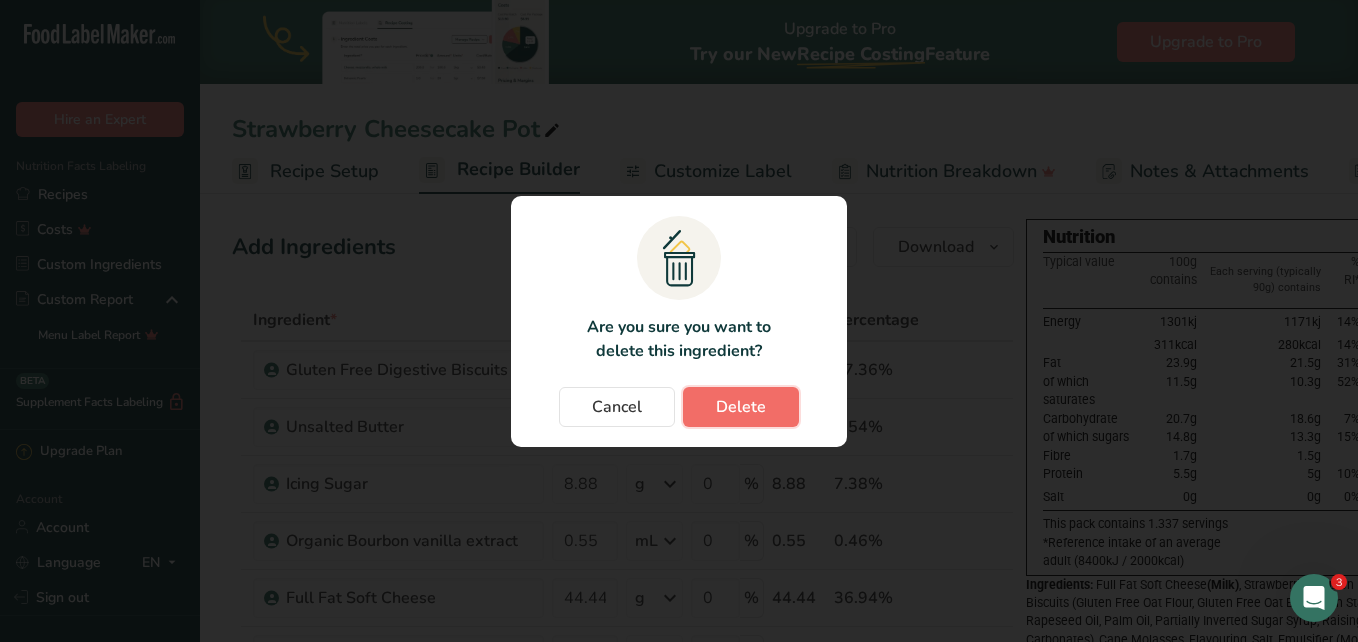 click on "Delete" at bounding box center [741, 407] 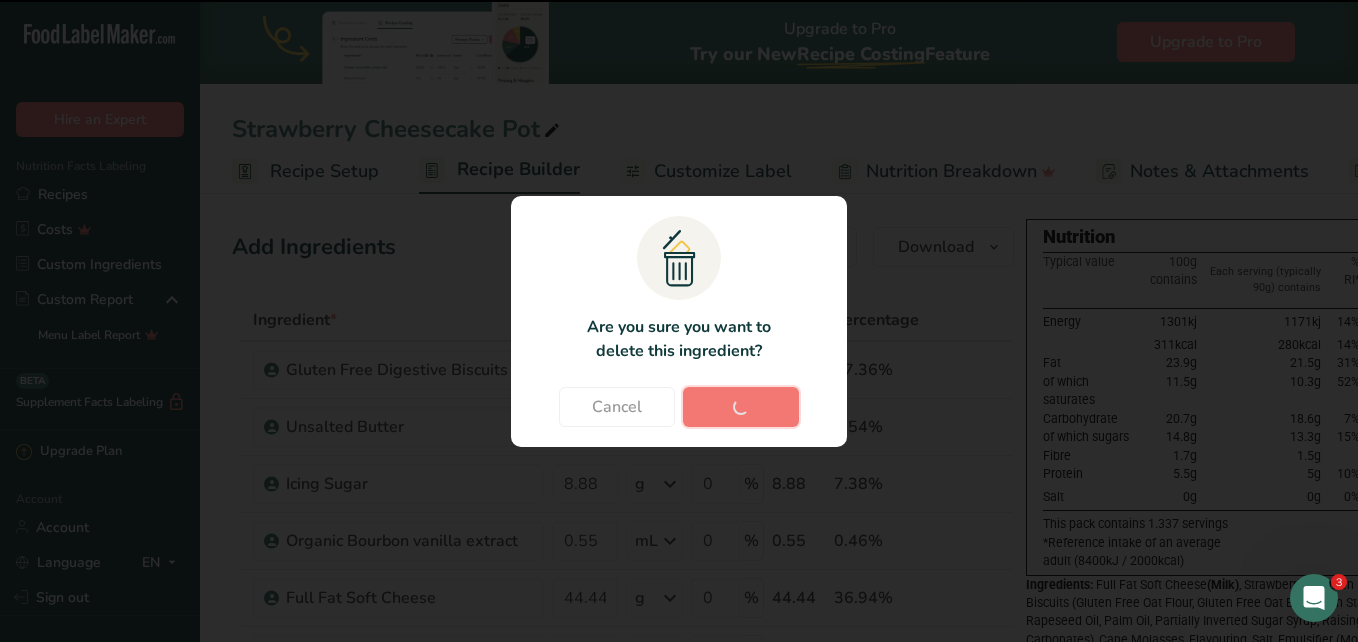 type on "6.66" 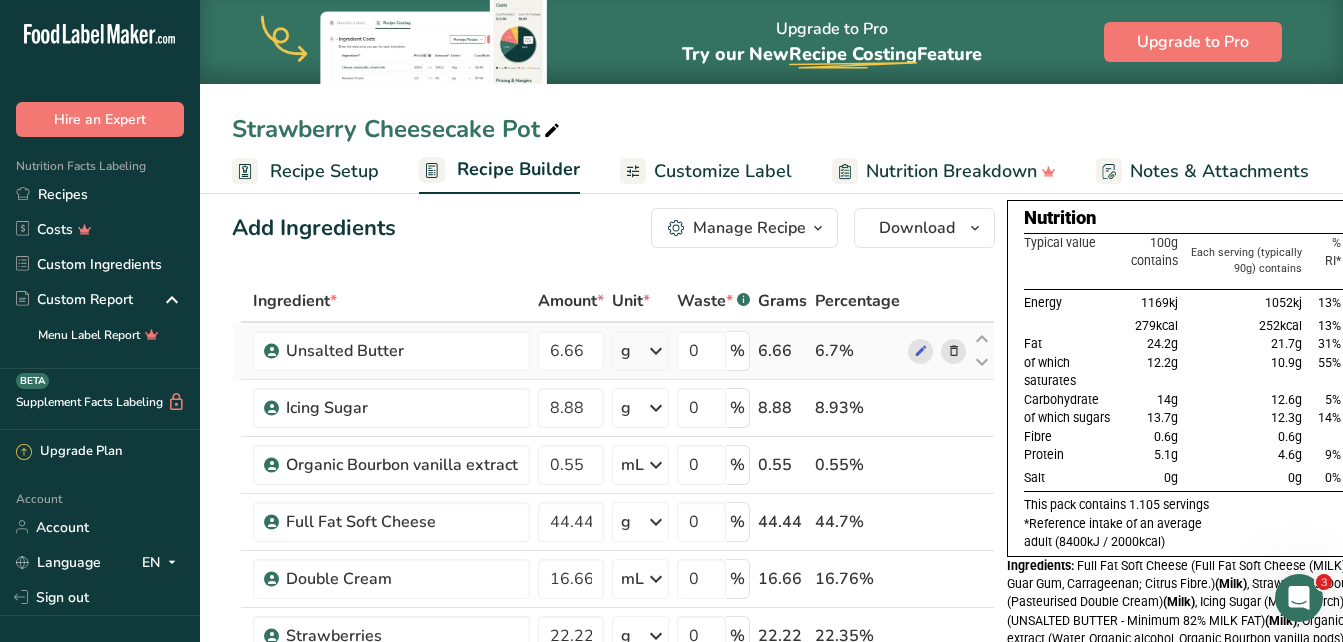 scroll, scrollTop: 0, scrollLeft: 0, axis: both 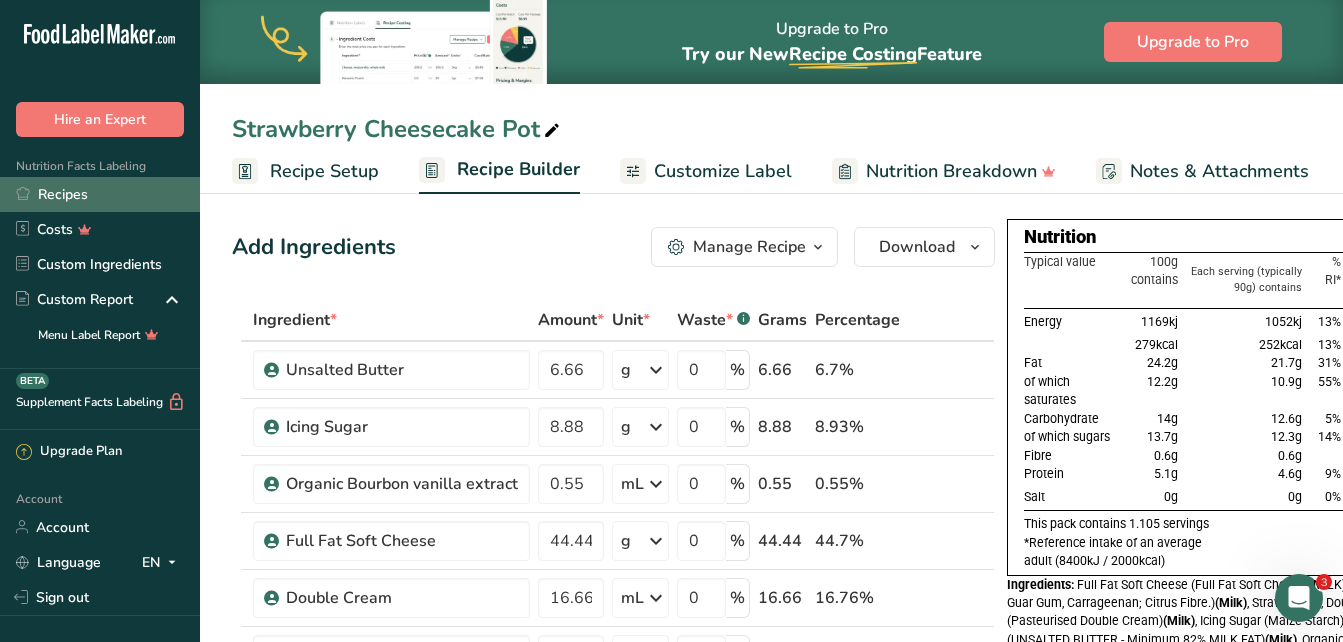 click on "Recipes" at bounding box center [100, 194] 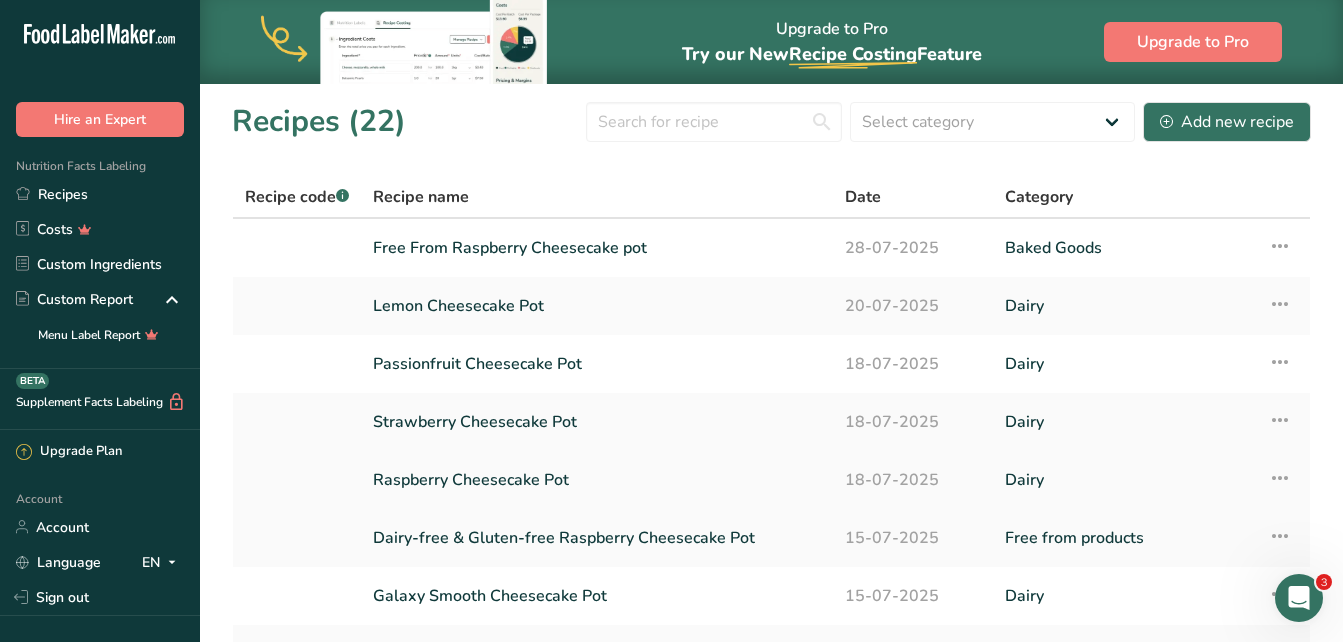 click on "Raspberry Cheesecake Pot" at bounding box center [597, 480] 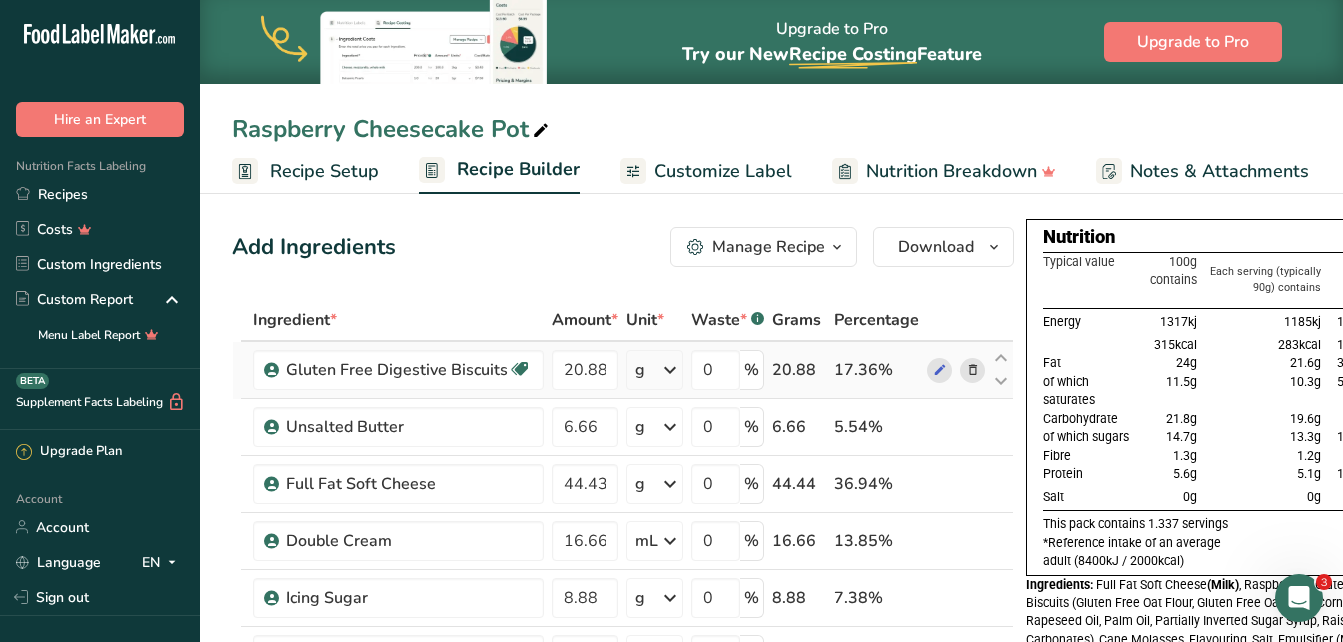 click at bounding box center (973, 370) 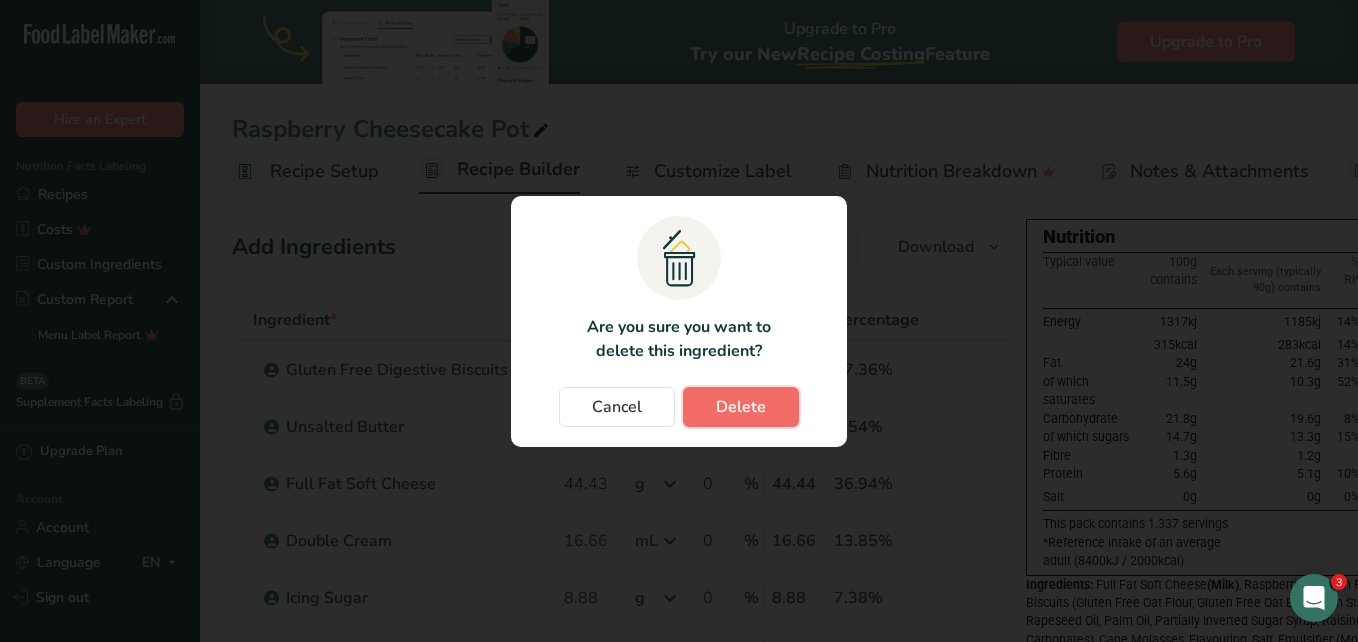 click on "Delete" at bounding box center [741, 407] 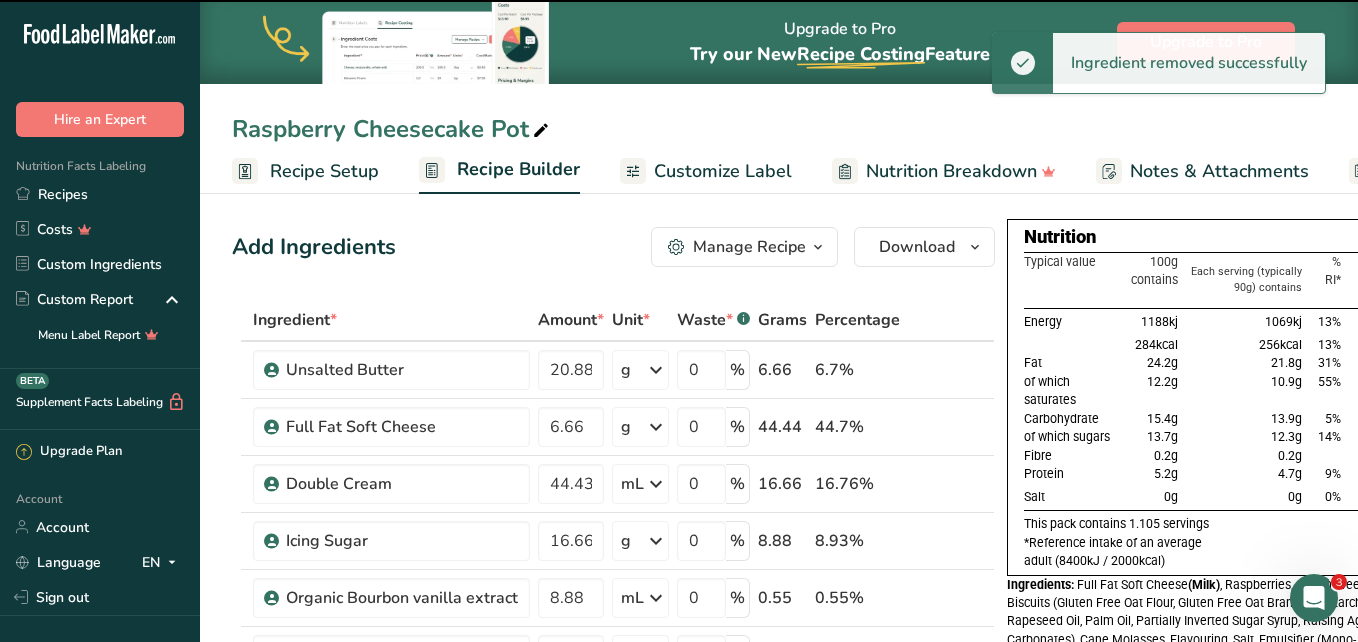 type on "6.66" 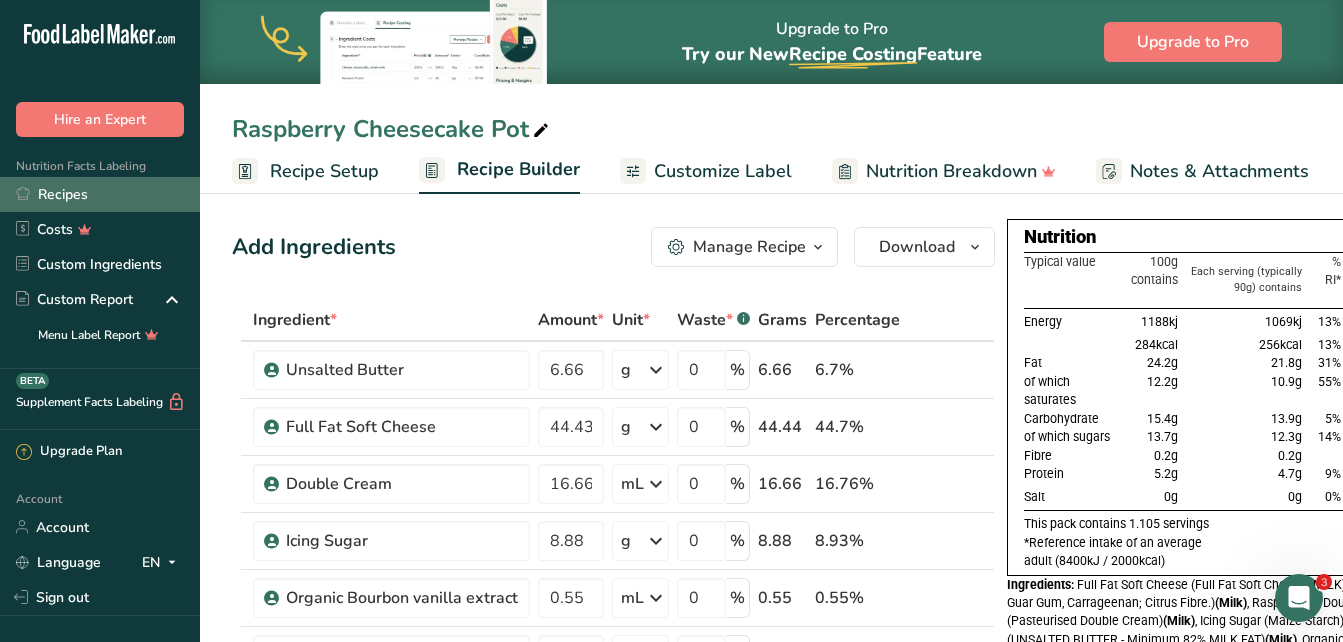 click on "Recipes" at bounding box center (100, 194) 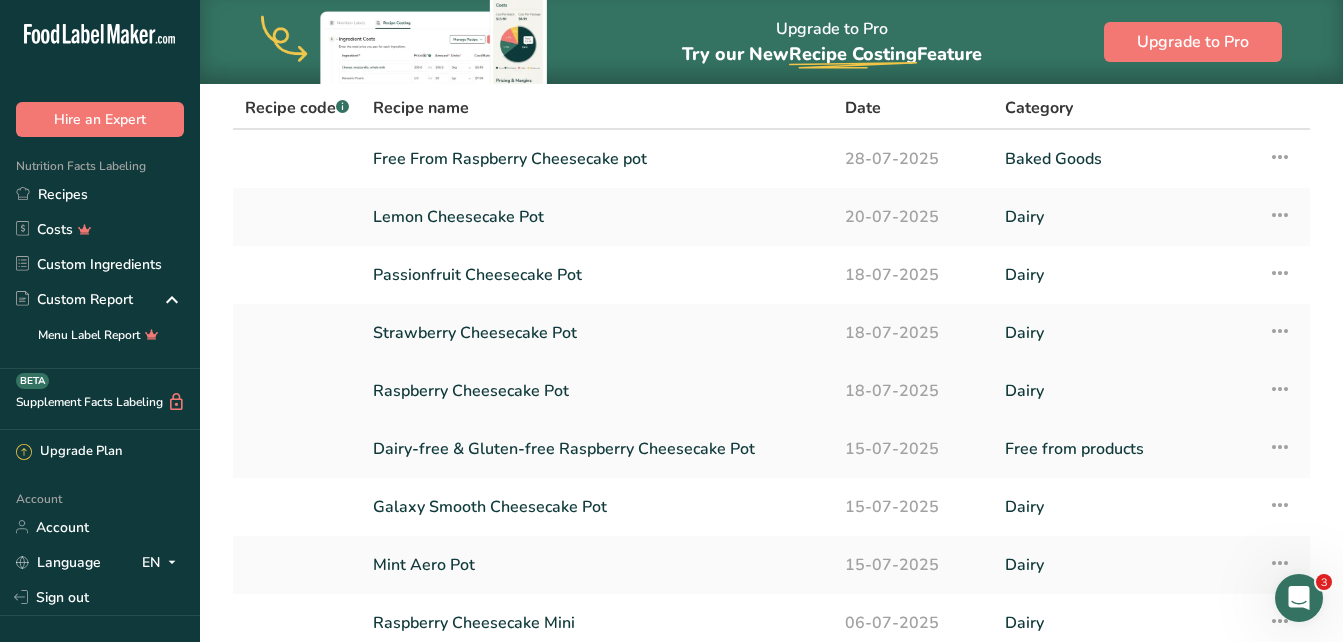 scroll, scrollTop: 100, scrollLeft: 0, axis: vertical 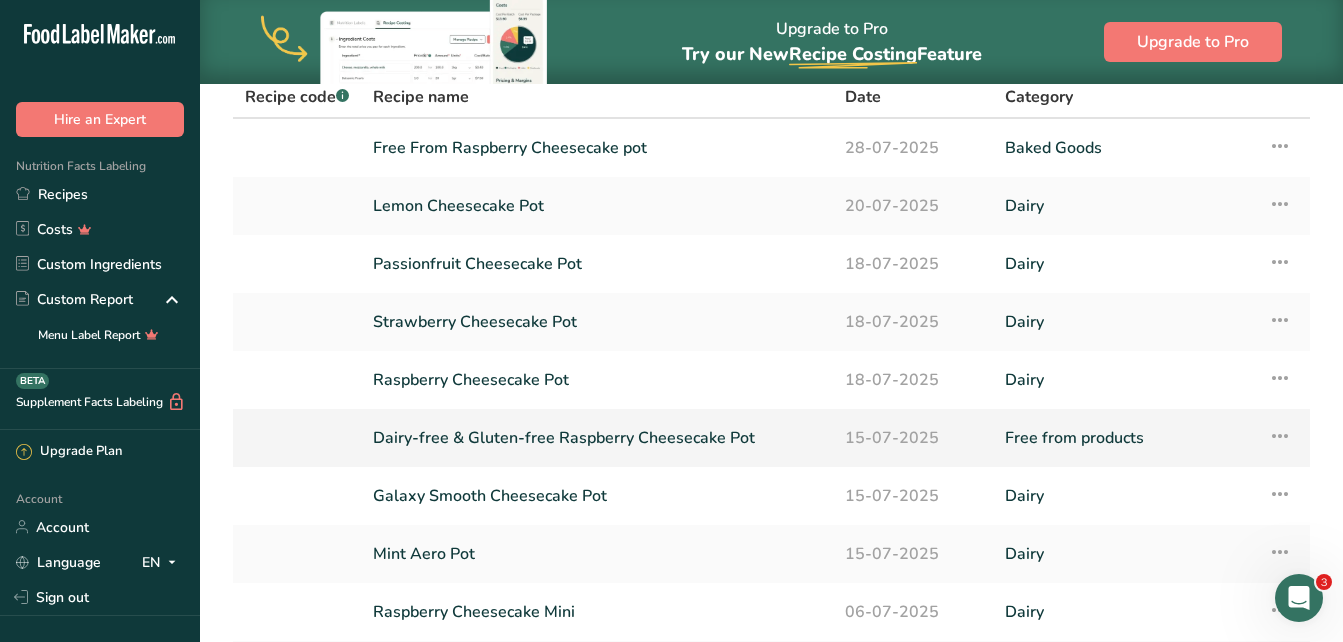 click on "Dairy-free & Gluten-free Raspberry Cheesecake Pot" at bounding box center (597, 438) 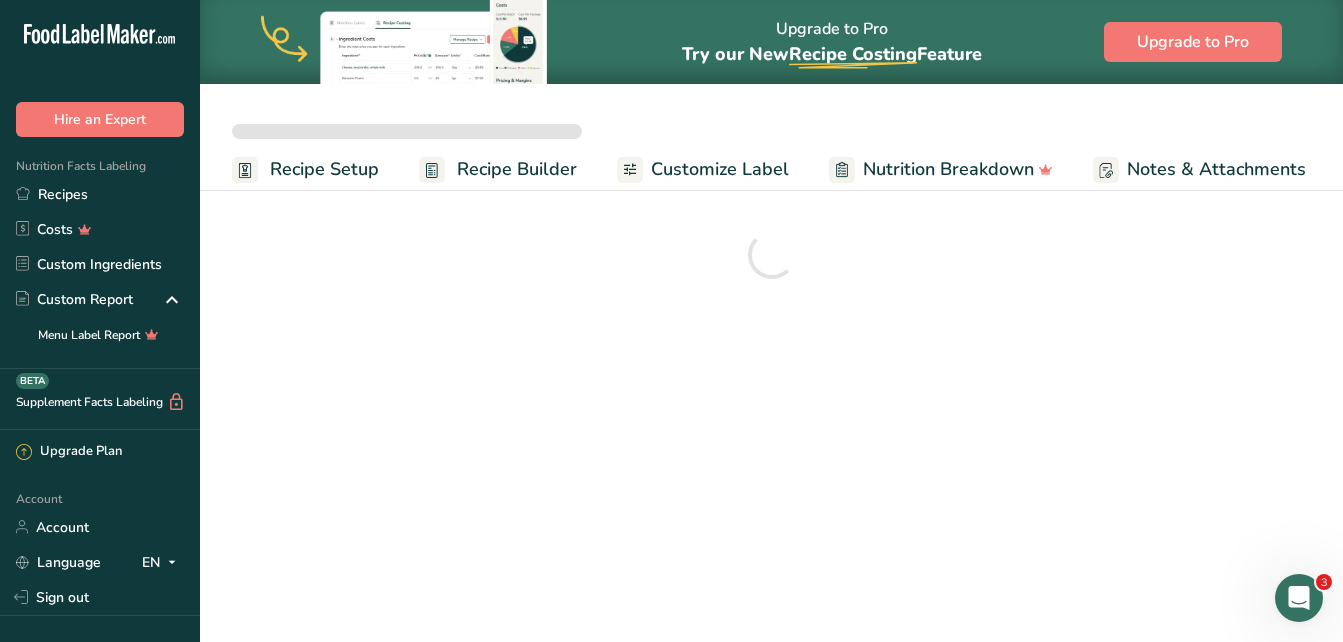scroll, scrollTop: 0, scrollLeft: 0, axis: both 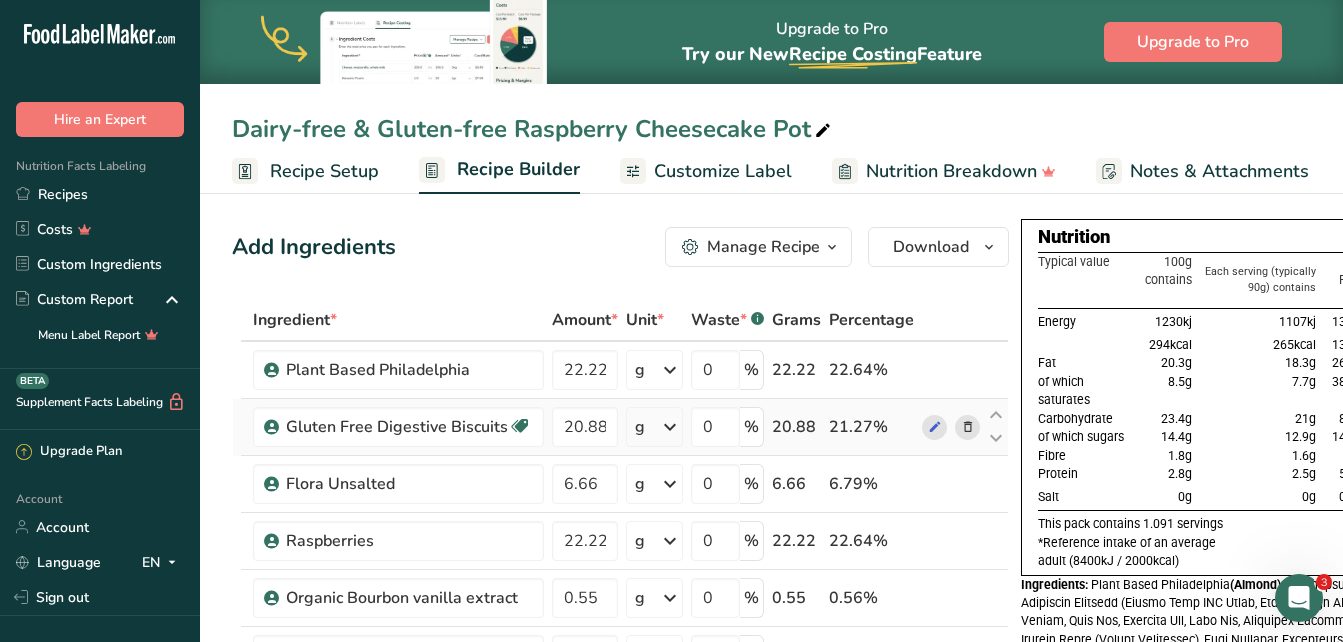 click at bounding box center (968, 427) 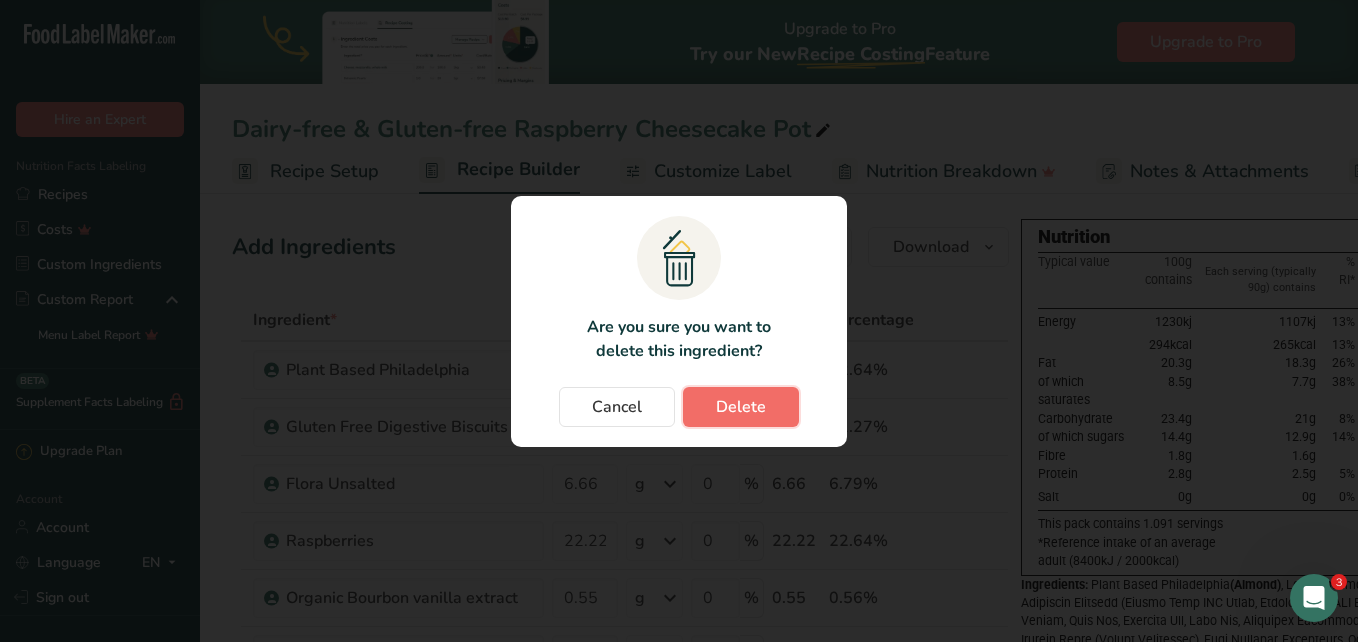 click on "Delete" at bounding box center [741, 407] 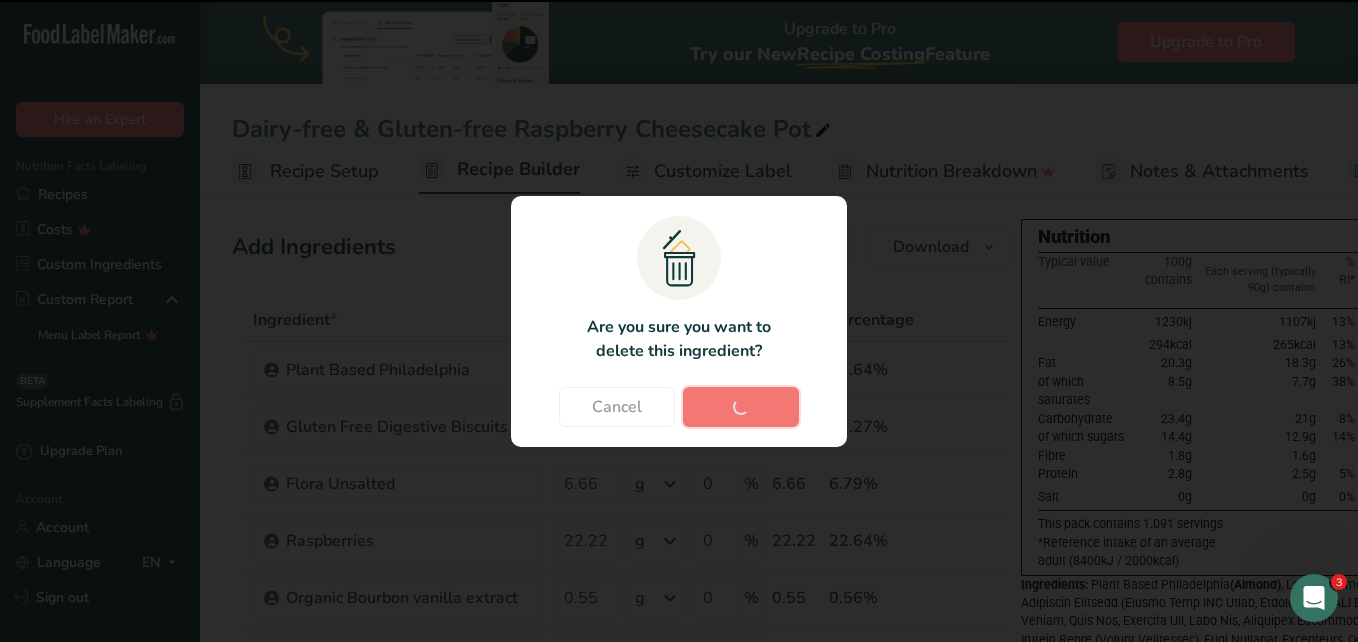 type on "6.66" 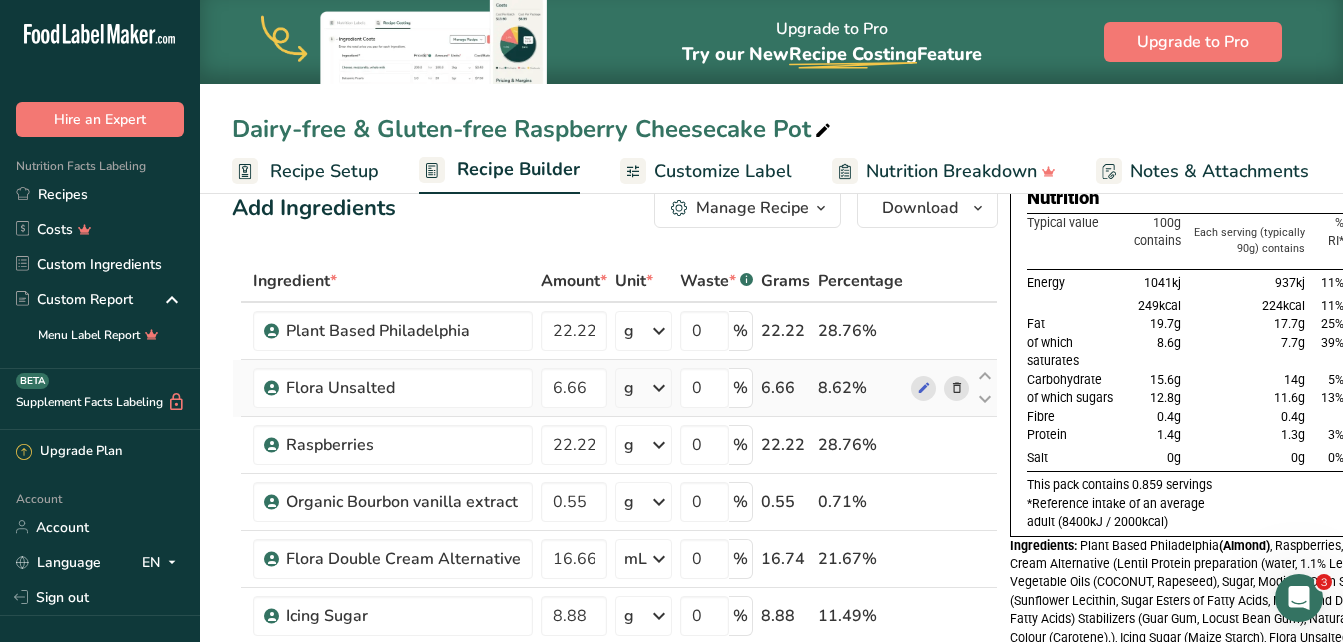 scroll, scrollTop: 0, scrollLeft: 0, axis: both 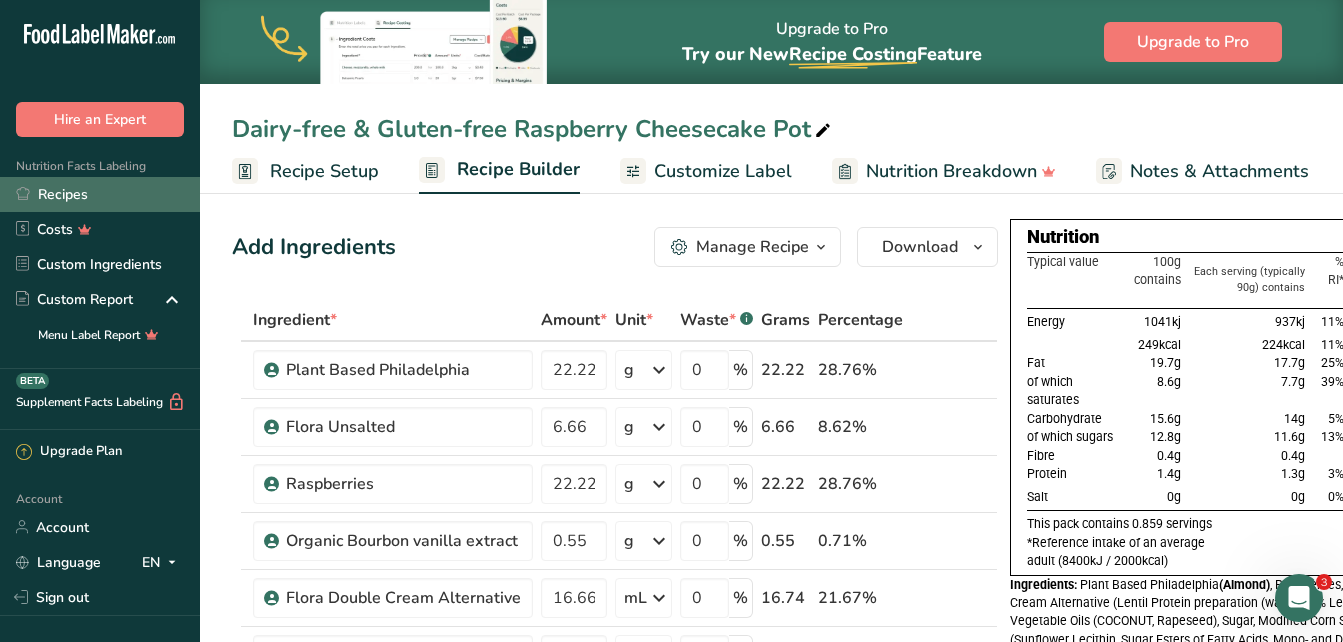 click on "Recipes" at bounding box center [100, 194] 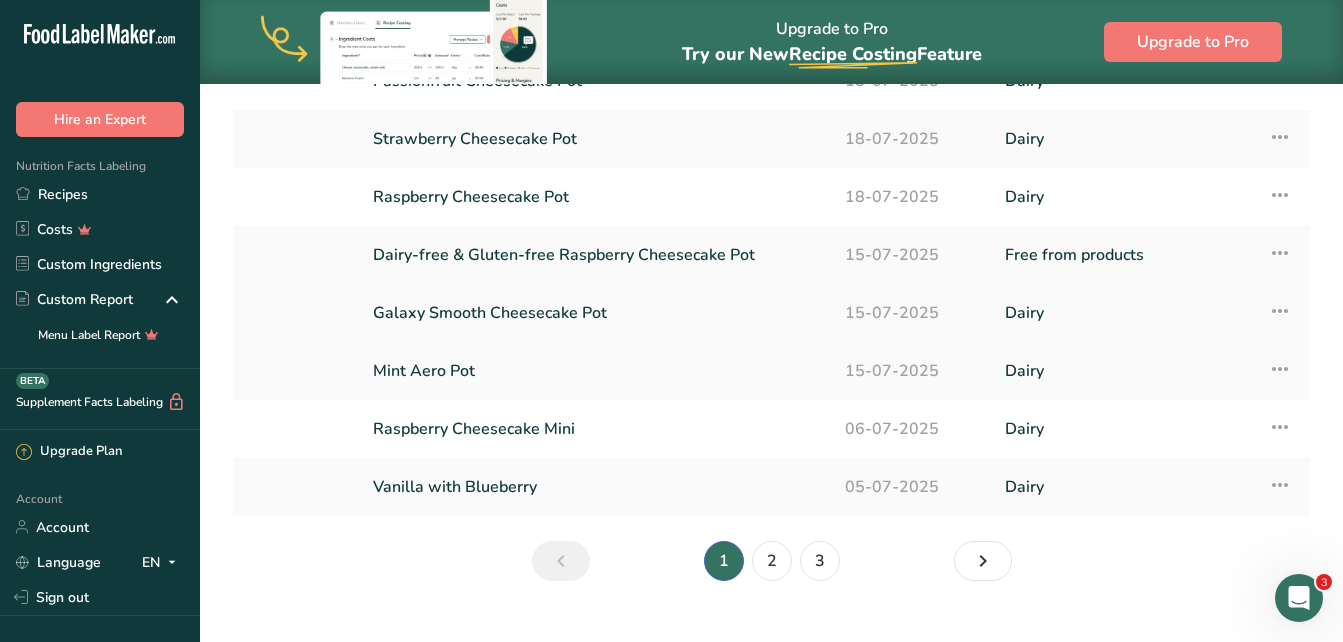 scroll, scrollTop: 300, scrollLeft: 0, axis: vertical 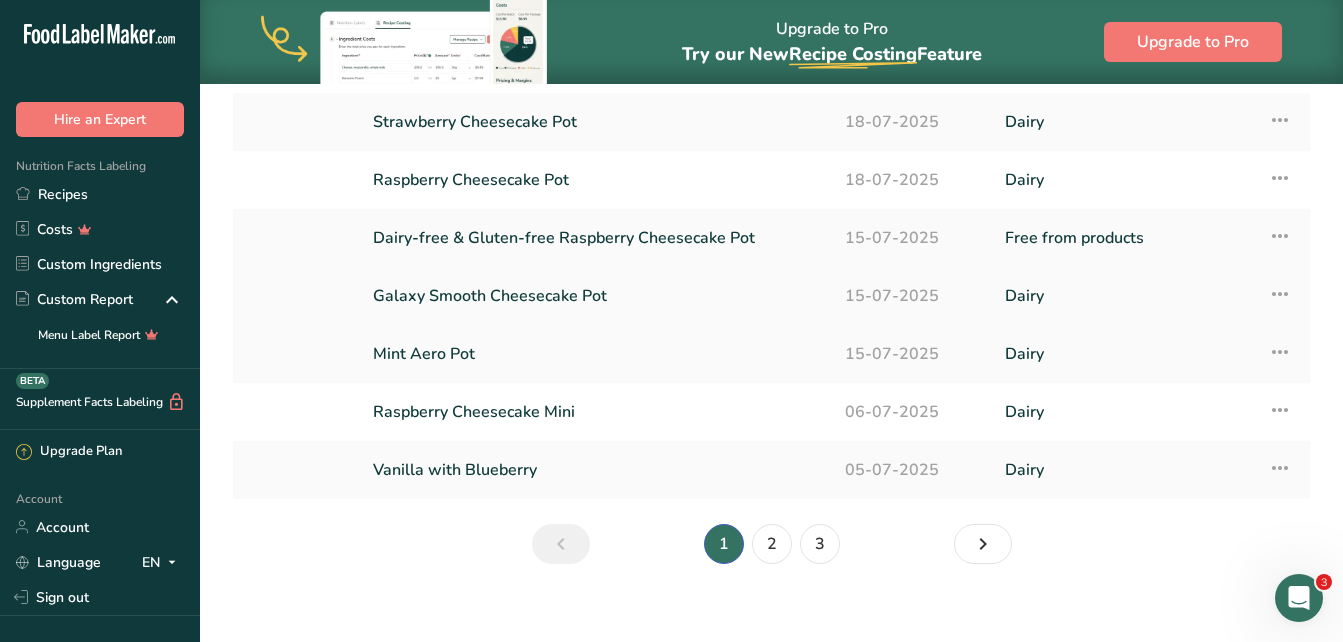 click on "Galaxy Smooth Cheesecake Pot" at bounding box center [597, 296] 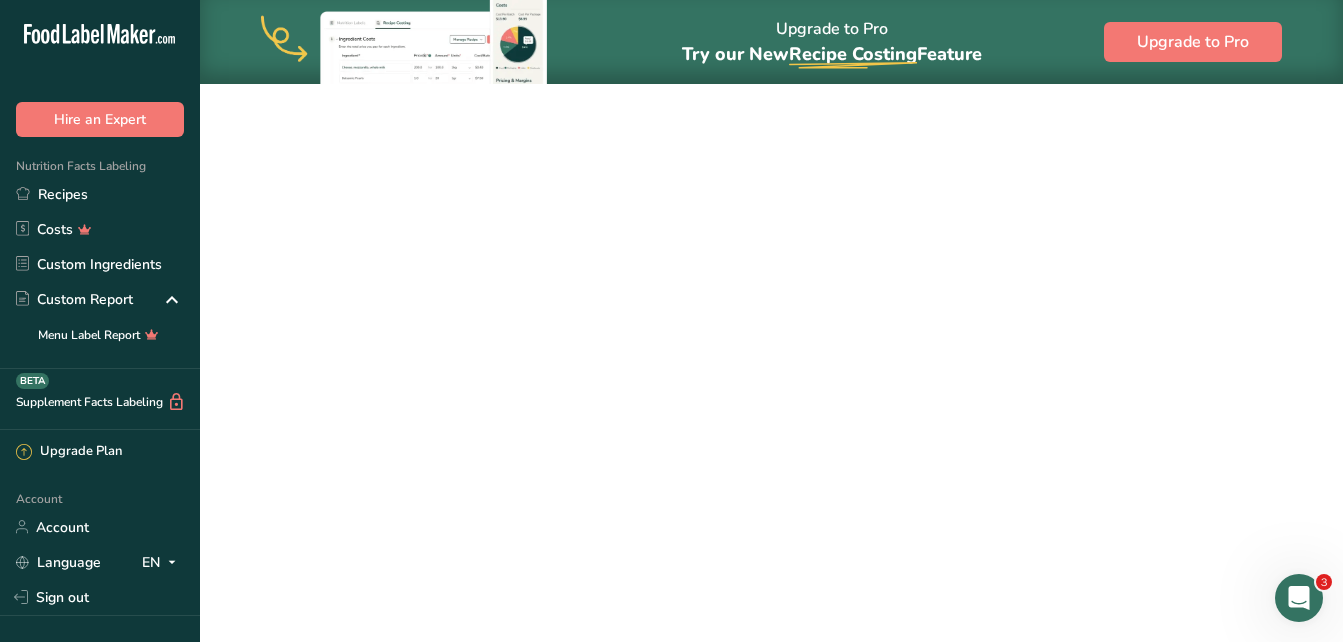 scroll, scrollTop: 0, scrollLeft: 0, axis: both 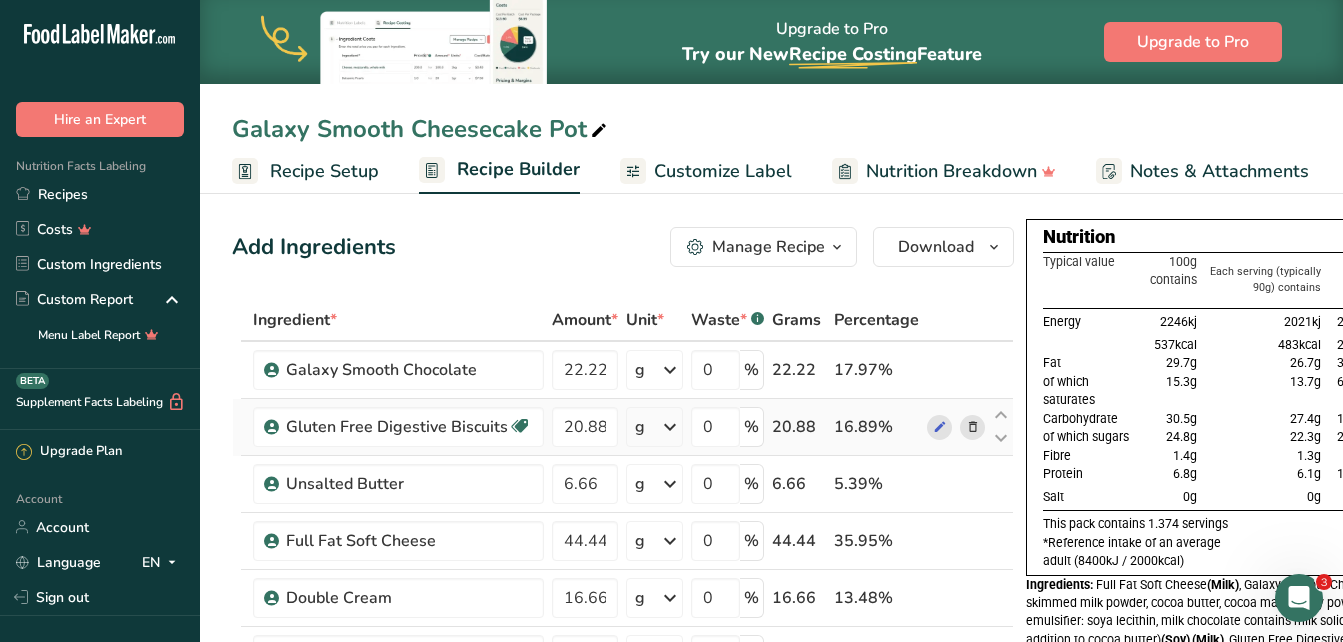click at bounding box center [973, 427] 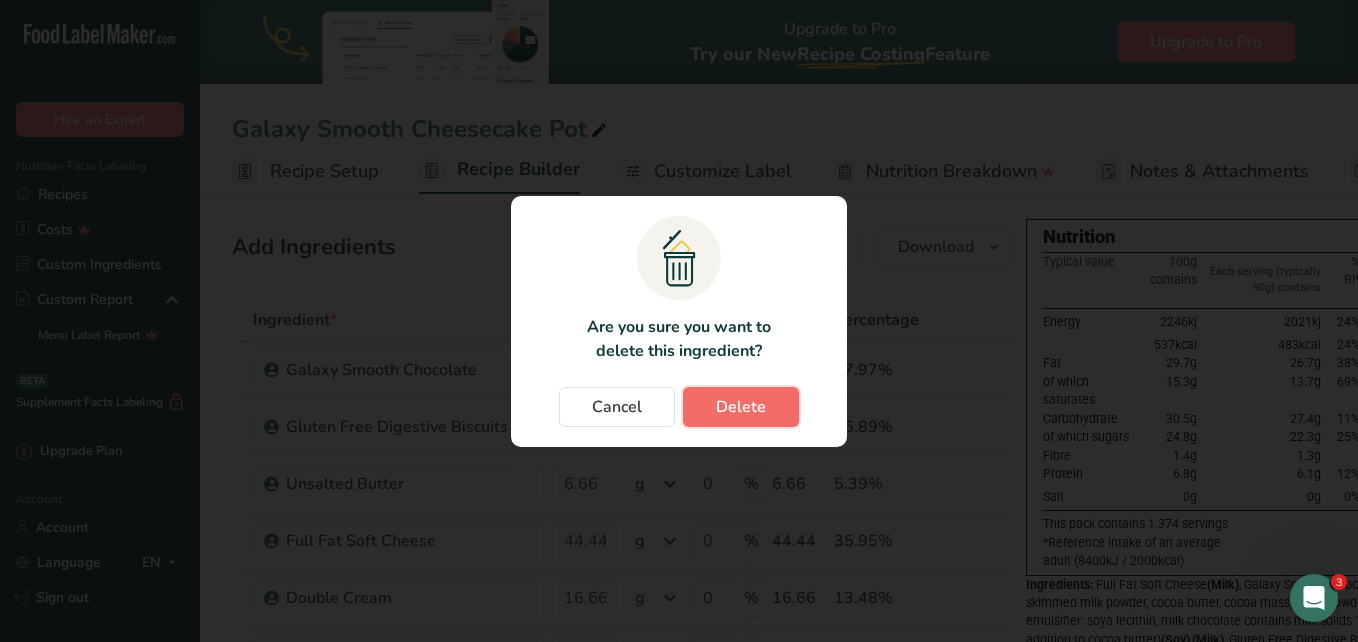 click on "Delete" at bounding box center (741, 407) 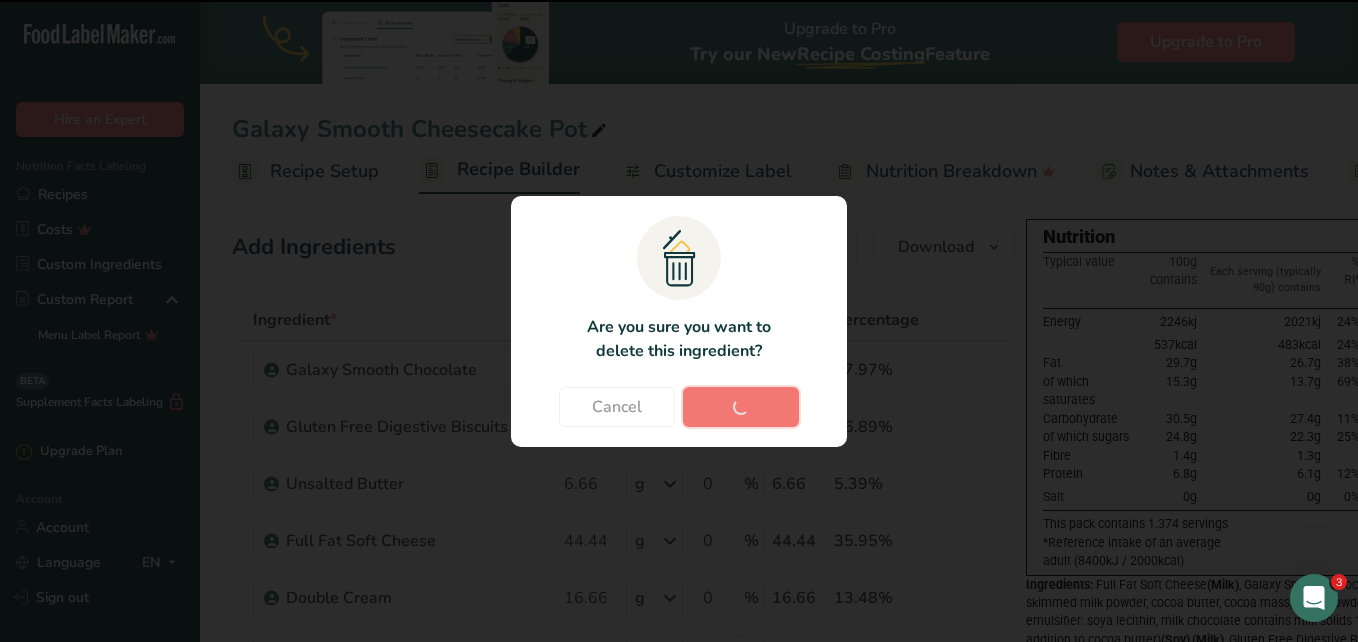 type on "6.66" 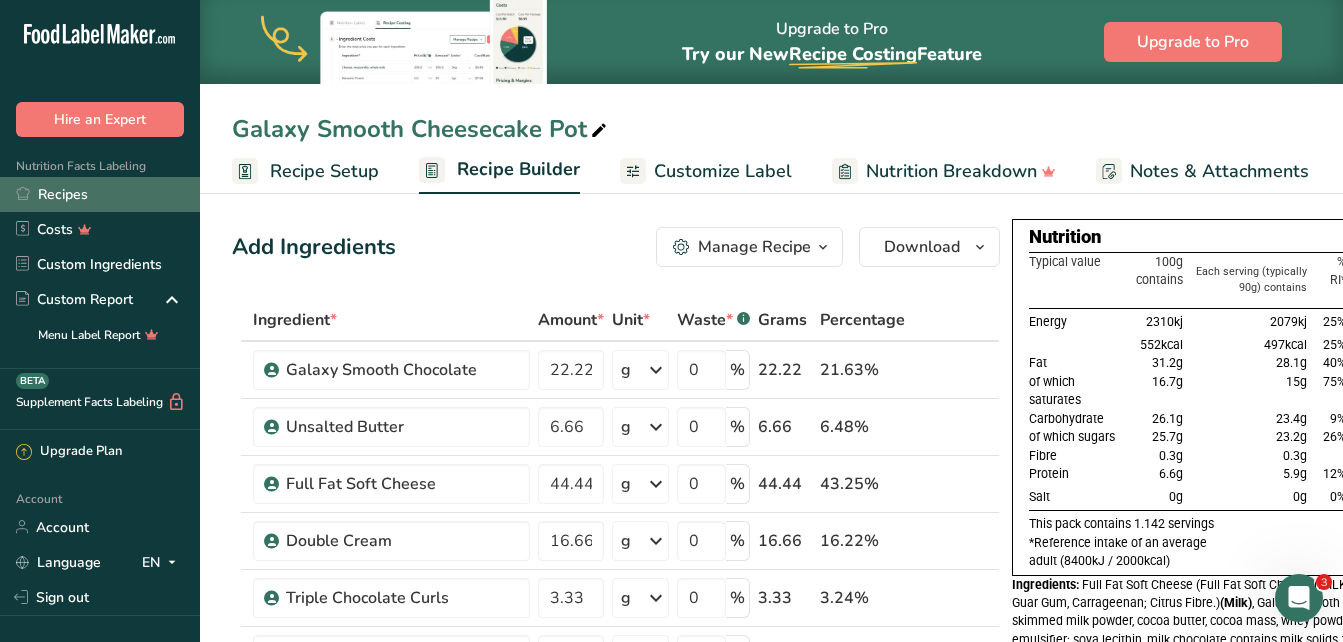 click on "Recipes" at bounding box center (100, 194) 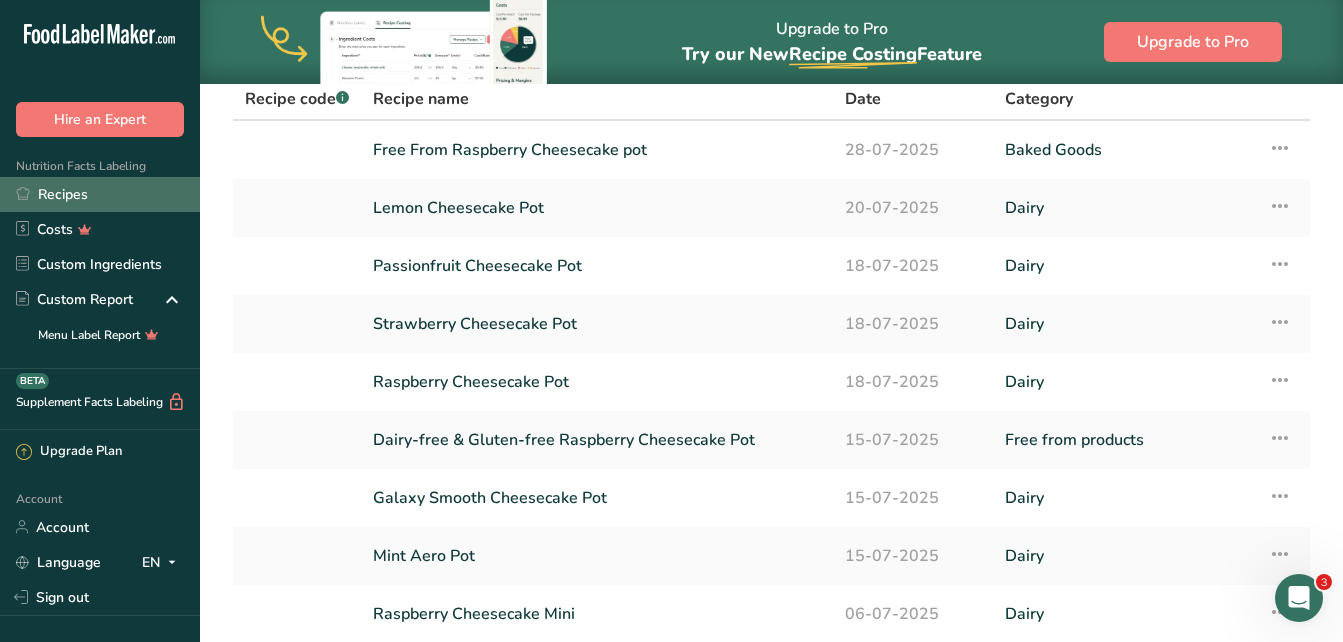 scroll, scrollTop: 100, scrollLeft: 0, axis: vertical 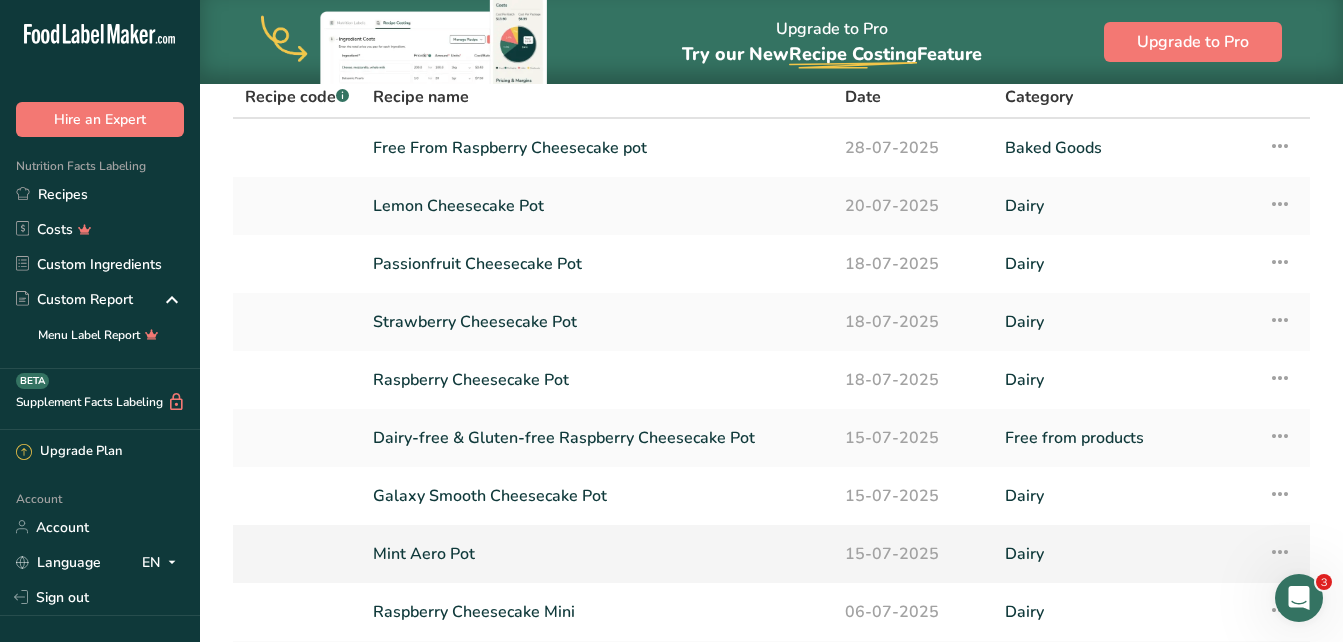 click on "Mint Aero Pot" at bounding box center (597, 554) 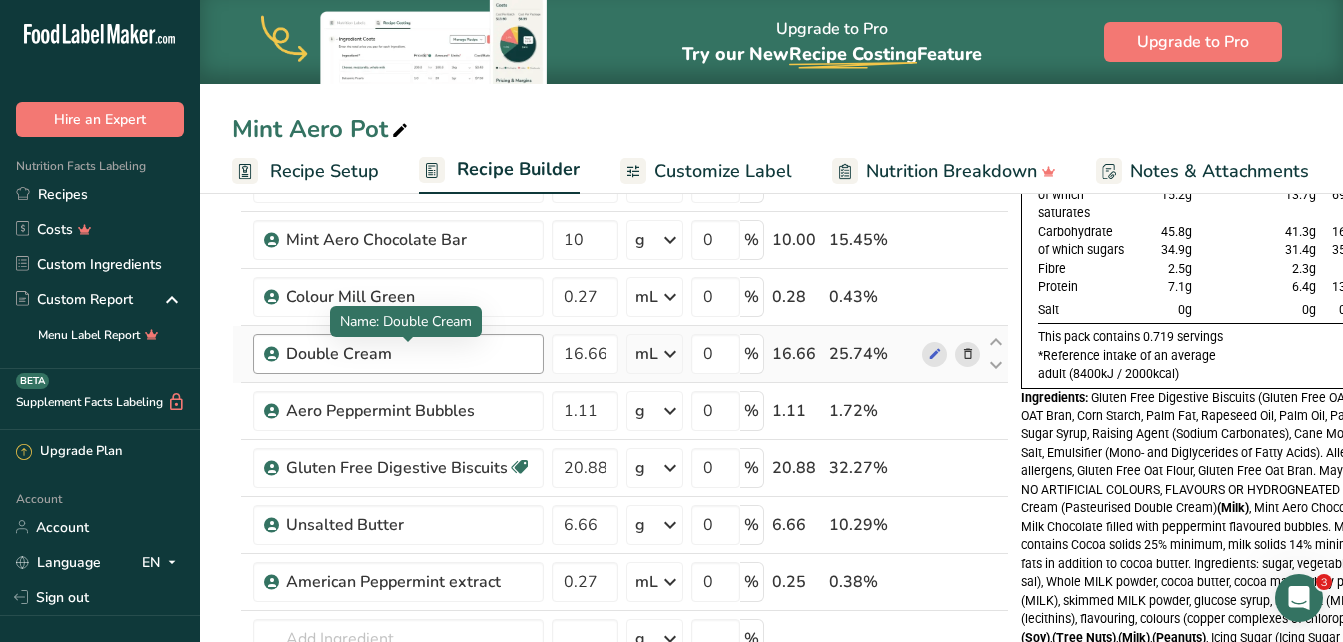 scroll, scrollTop: 200, scrollLeft: 0, axis: vertical 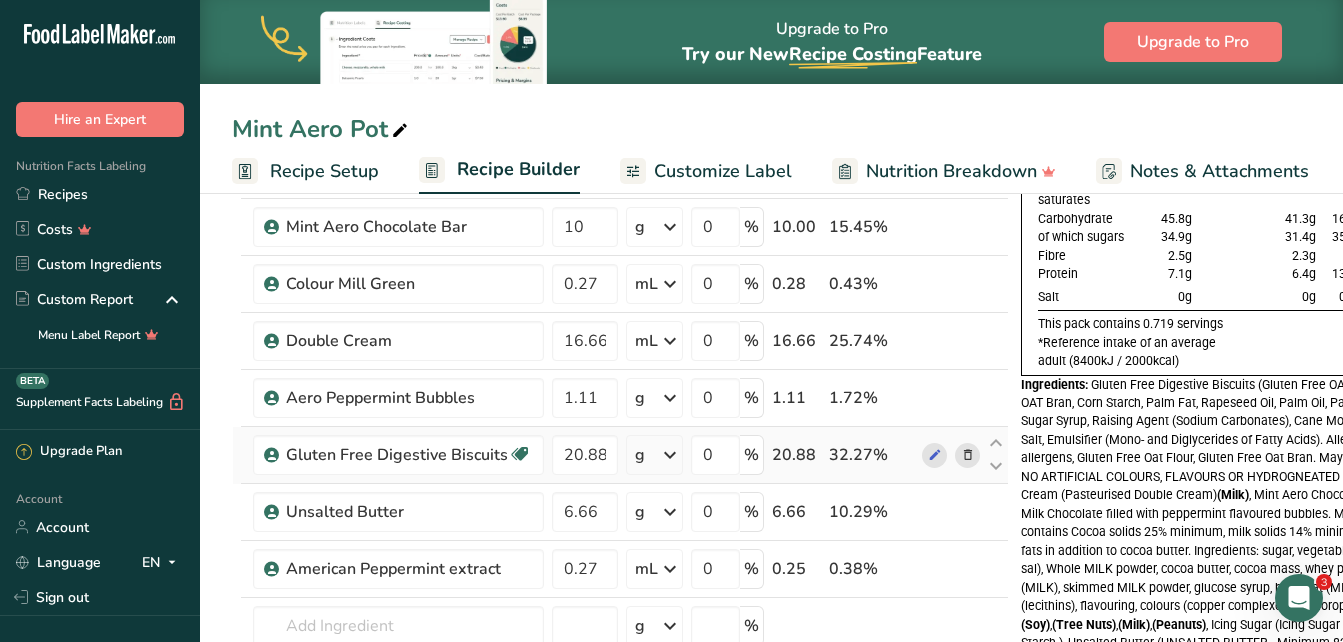 click at bounding box center (968, 455) 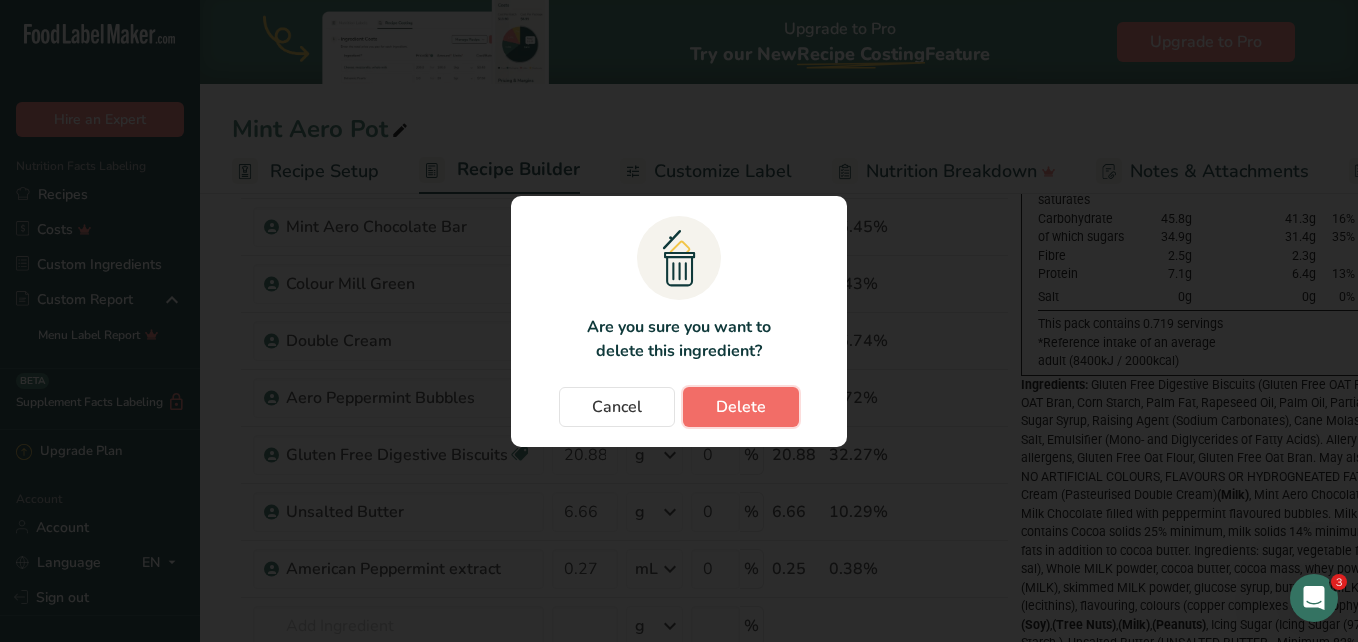 click on "Delete" at bounding box center (741, 407) 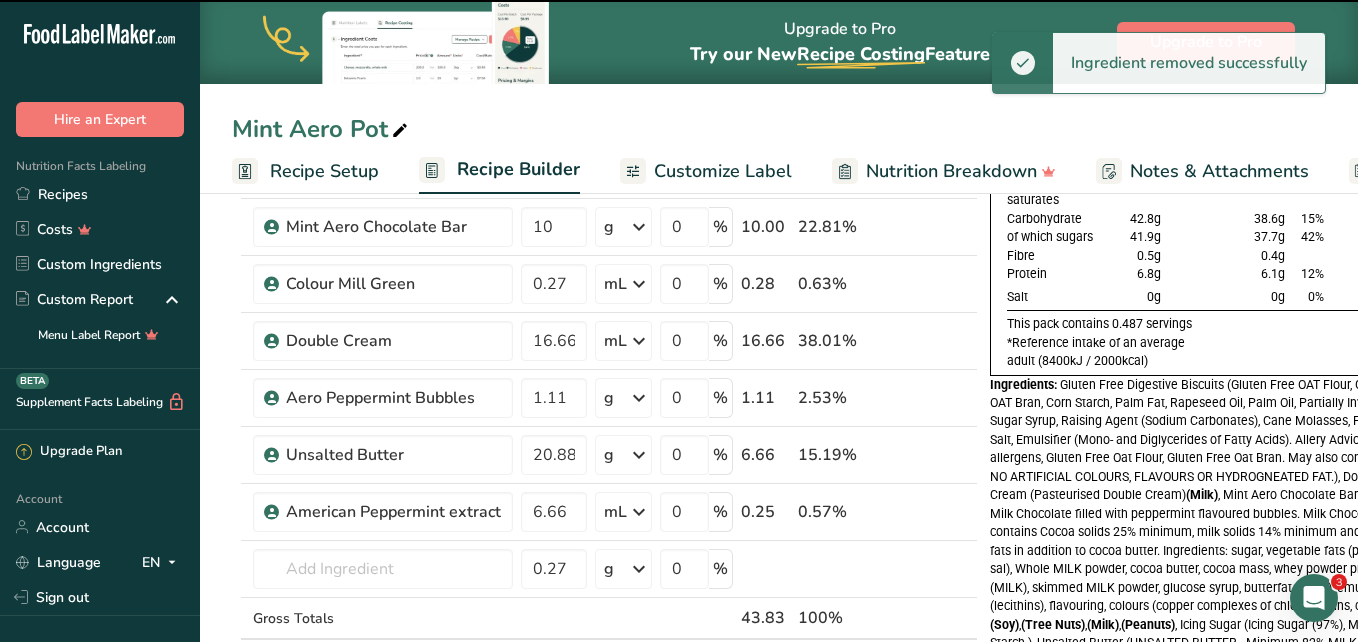 type on "6.66" 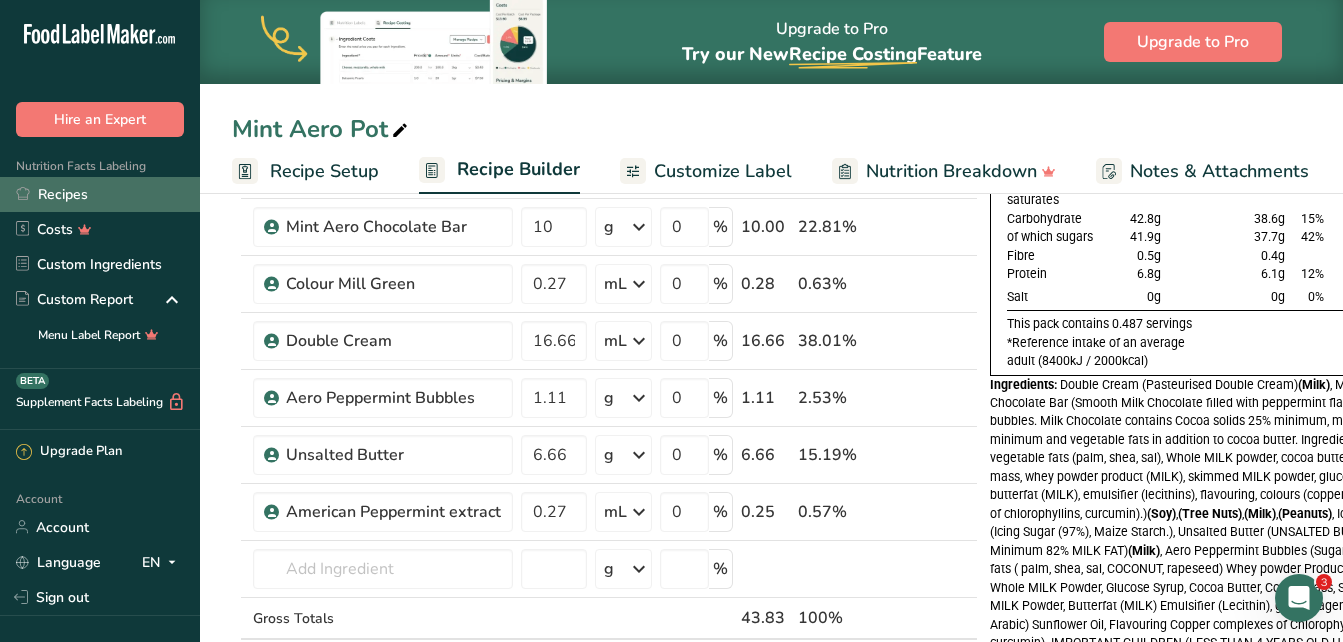 click on "Recipes" at bounding box center [100, 194] 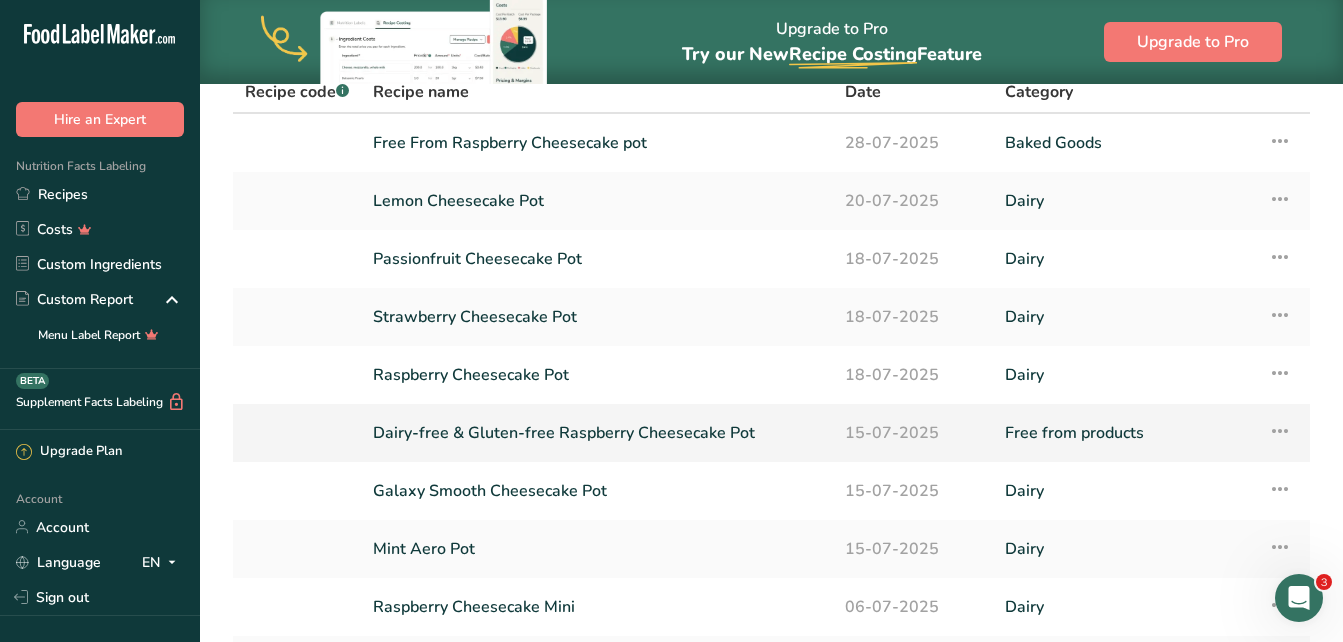 scroll, scrollTop: 0, scrollLeft: 0, axis: both 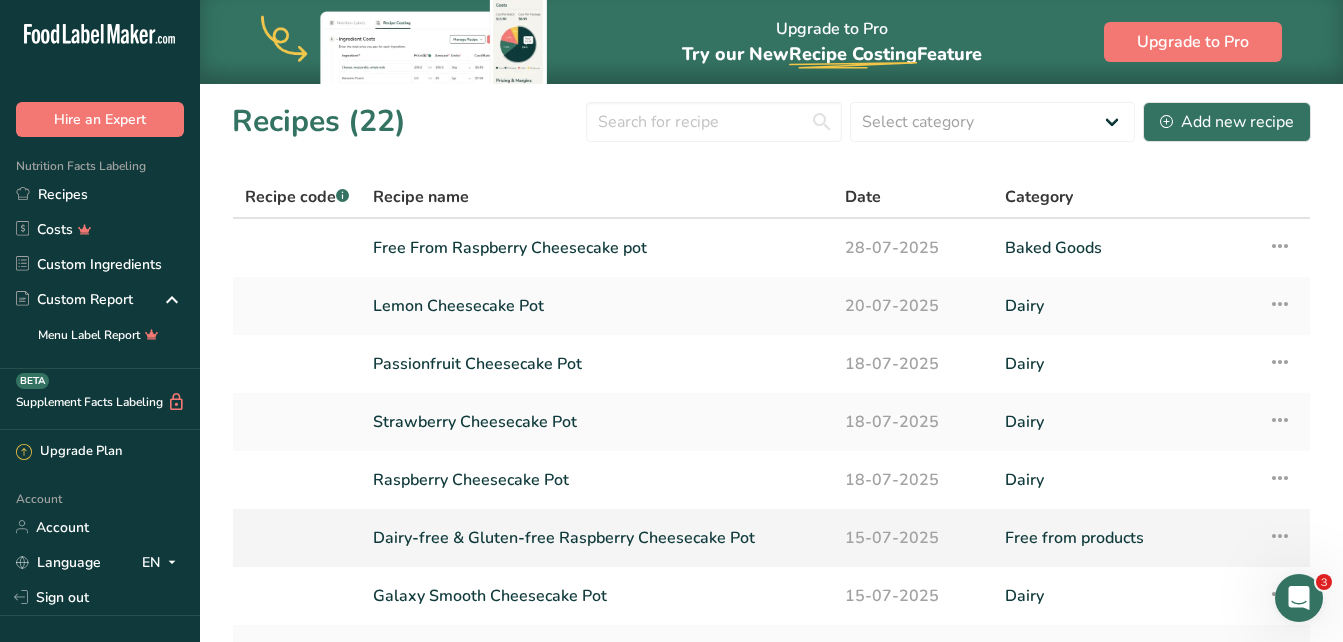 click on "Dairy-free & Gluten-free Raspberry Cheesecake Pot" at bounding box center (597, 538) 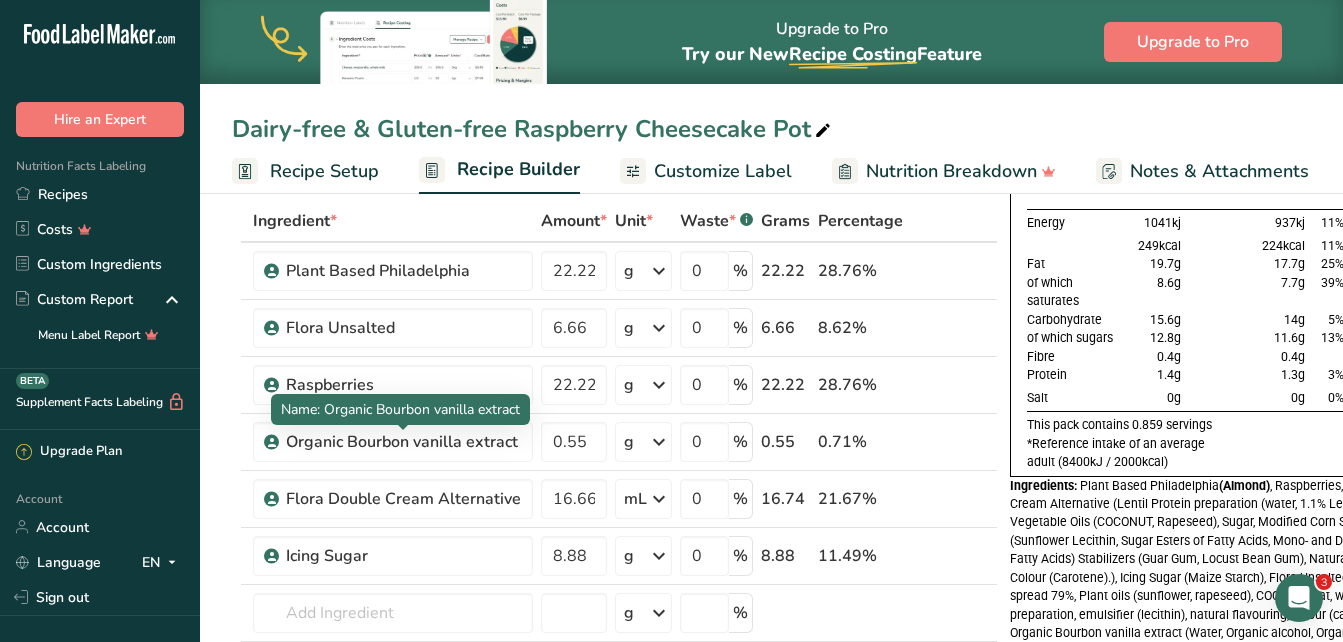 scroll, scrollTop: 100, scrollLeft: 0, axis: vertical 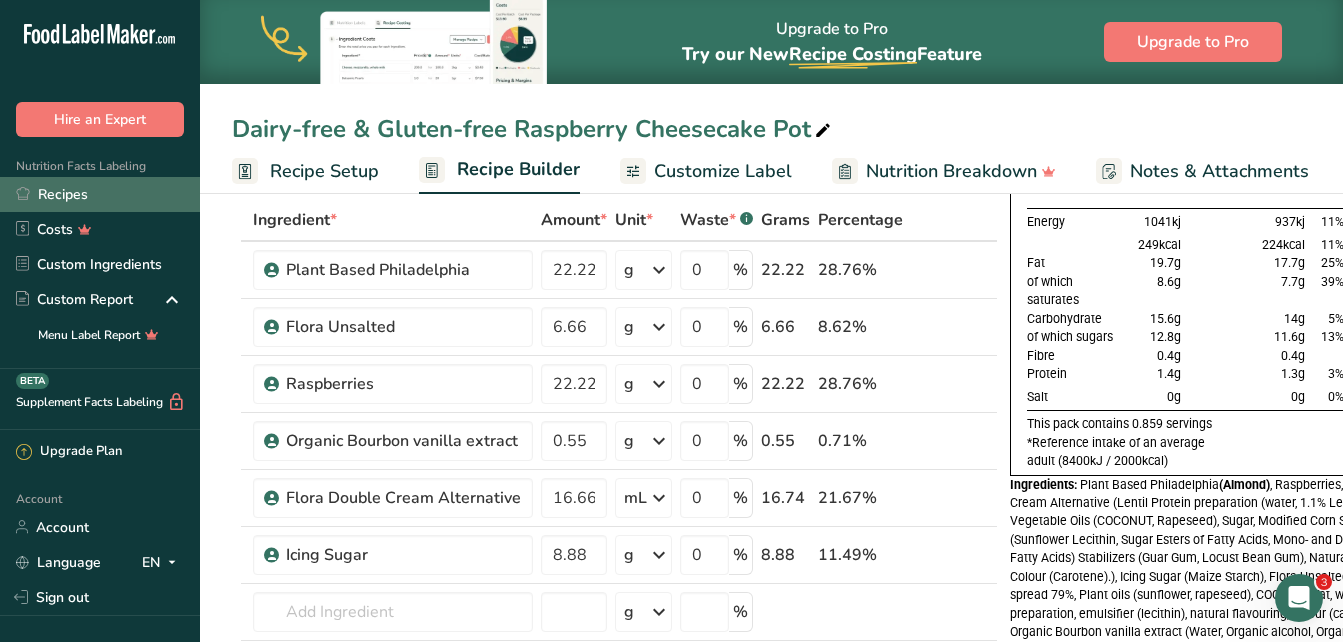 click on "Recipes" at bounding box center [100, 194] 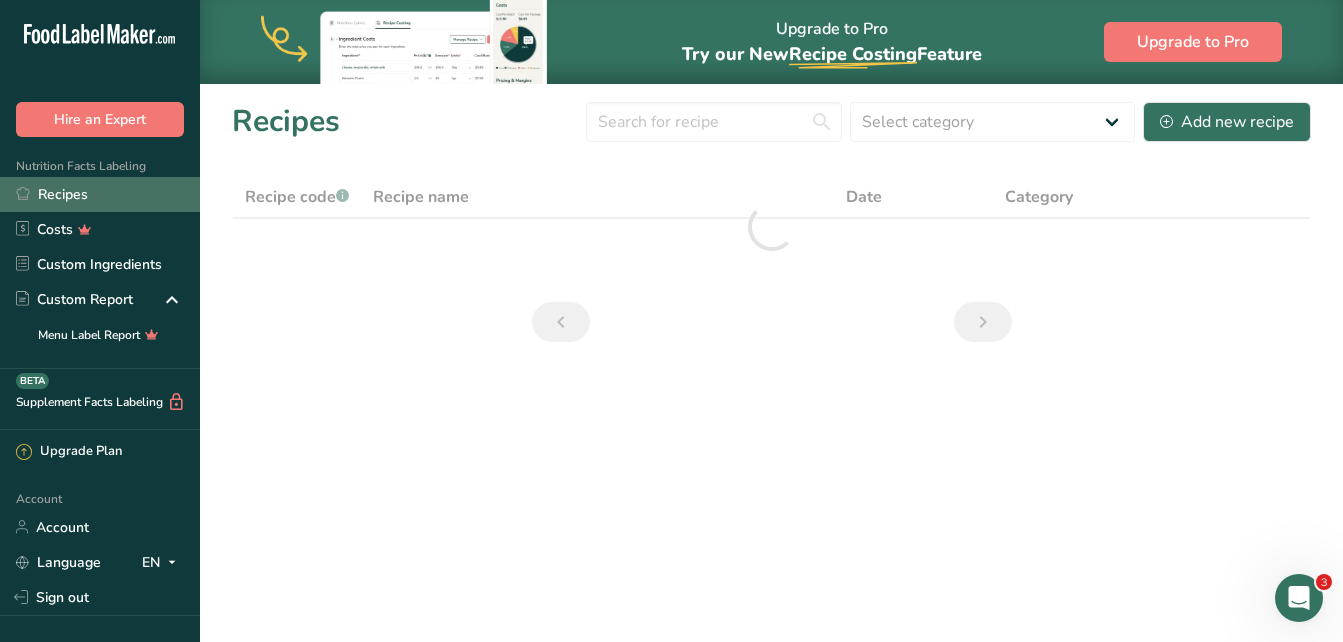 scroll, scrollTop: 0, scrollLeft: 0, axis: both 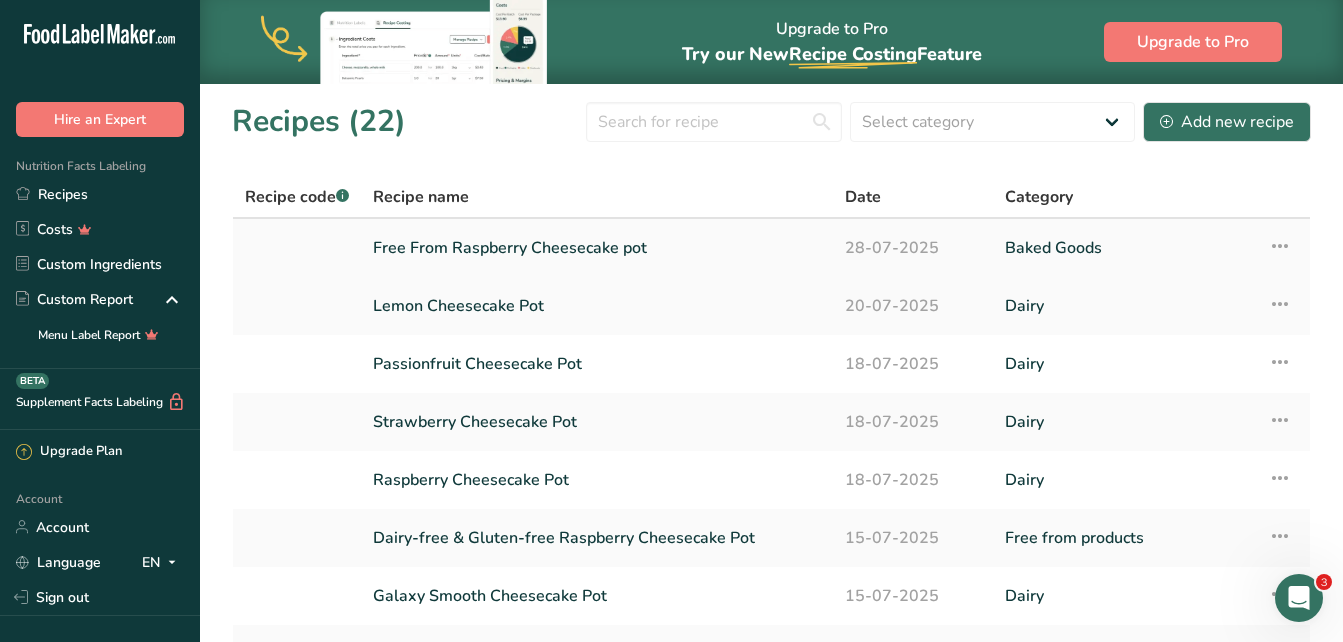click on "Free From Raspberry Cheesecake pot" at bounding box center (597, 248) 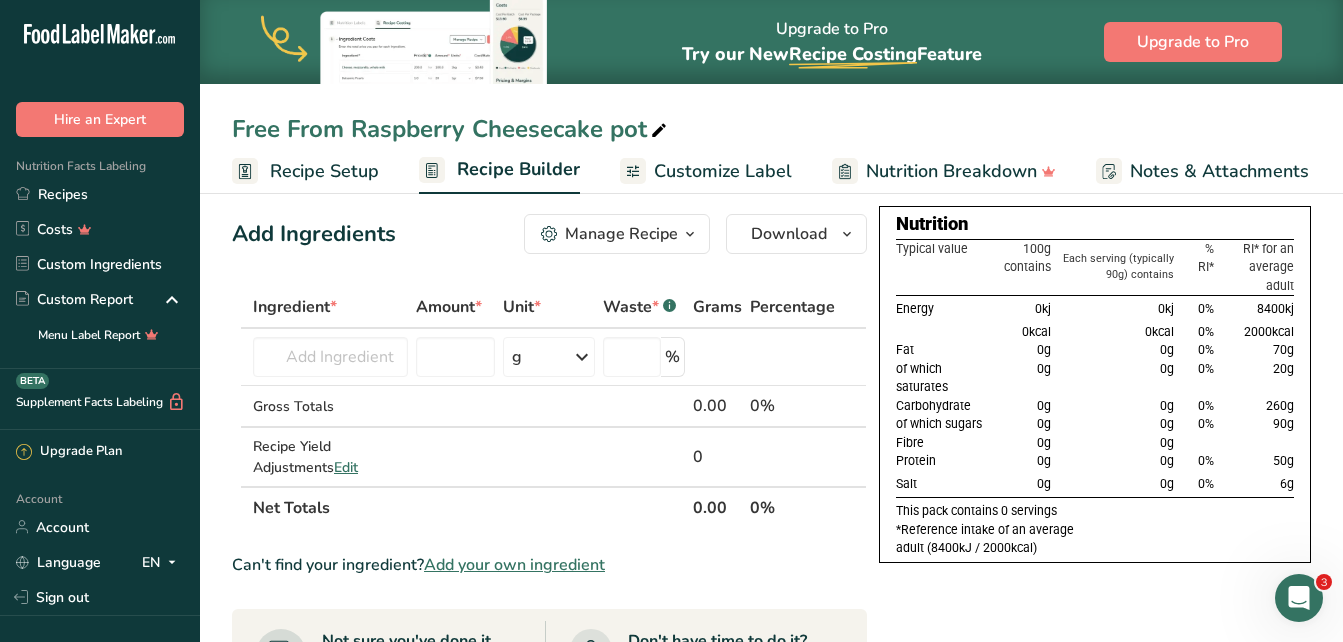 scroll, scrollTop: 0, scrollLeft: 0, axis: both 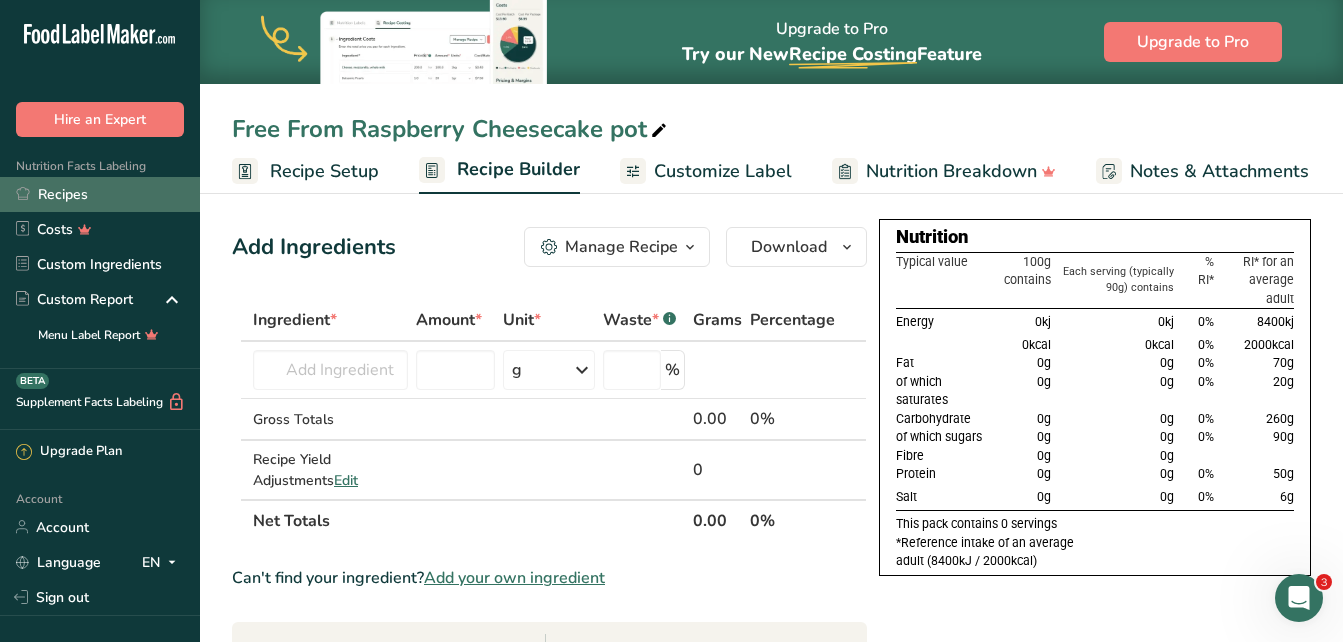 click on "Recipes" at bounding box center [100, 194] 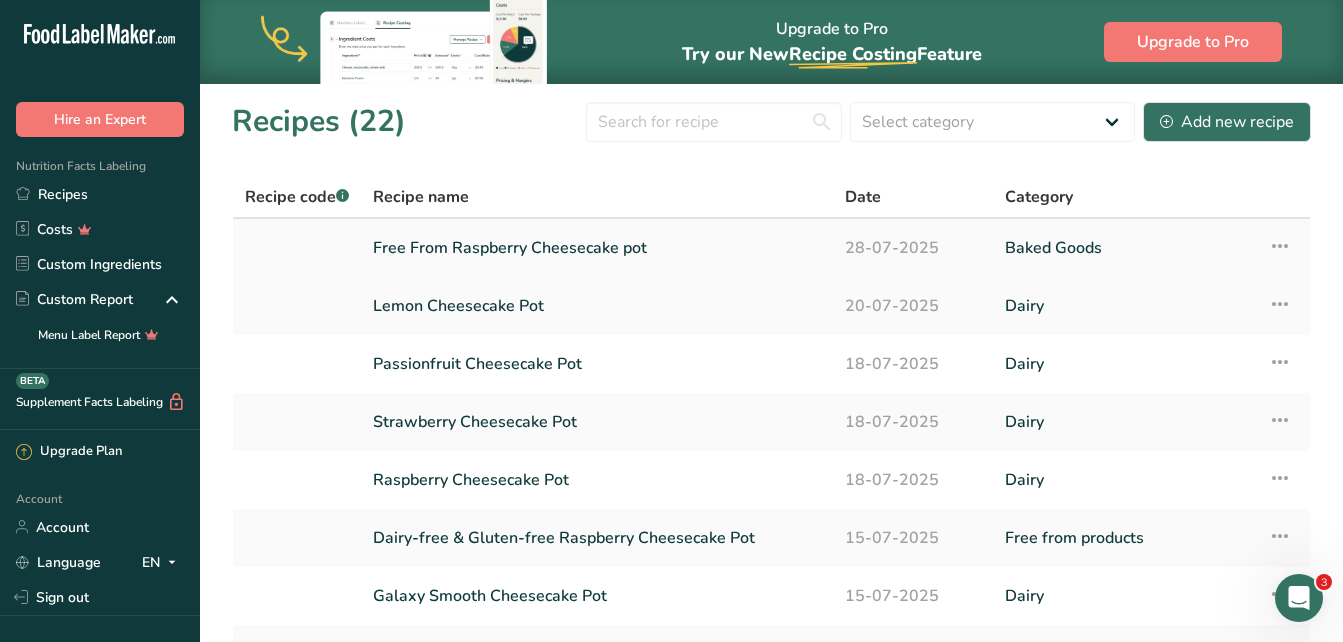 click at bounding box center (1280, 246) 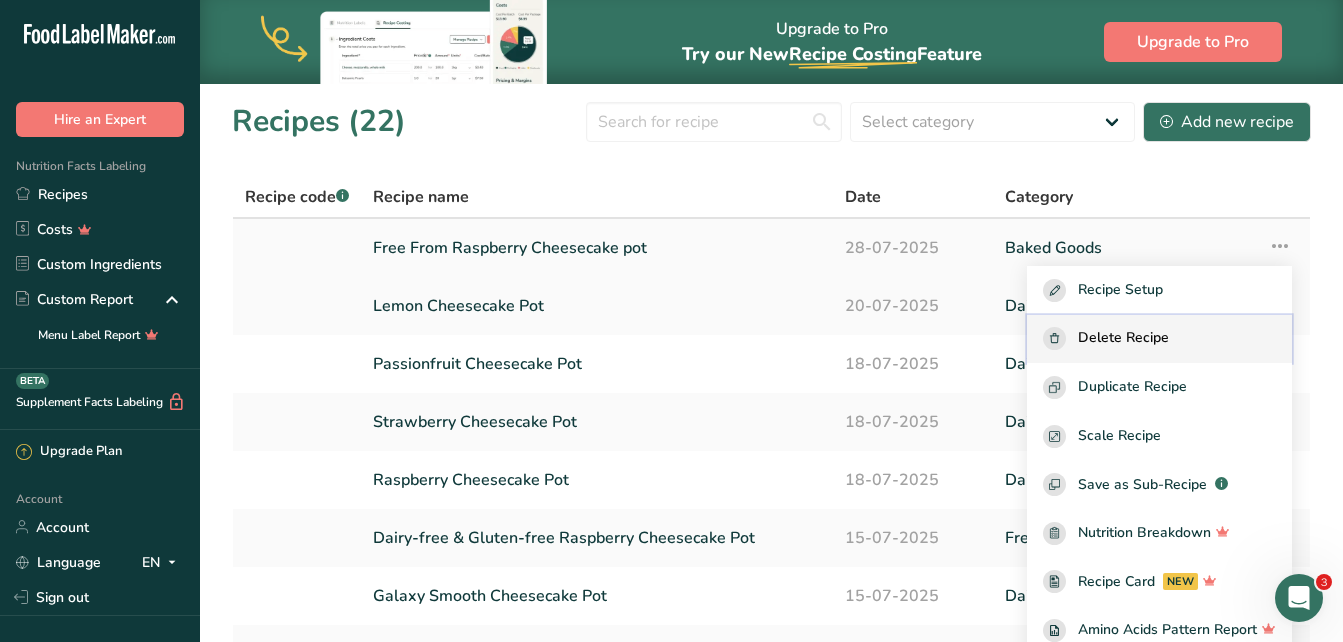 click on "Delete Recipe" at bounding box center (1123, 338) 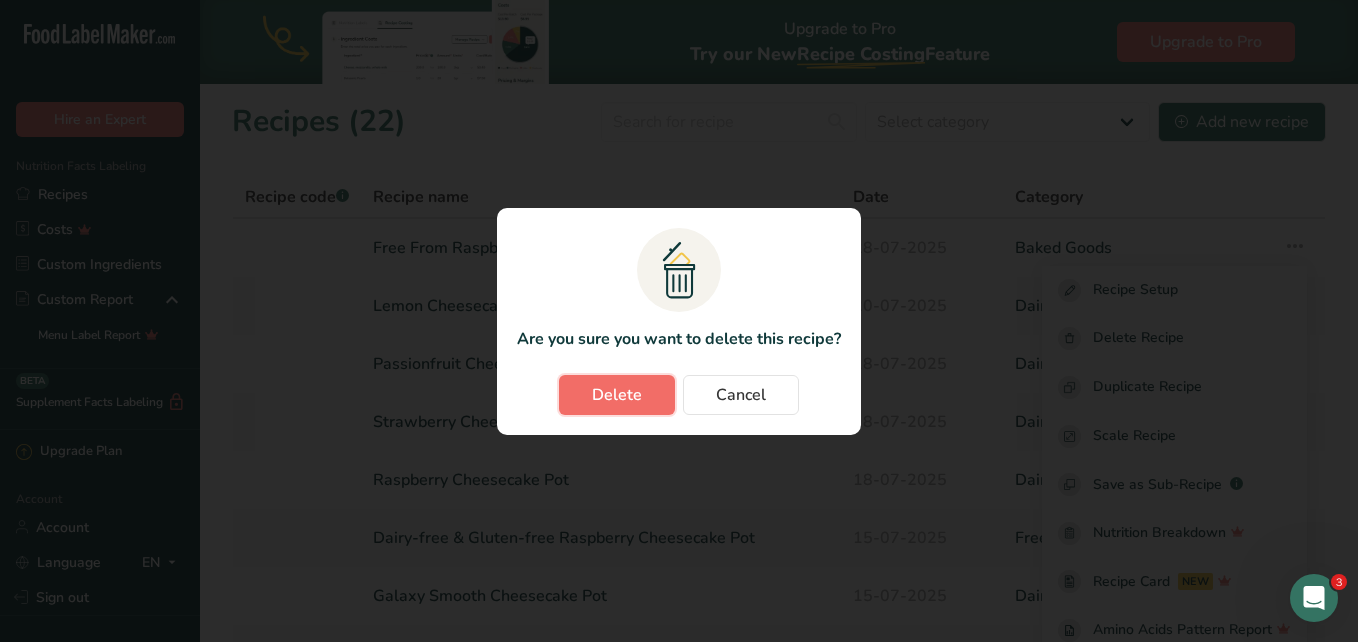 click on "Delete" at bounding box center [617, 395] 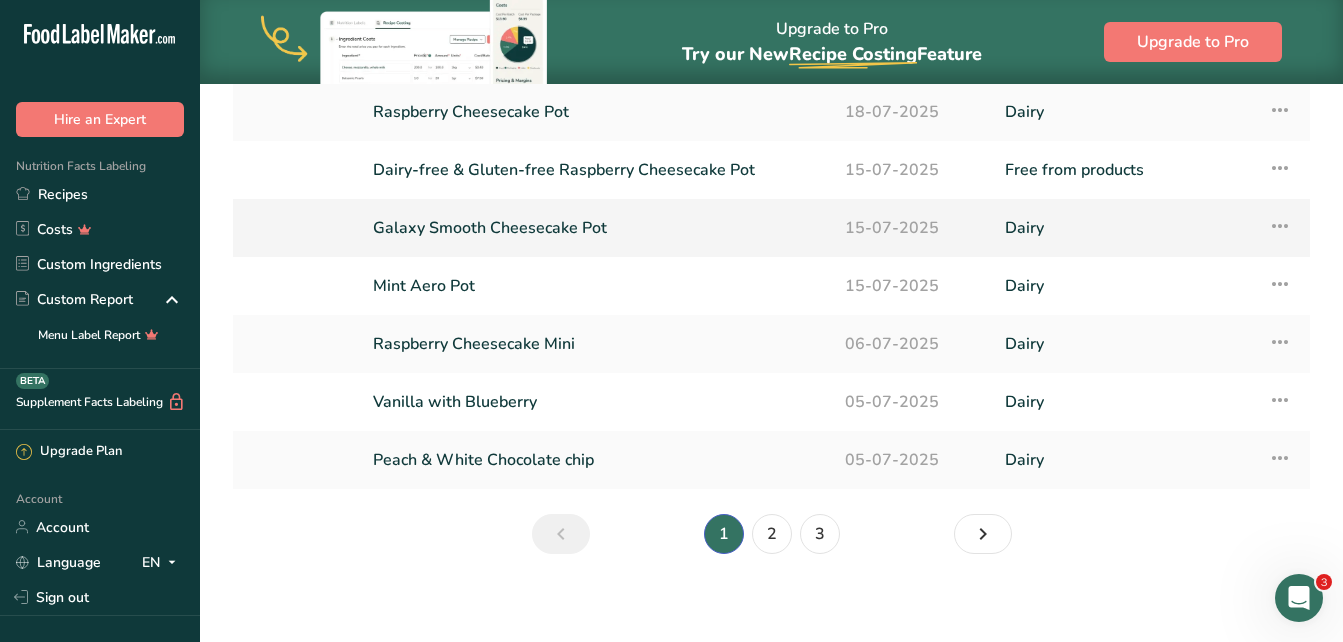 scroll, scrollTop: 318, scrollLeft: 0, axis: vertical 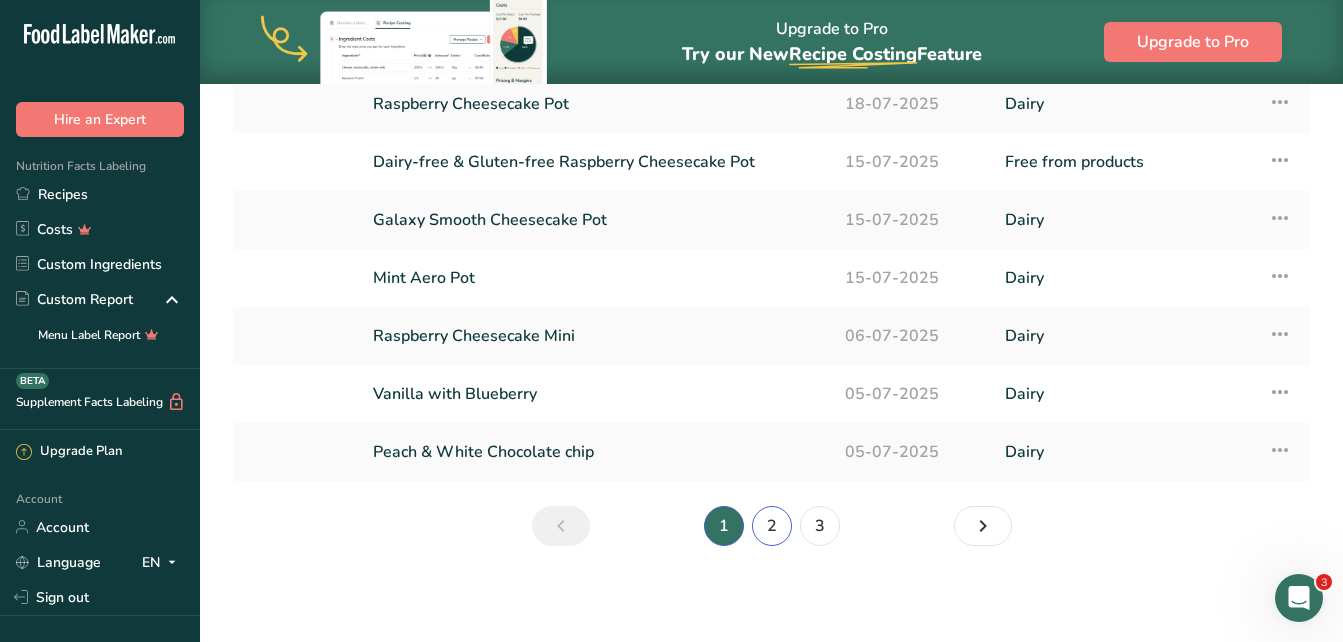 click on "2" at bounding box center [772, 526] 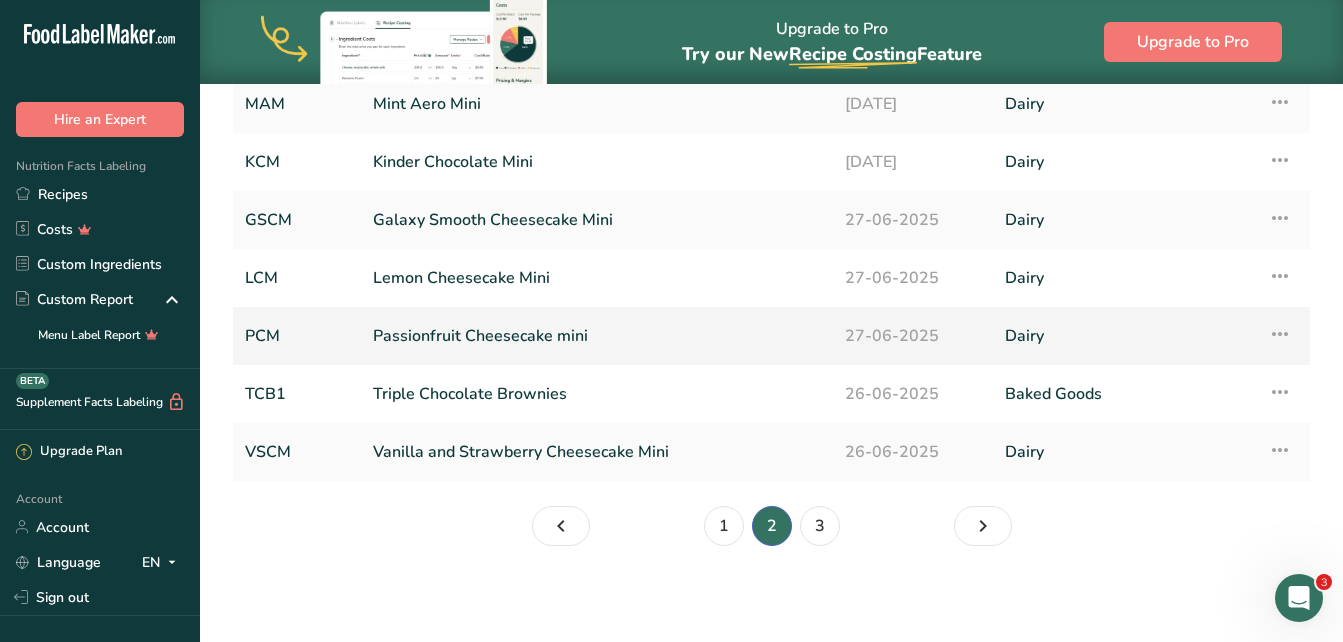 click on "Passionfruit Cheesecake mini" at bounding box center (597, 336) 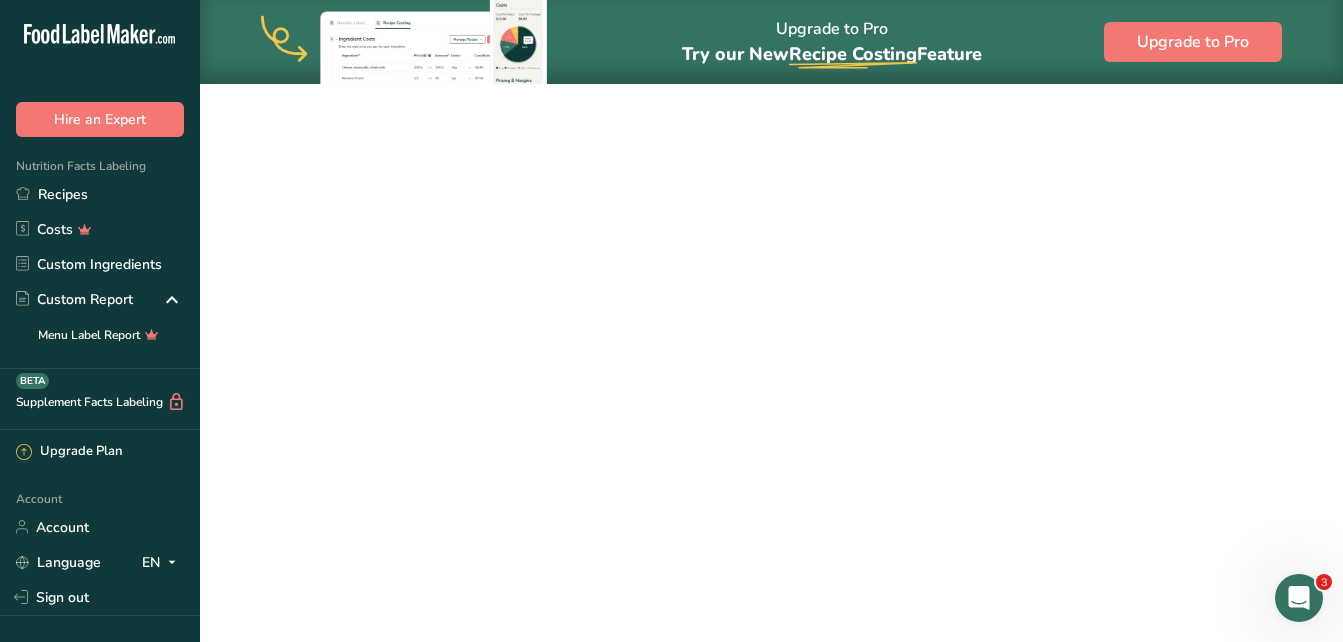 scroll, scrollTop: 0, scrollLeft: 0, axis: both 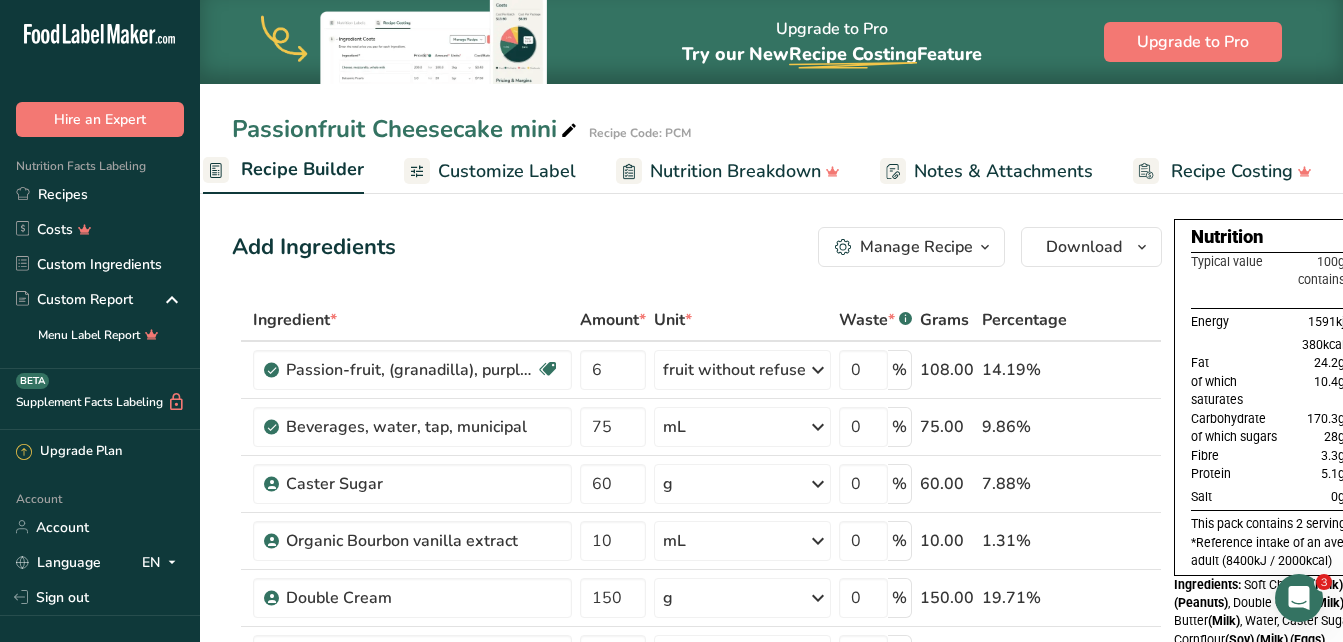 click on "Customize Label" at bounding box center [507, 171] 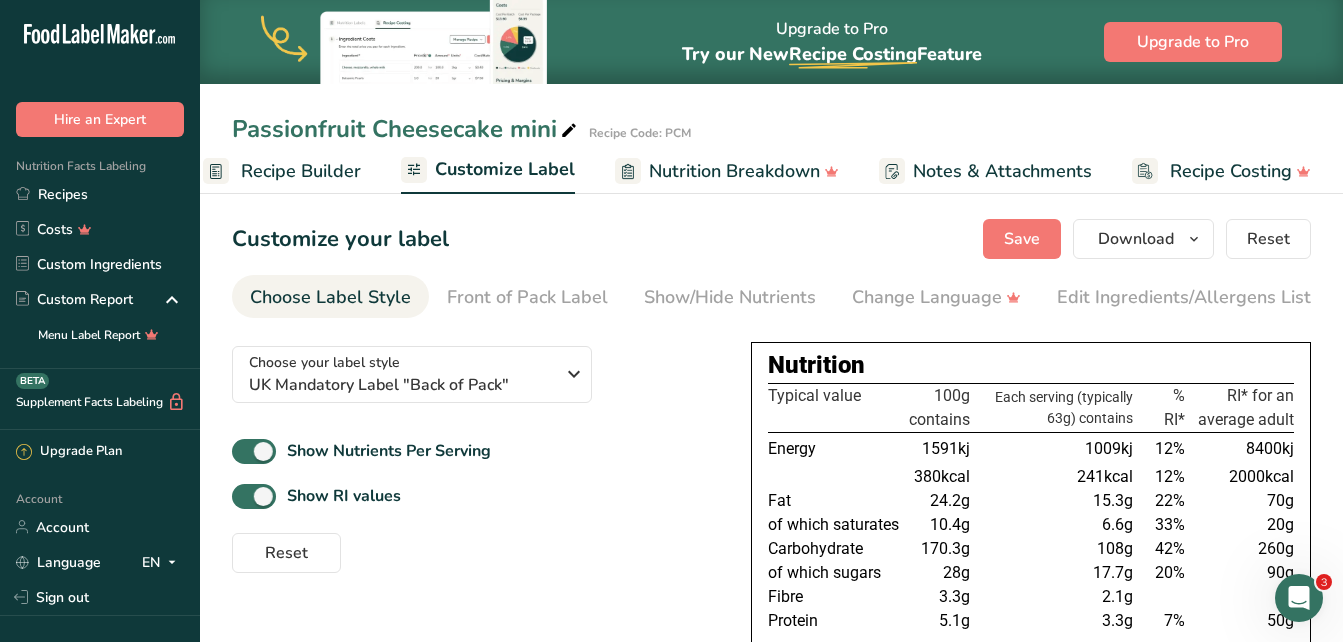 scroll, scrollTop: 0, scrollLeft: 0, axis: both 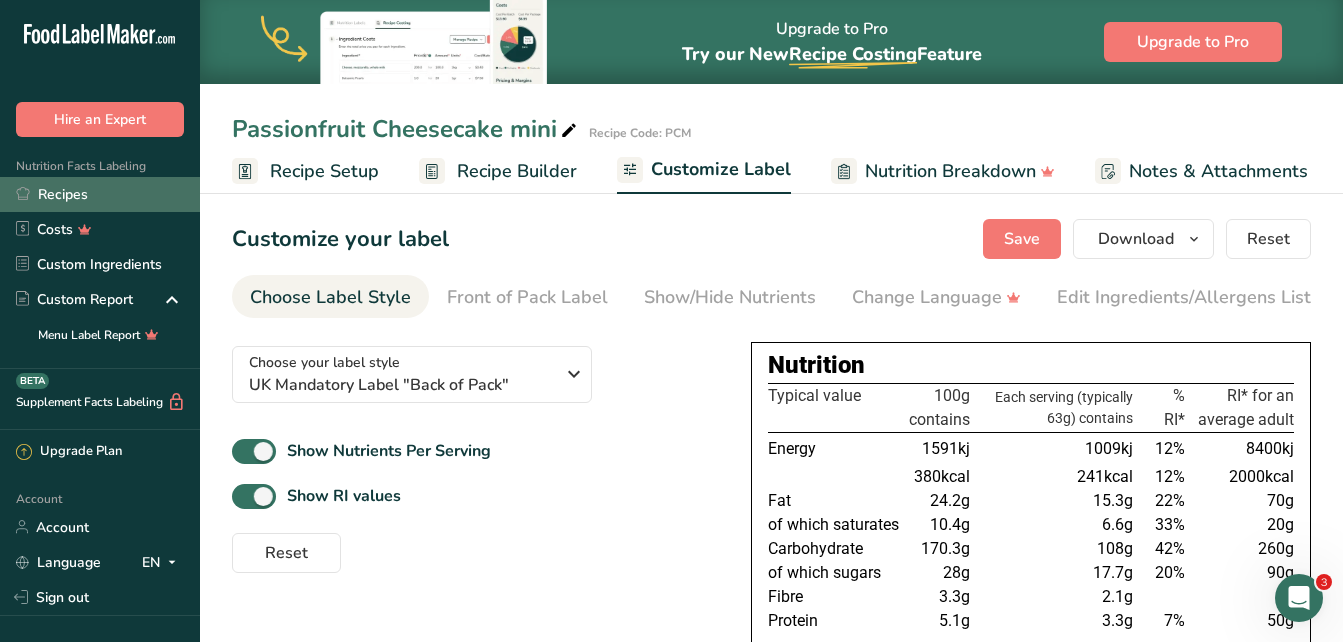 click on "Recipes" at bounding box center (100, 194) 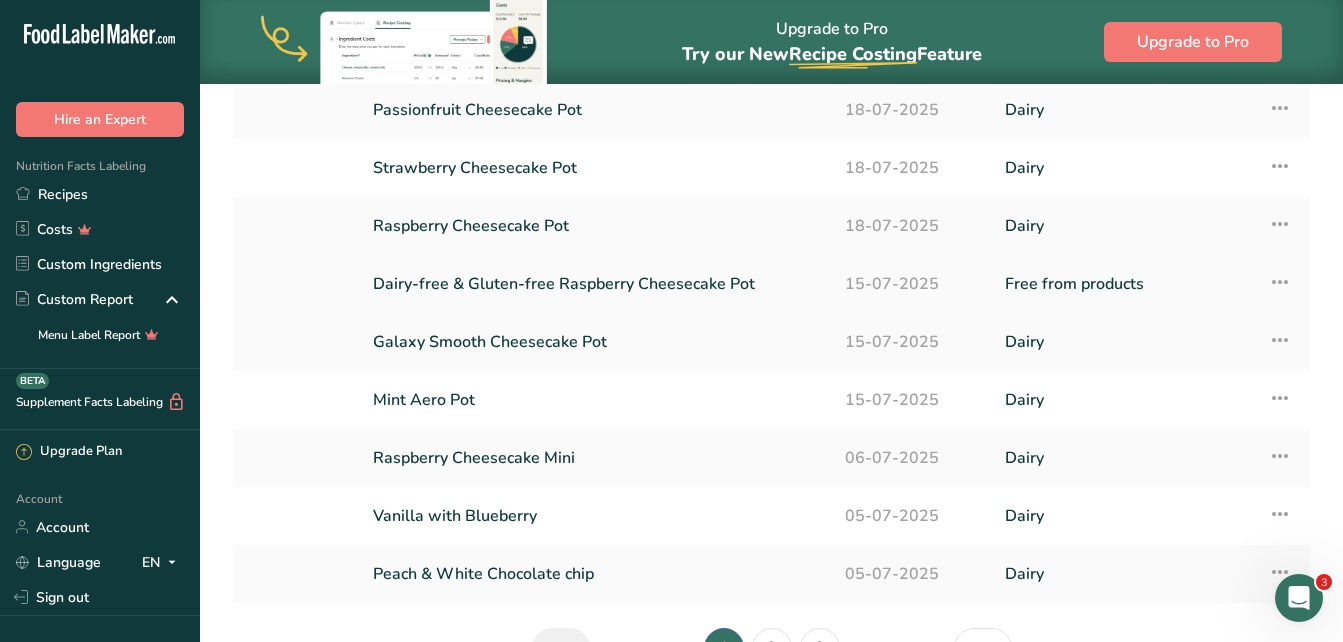 scroll, scrollTop: 200, scrollLeft: 0, axis: vertical 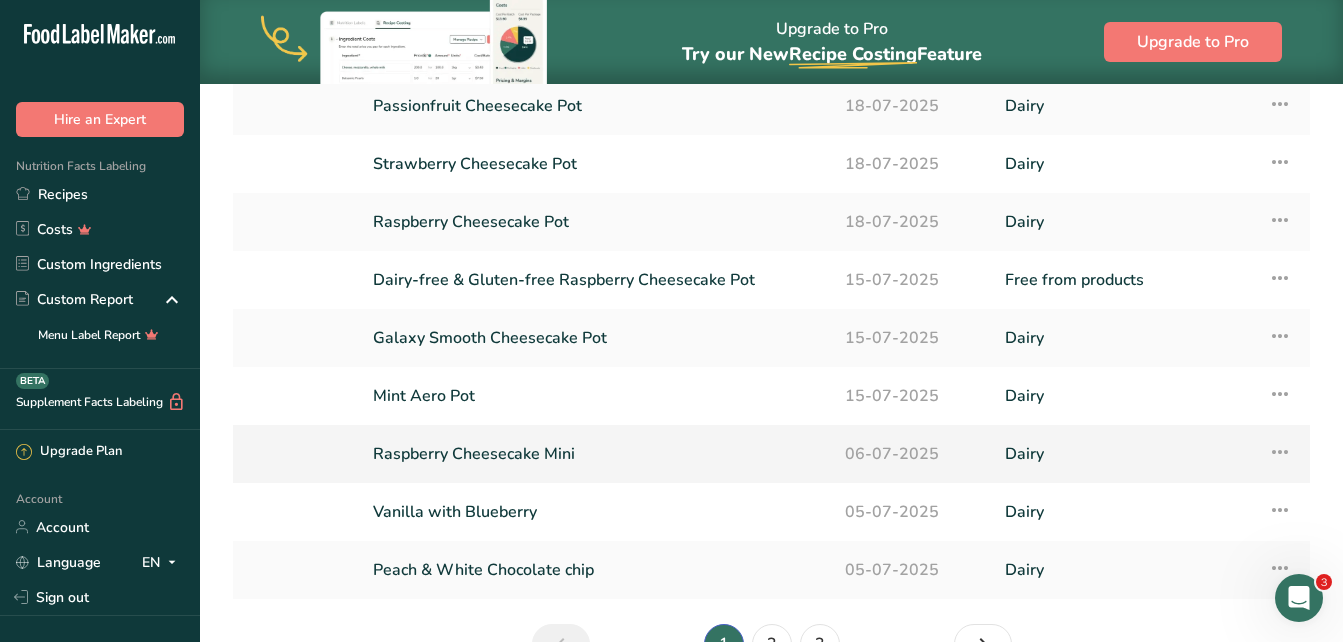 click at bounding box center [1280, 452] 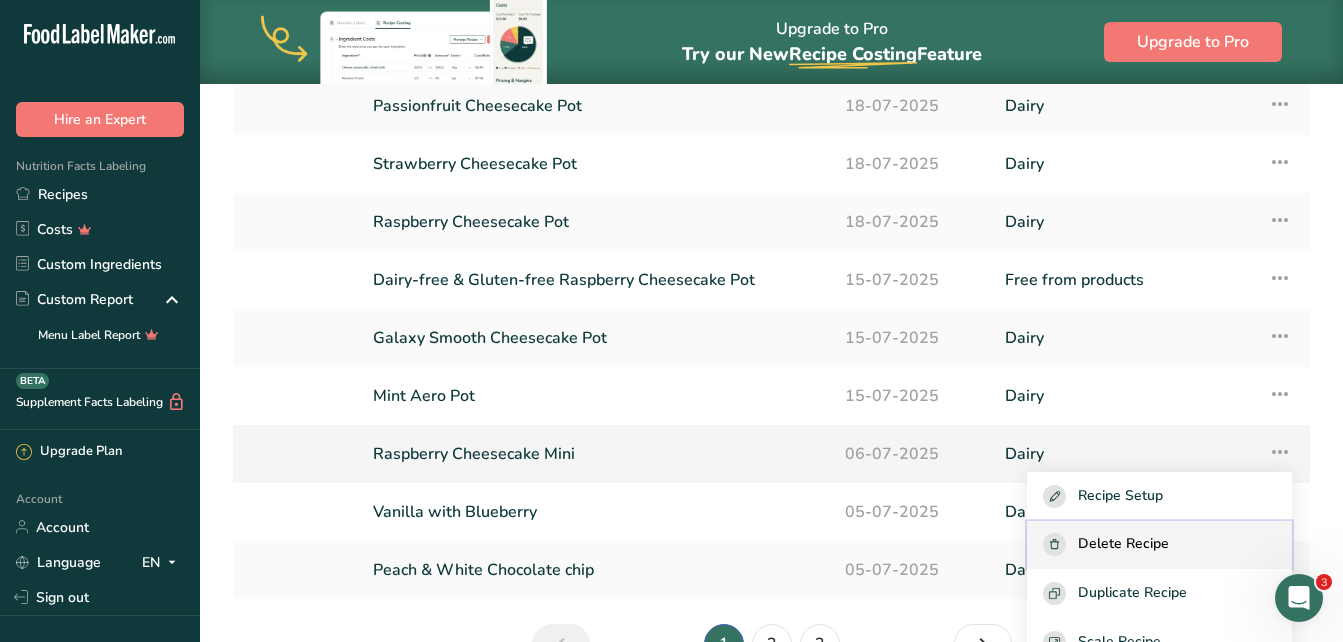 click on "Delete Recipe" at bounding box center [1159, 544] 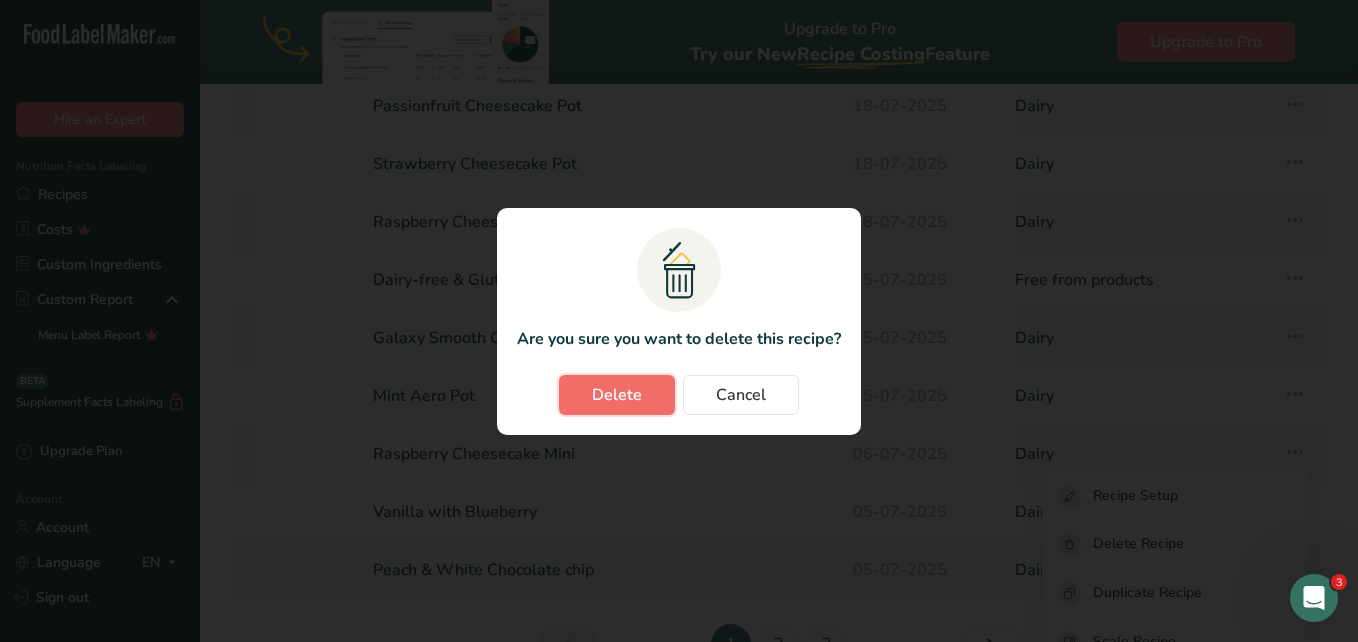 click on "Delete" at bounding box center (617, 395) 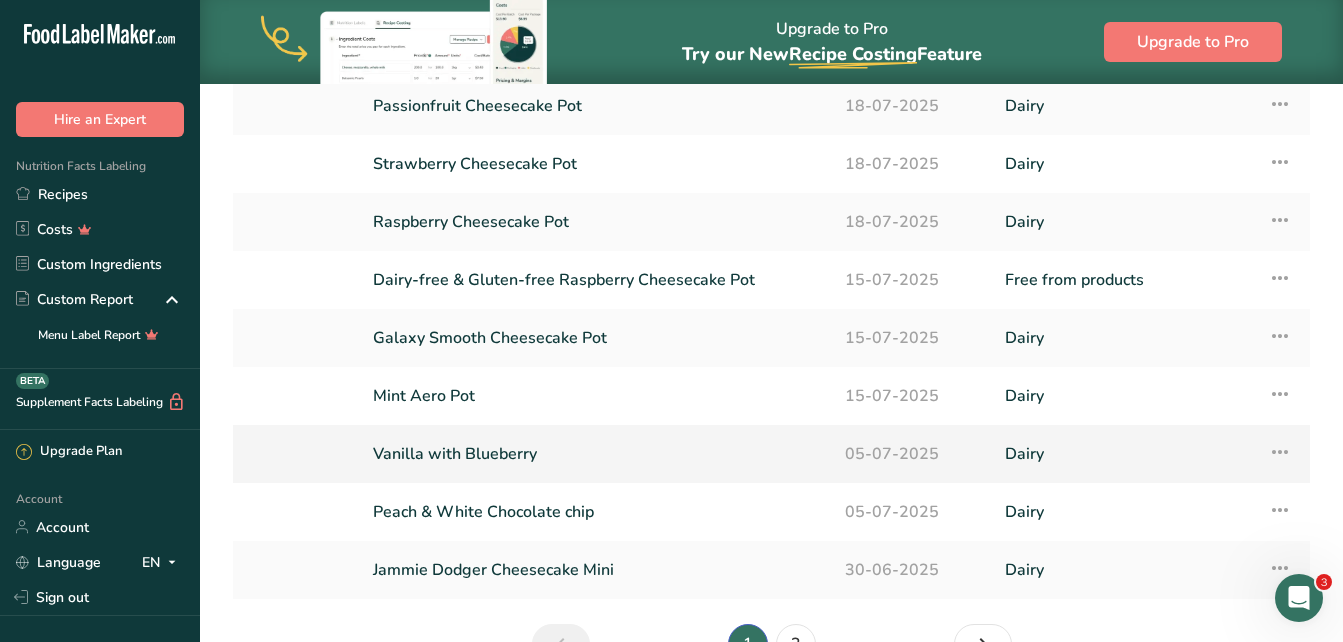 click at bounding box center [1280, 452] 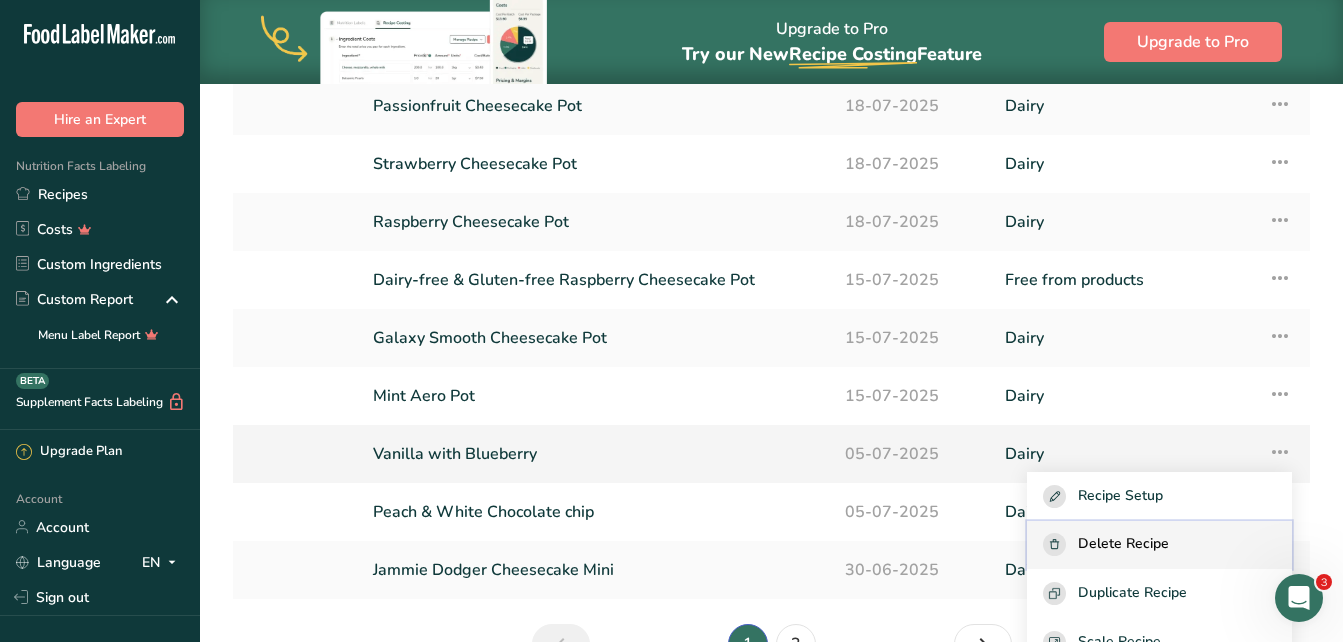 click on "Delete Recipe" at bounding box center [1159, 544] 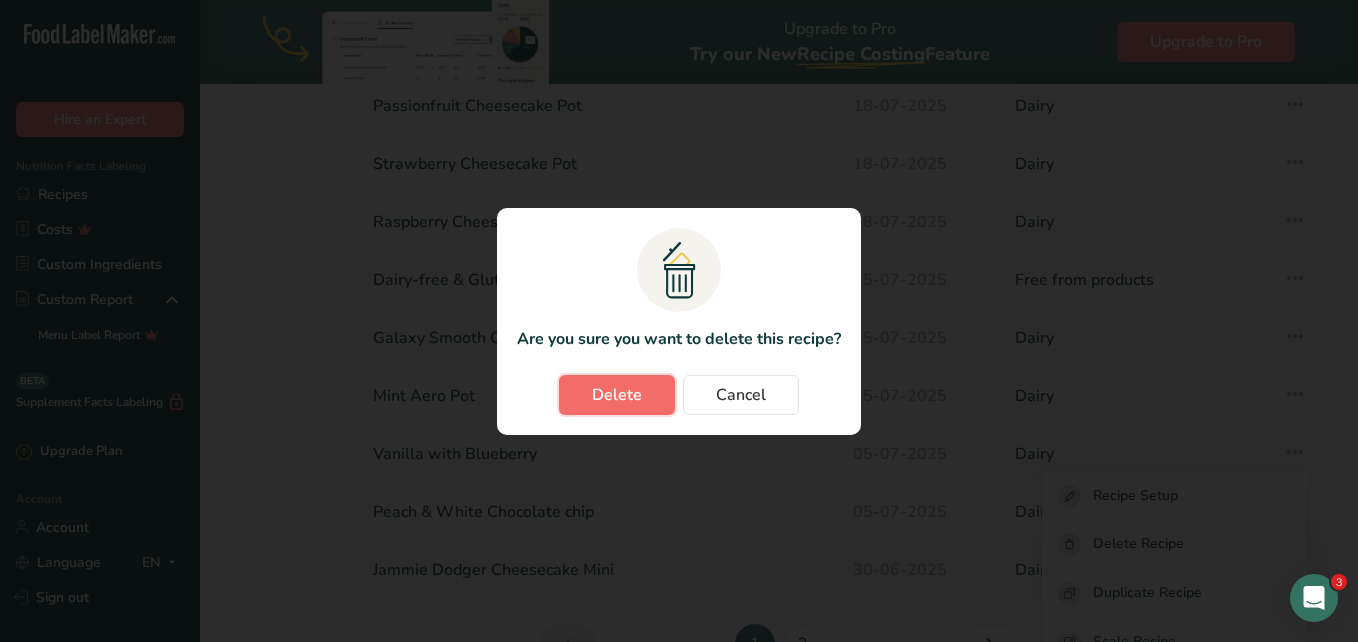 click on "Delete" at bounding box center [617, 395] 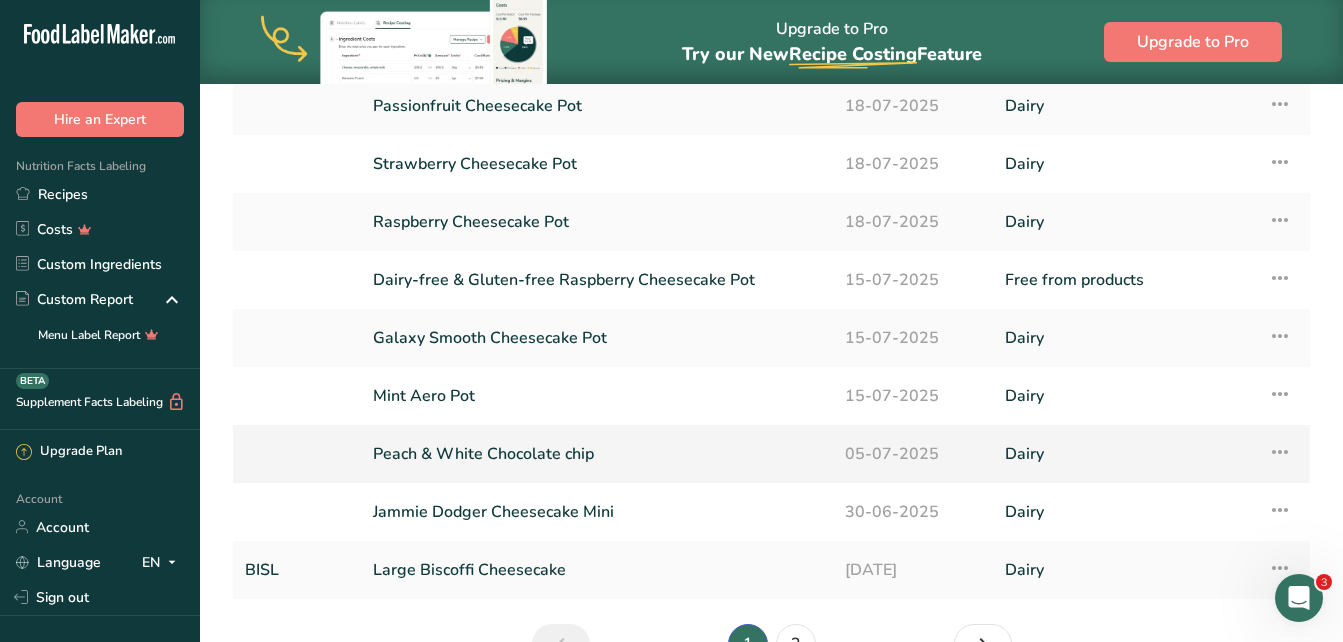 click at bounding box center (1280, 452) 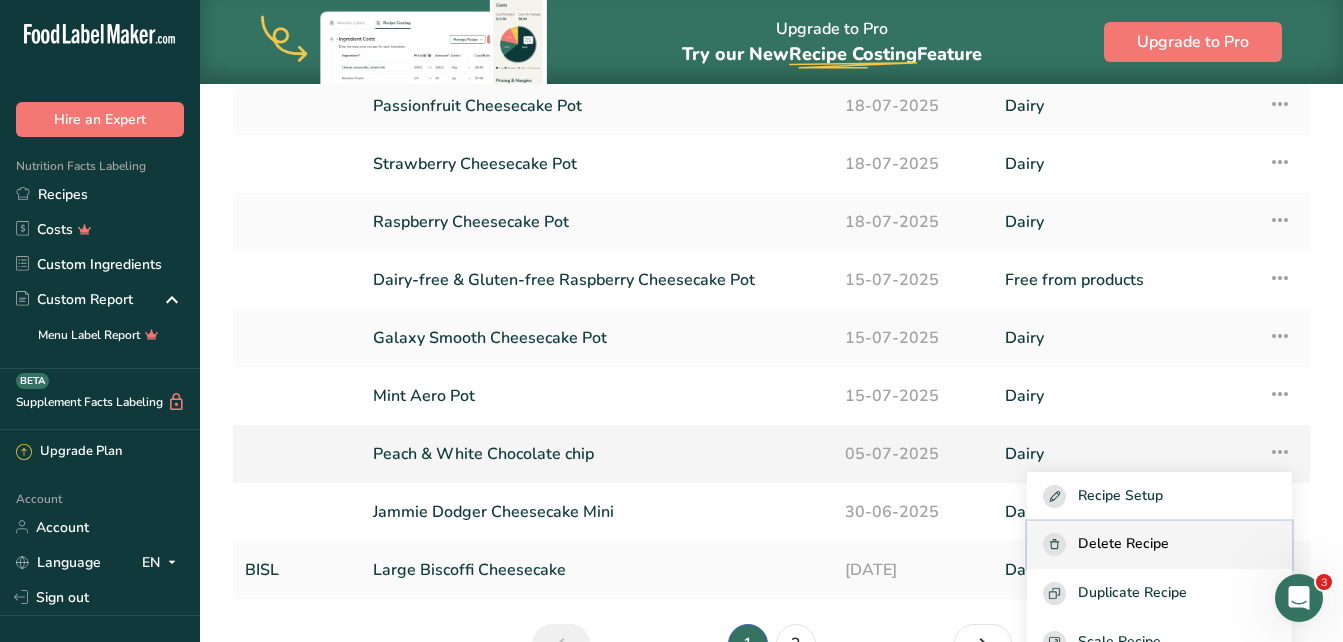 click on "Delete Recipe" at bounding box center (1159, 544) 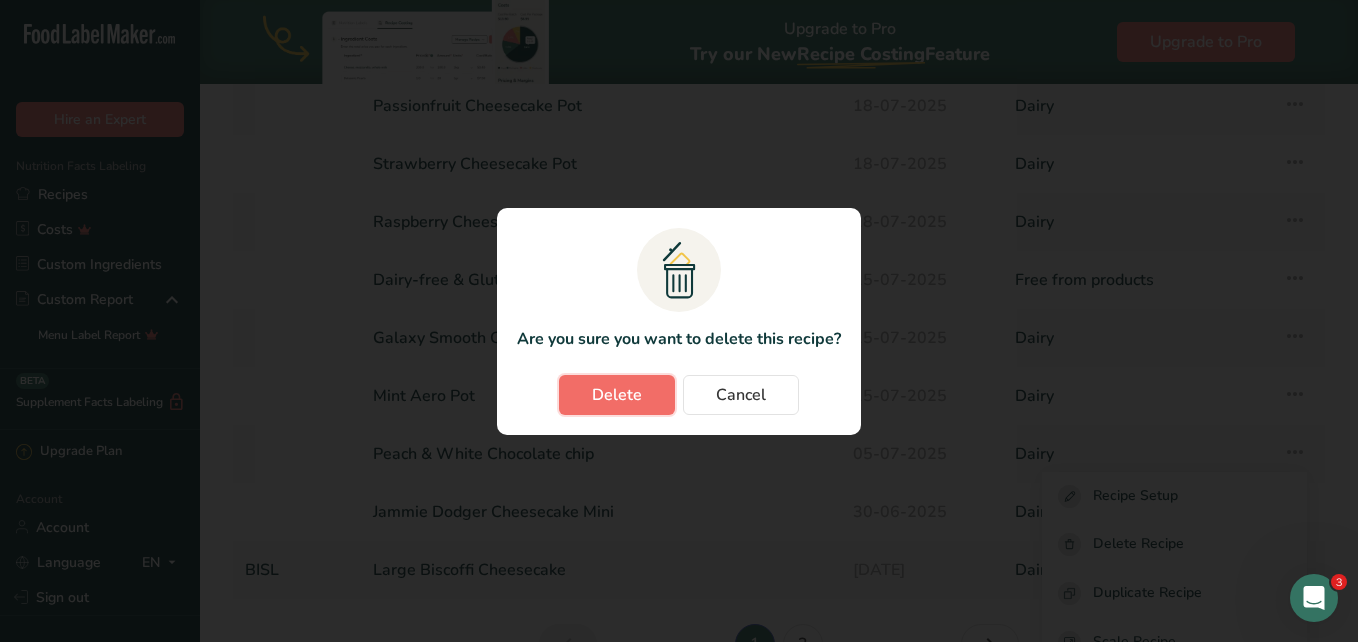click on "Delete" at bounding box center [617, 395] 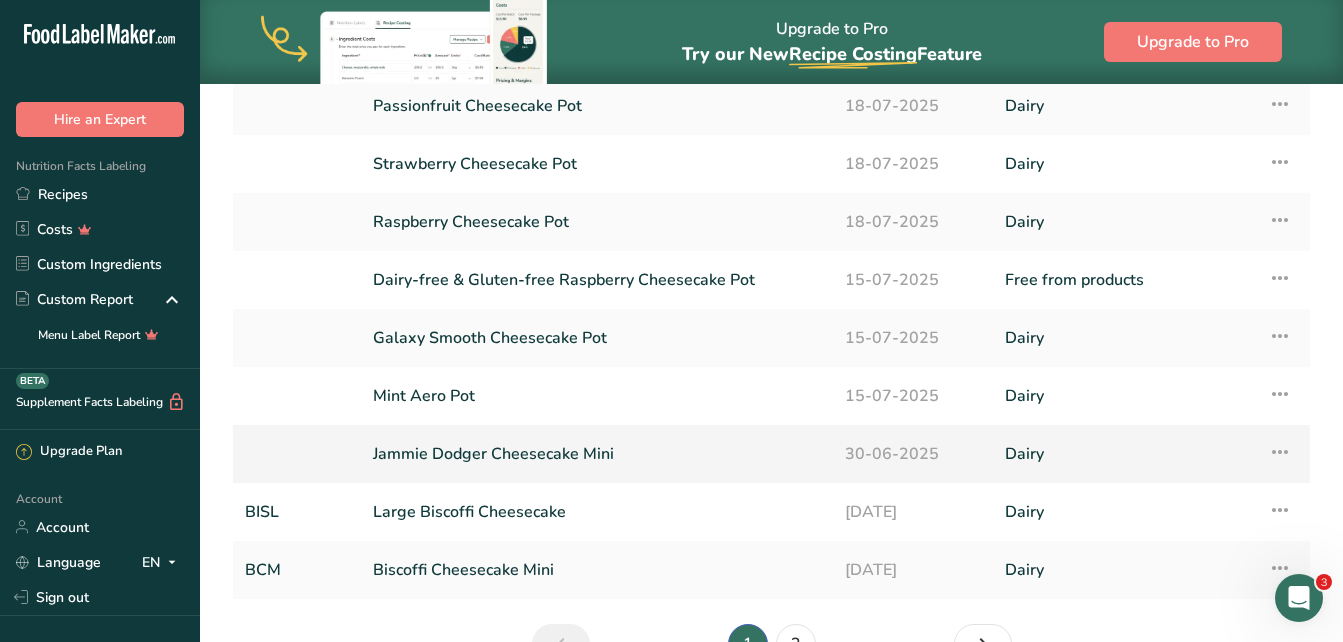 click at bounding box center [1280, 452] 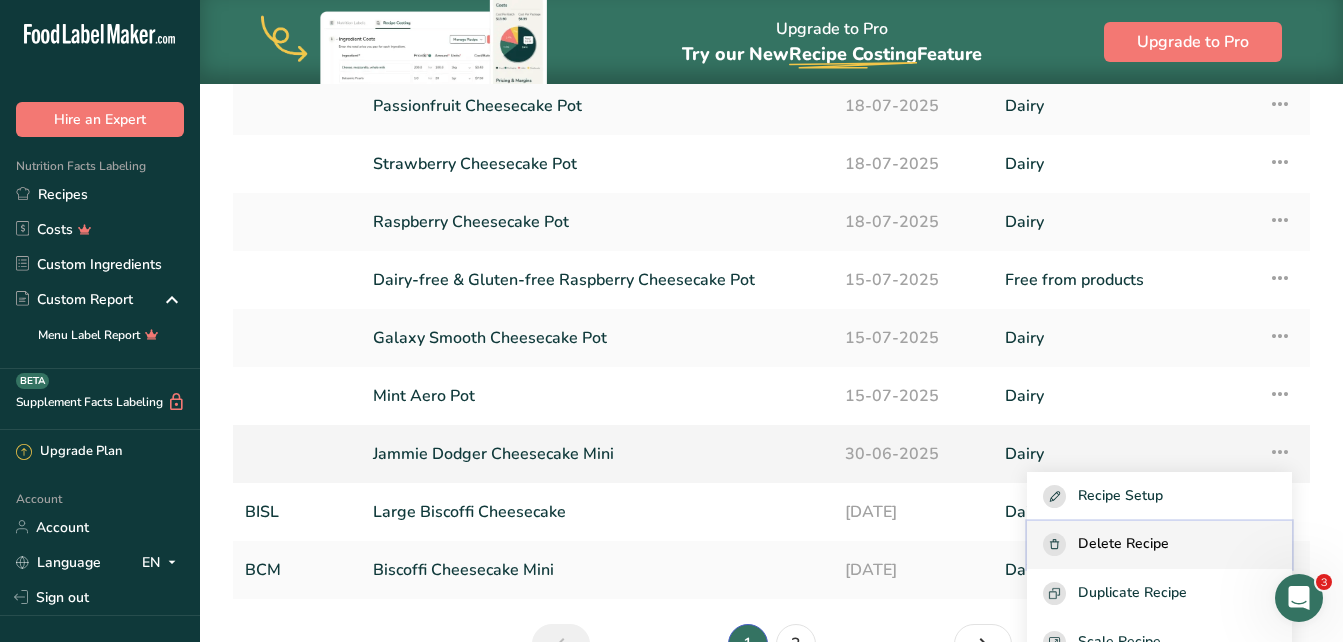 click on "Delete Recipe" at bounding box center (1159, 544) 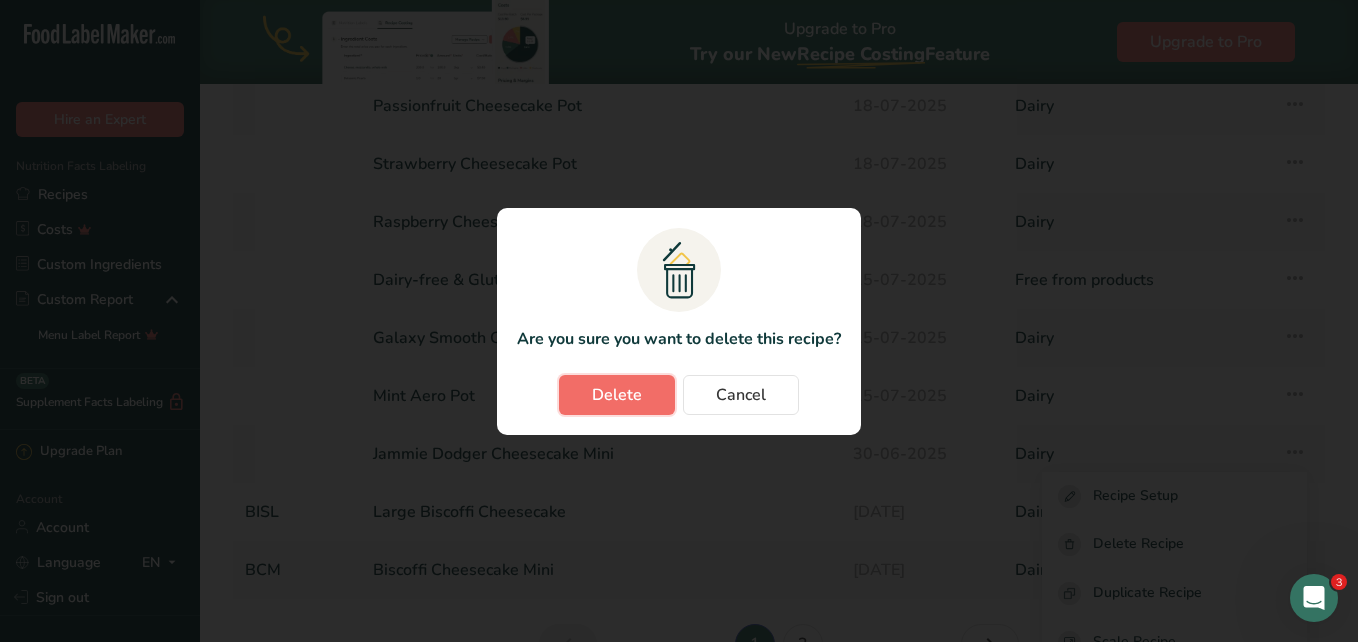 click on "Delete" at bounding box center [617, 395] 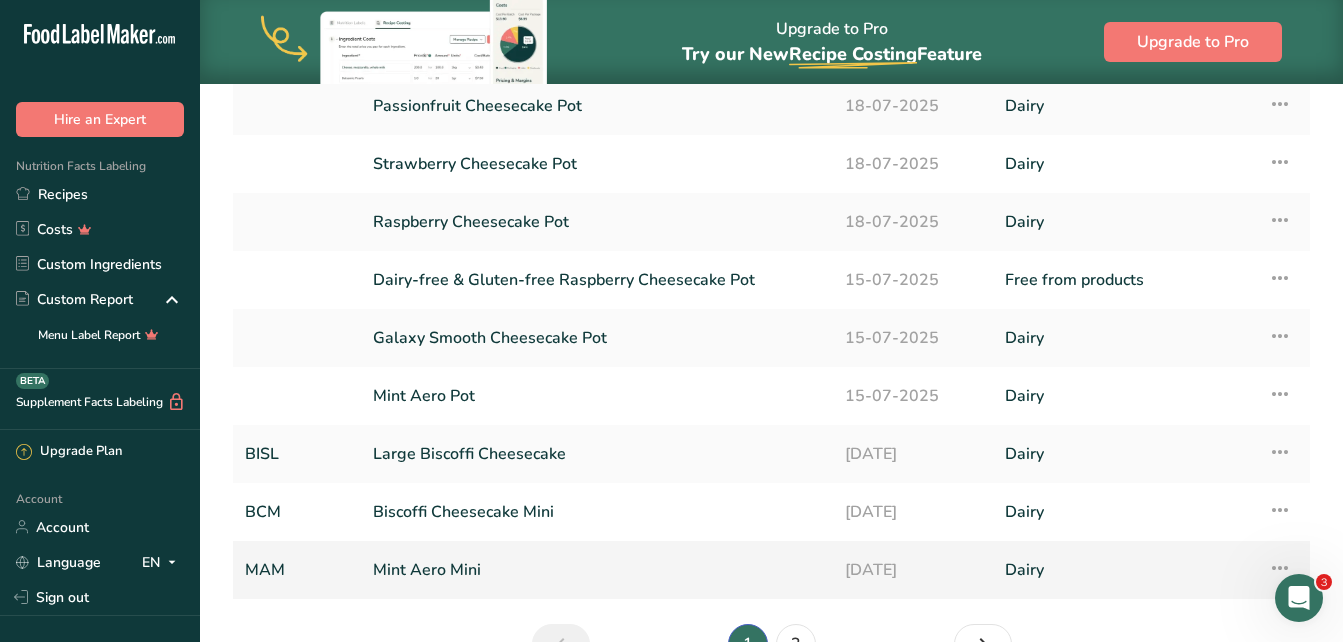 click at bounding box center (1280, 568) 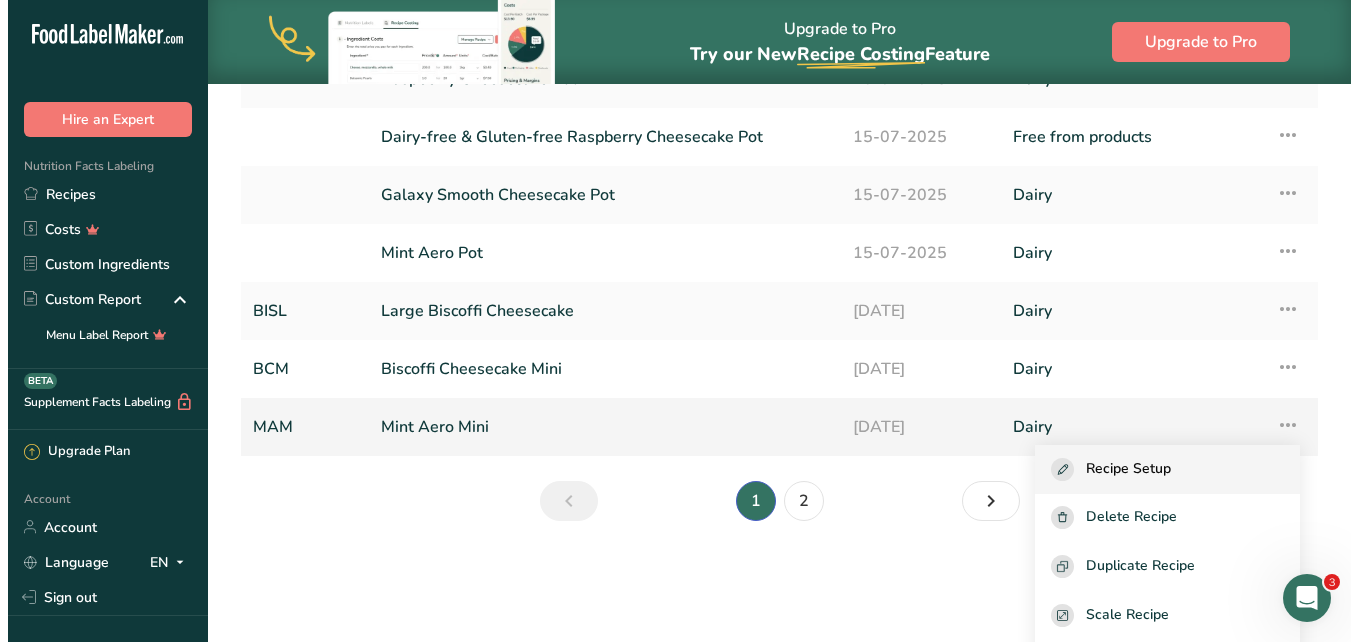scroll, scrollTop: 200, scrollLeft: 0, axis: vertical 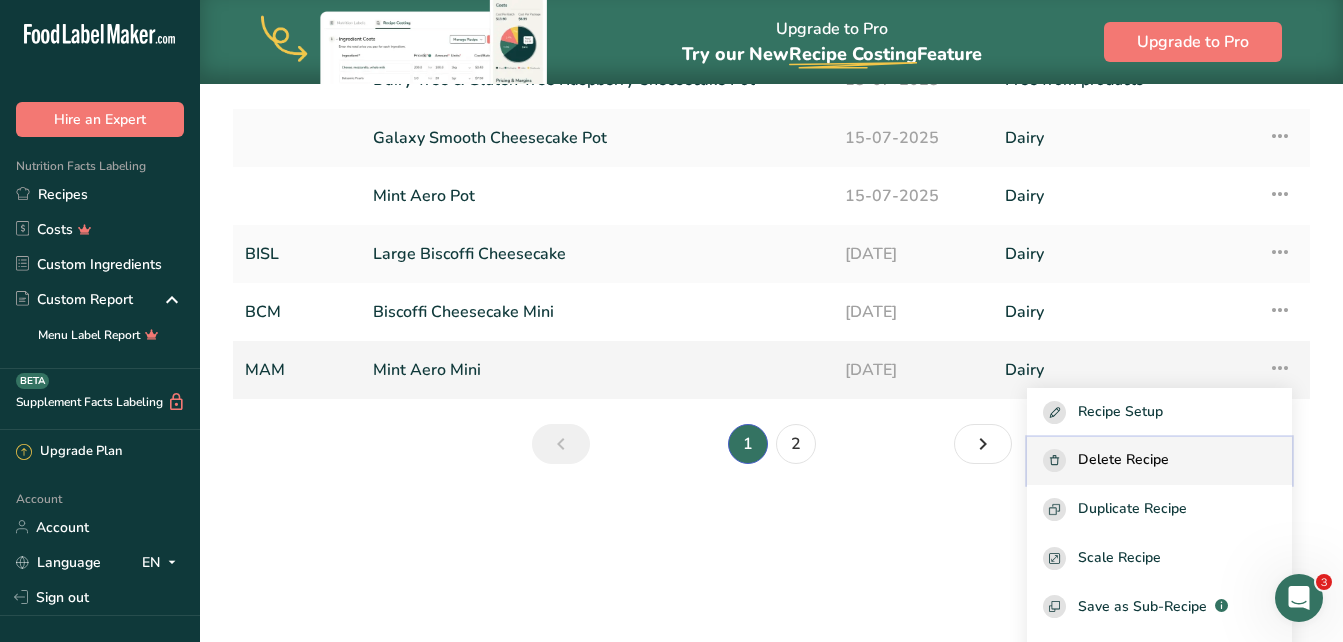 click on "Delete Recipe" at bounding box center (1123, 460) 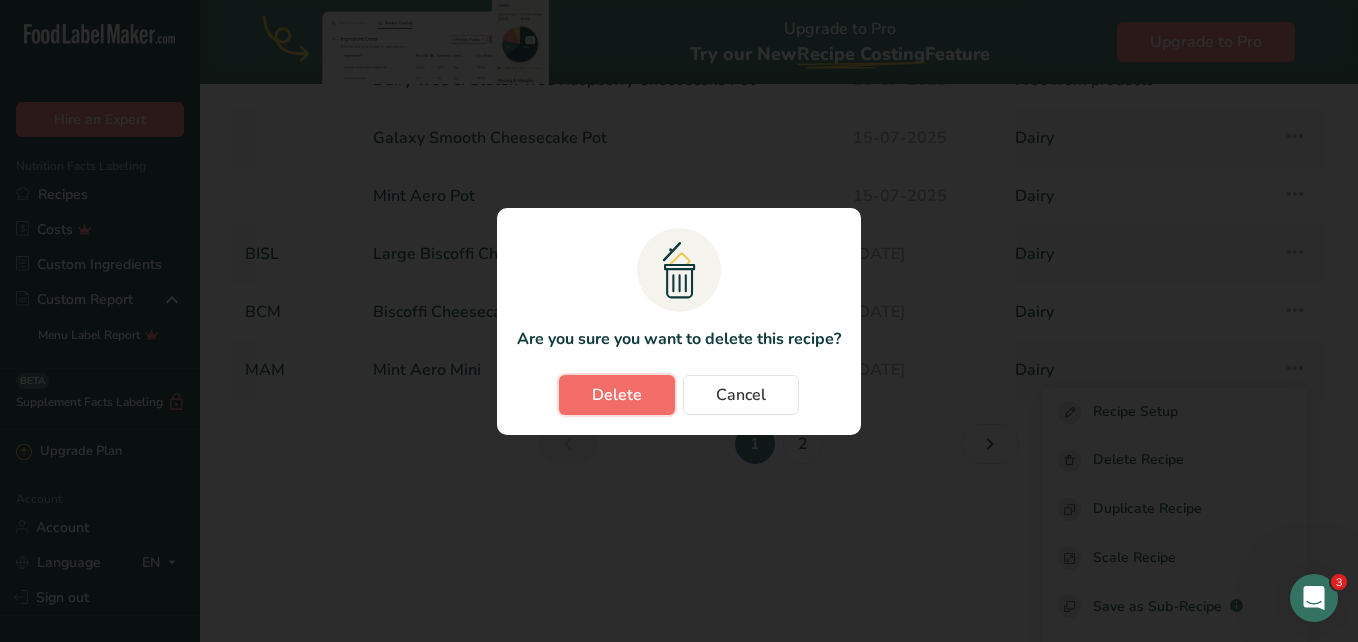 click on "Delete" at bounding box center (617, 395) 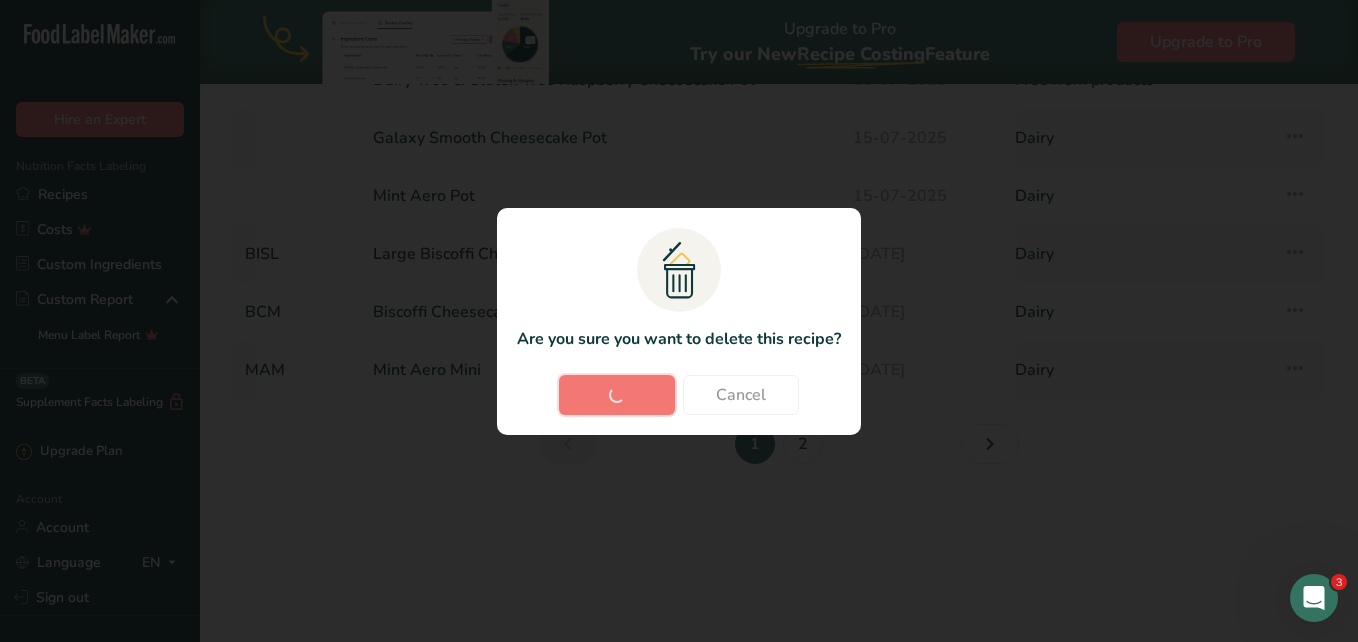 scroll, scrollTop: 318, scrollLeft: 0, axis: vertical 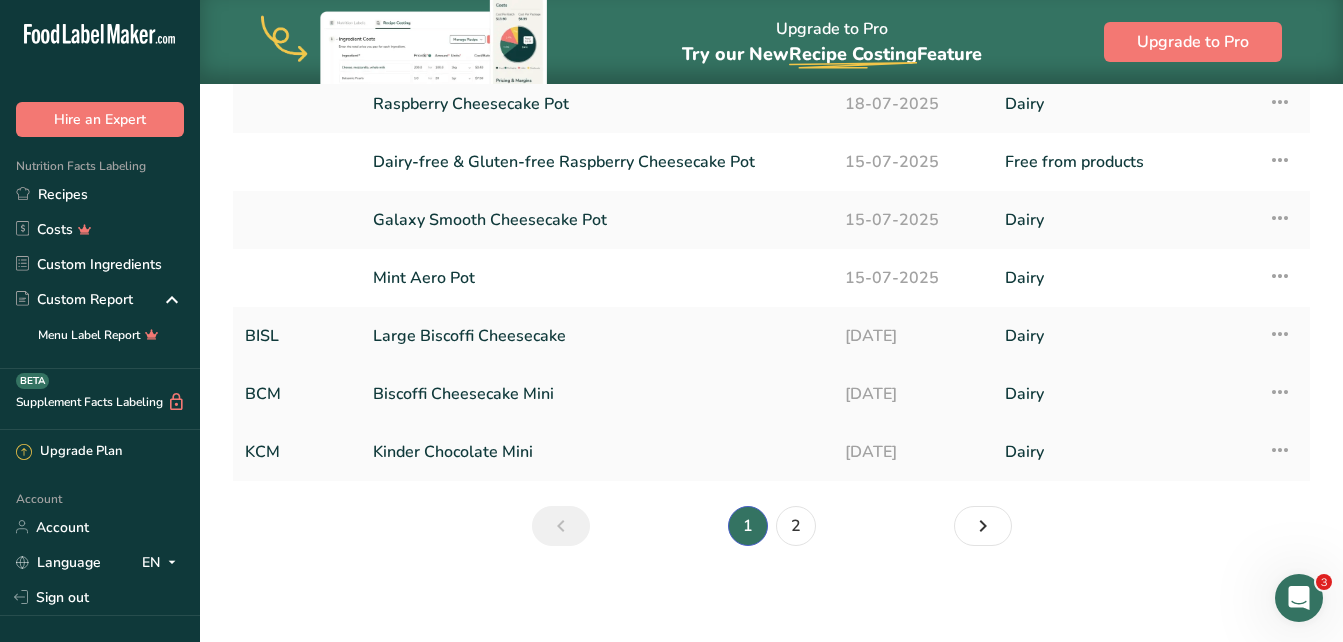 click at bounding box center (1280, 392) 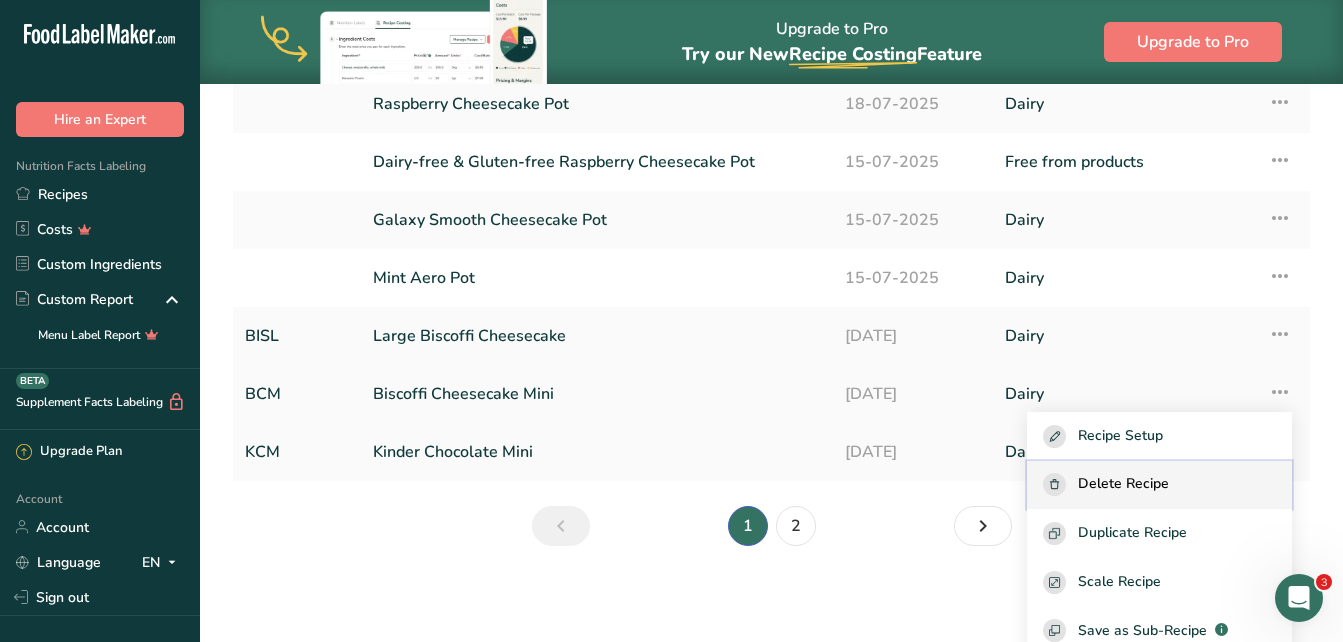 click on "Delete Recipe" at bounding box center (1159, 485) 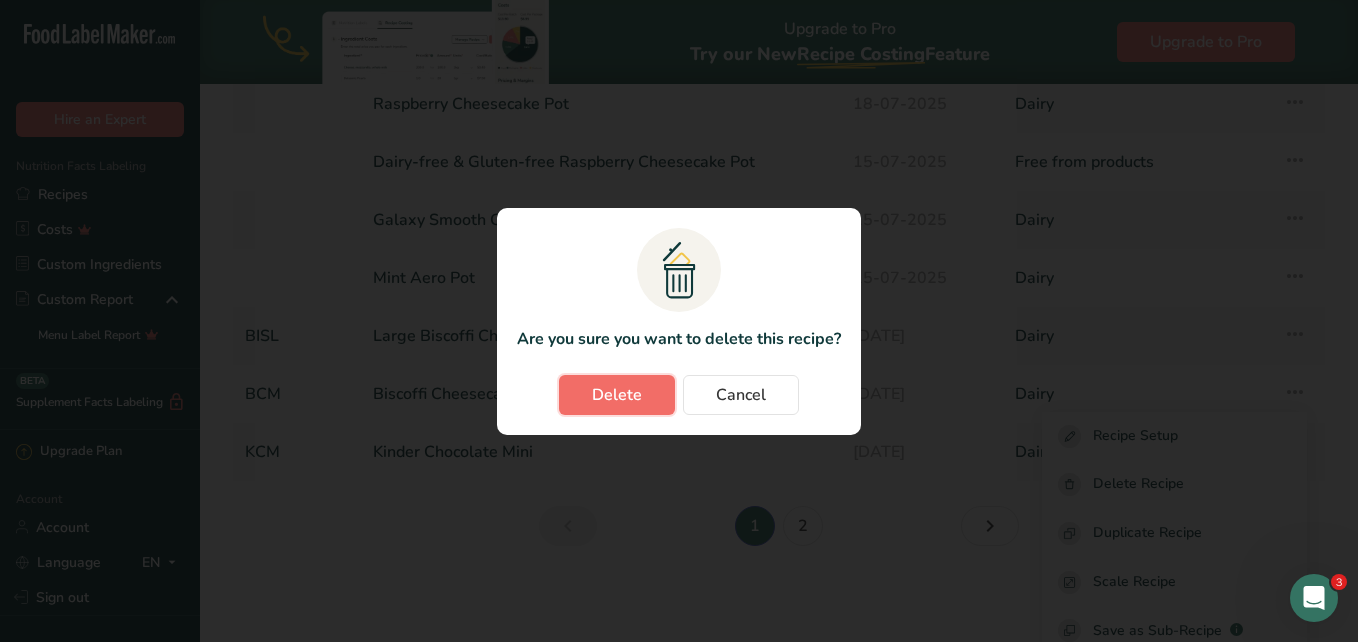 click on "Delete" at bounding box center (617, 395) 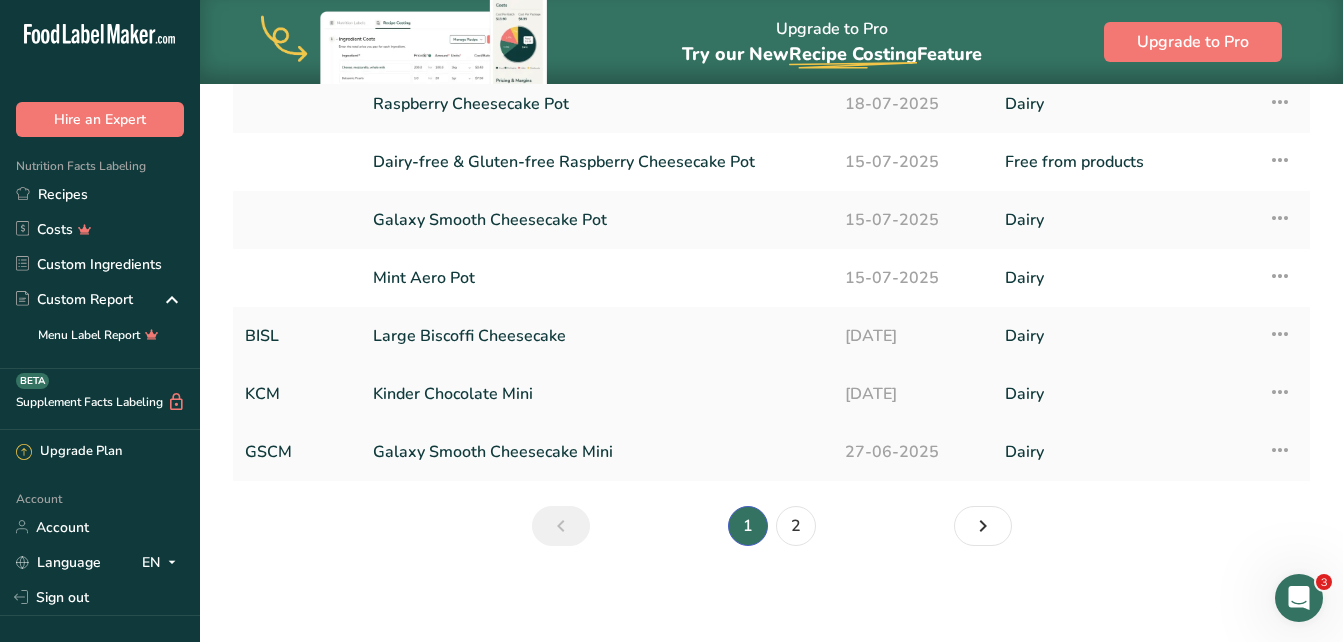 click at bounding box center (1280, 392) 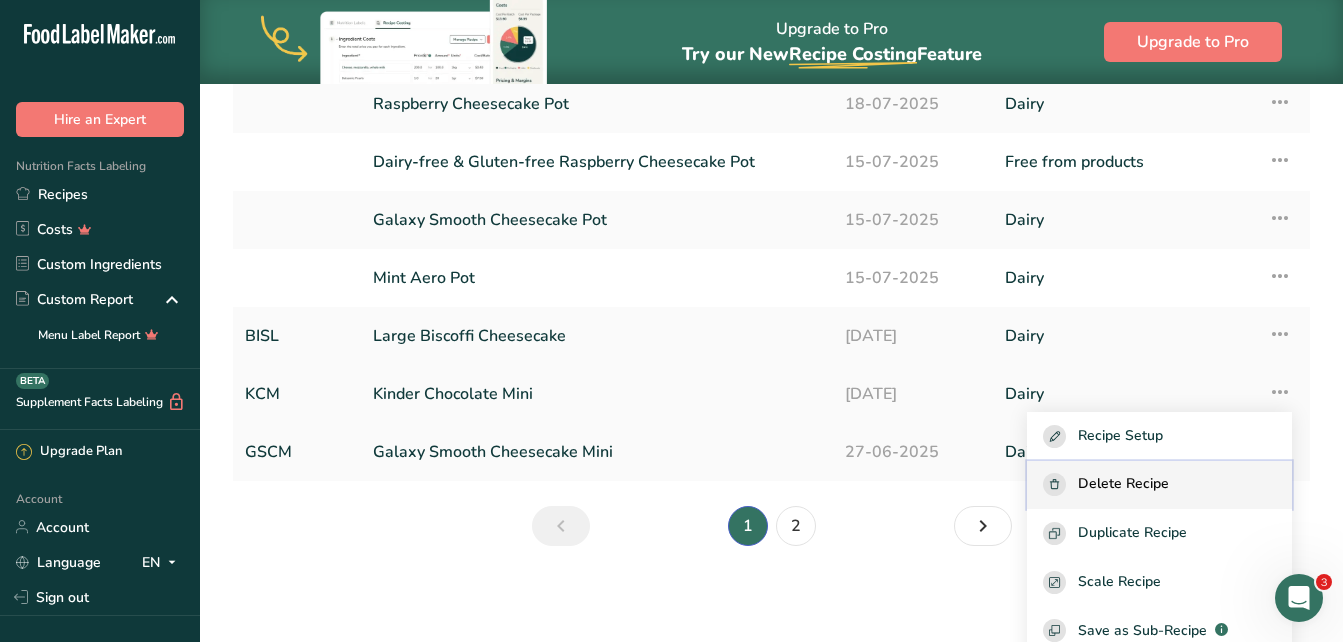 click on "Delete Recipe" at bounding box center (1123, 484) 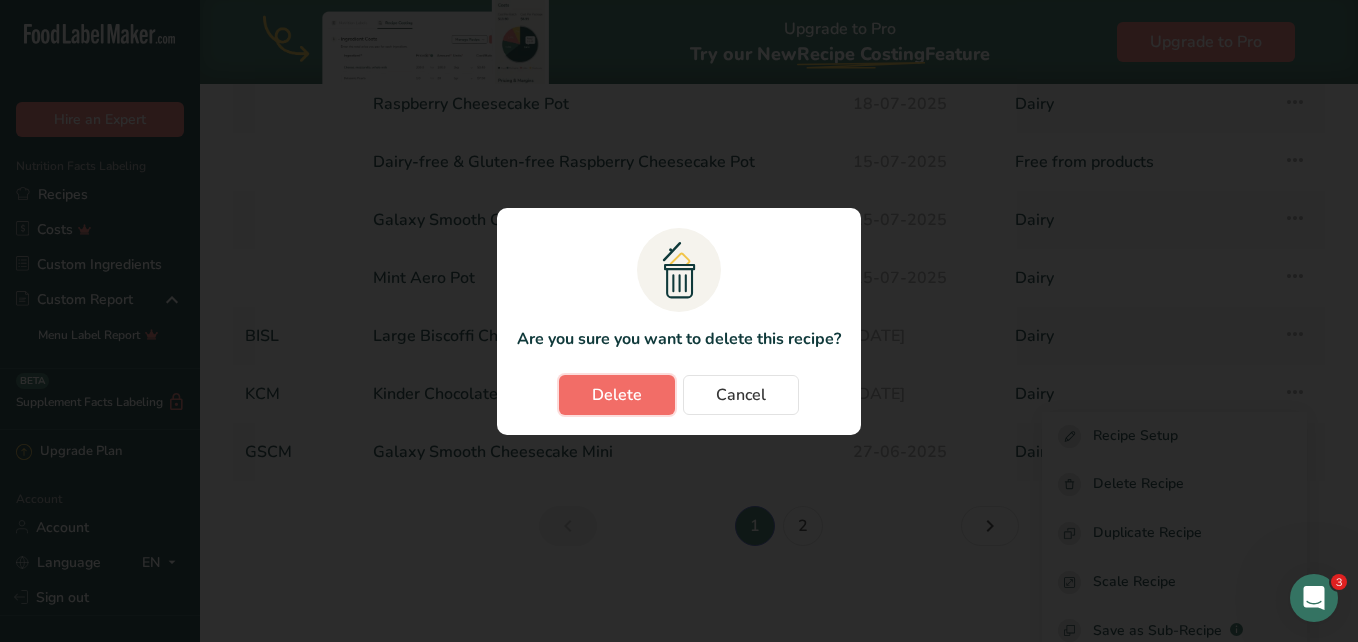 click on "Delete" at bounding box center (617, 395) 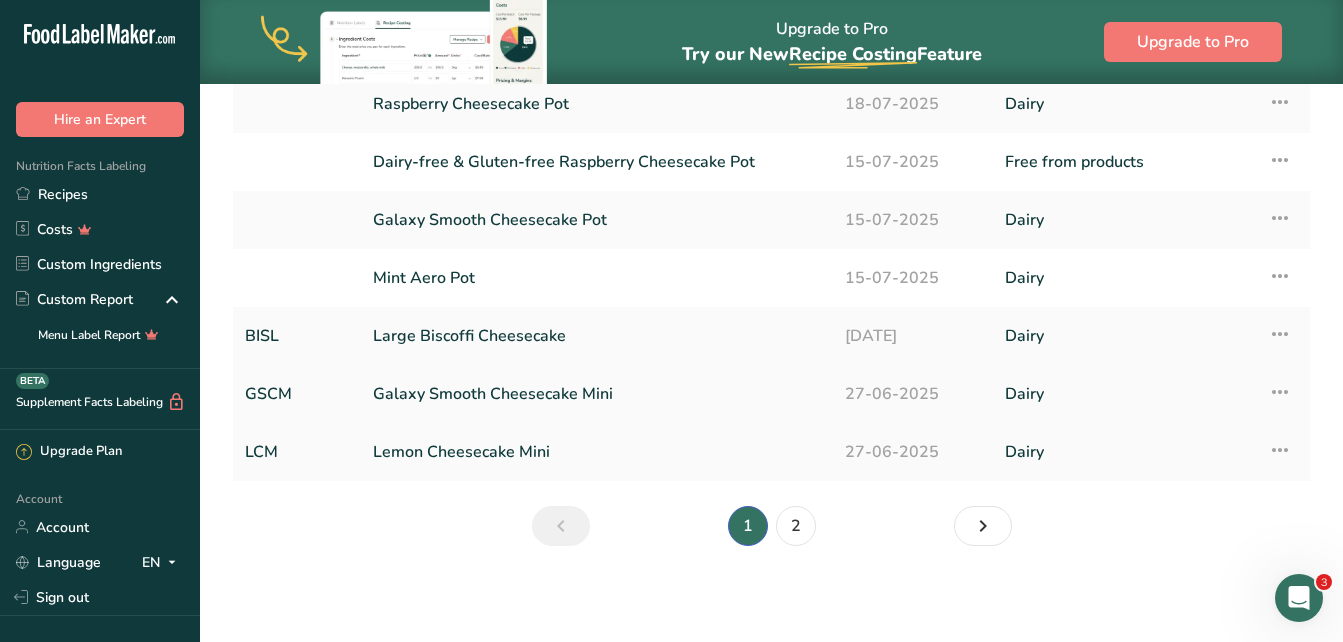 click at bounding box center (1280, 392) 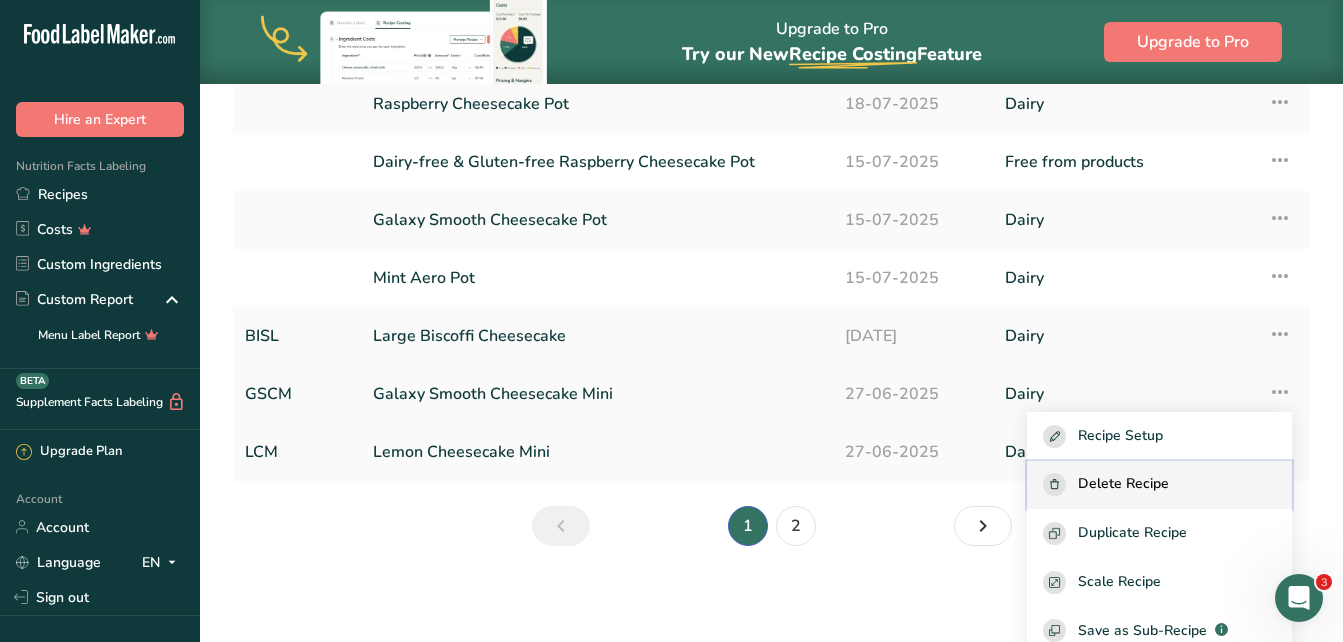 click on "Delete Recipe" at bounding box center (1123, 484) 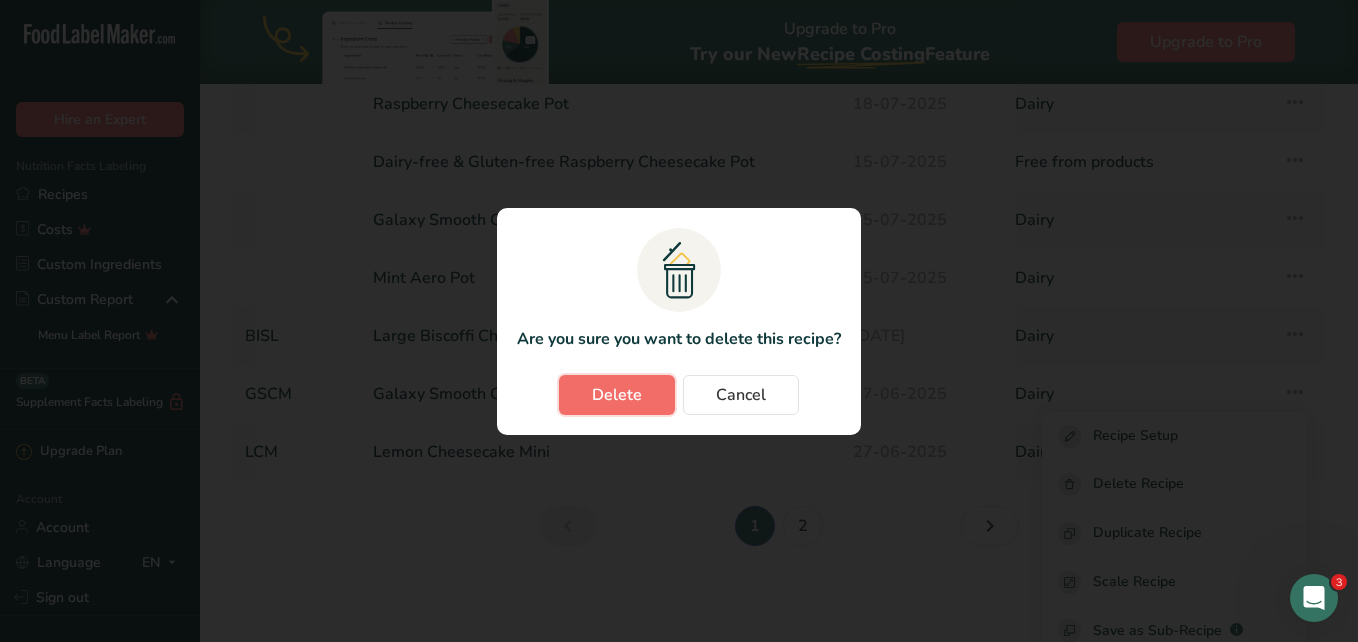 click on "Delete" at bounding box center [617, 395] 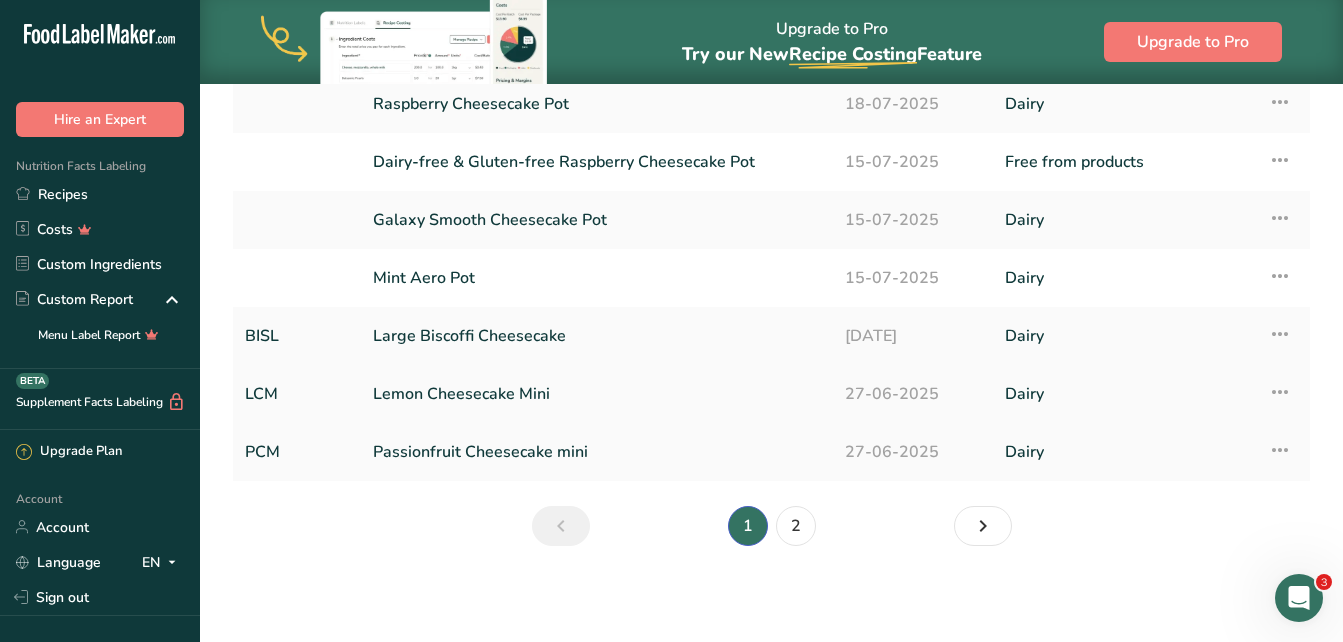 click at bounding box center [1280, 392] 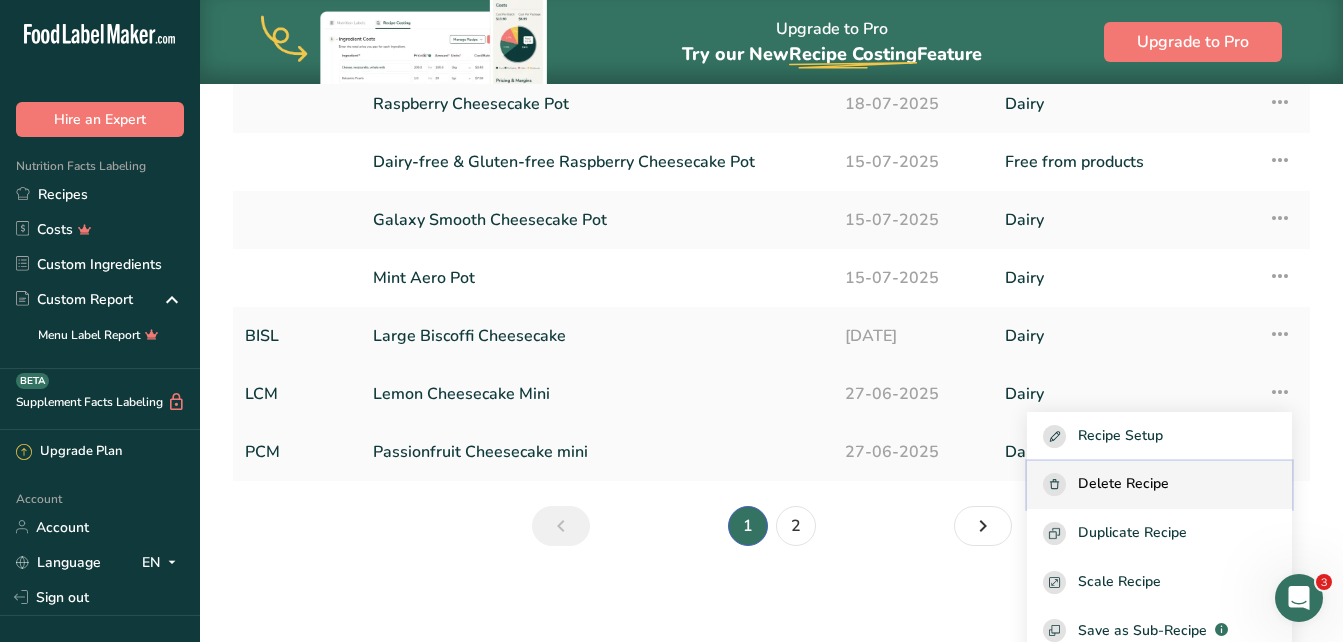 click on "Delete Recipe" at bounding box center (1159, 484) 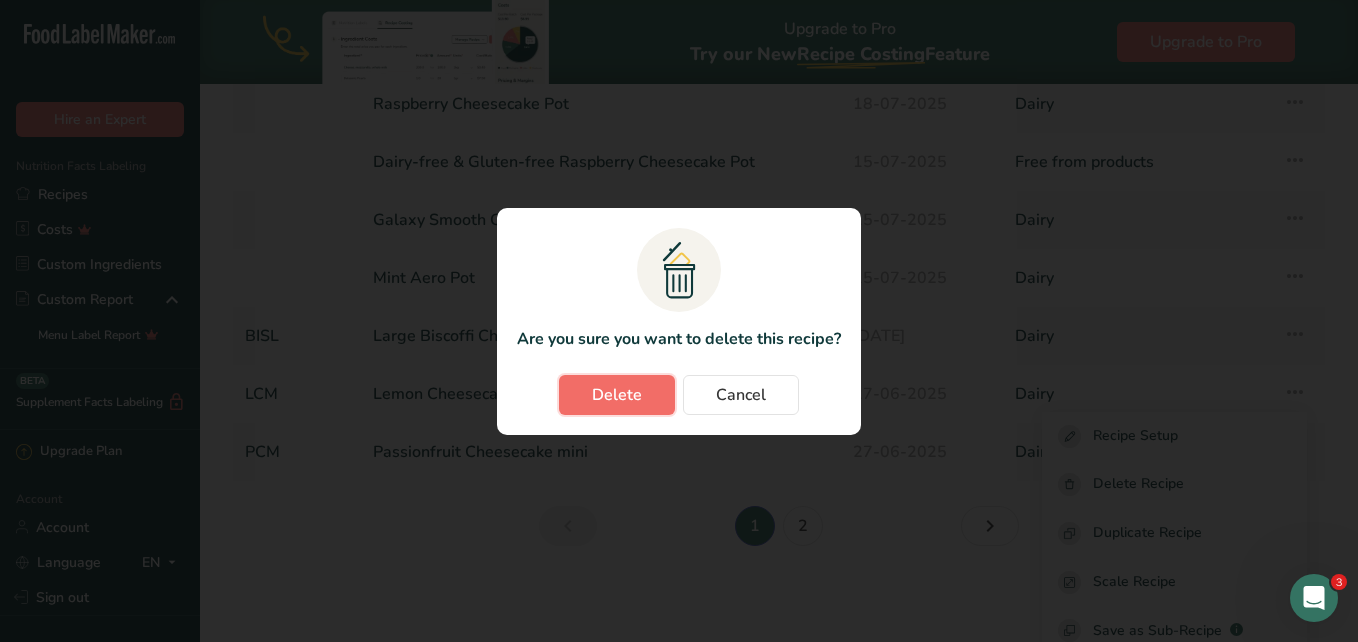 click on "Delete" at bounding box center (617, 395) 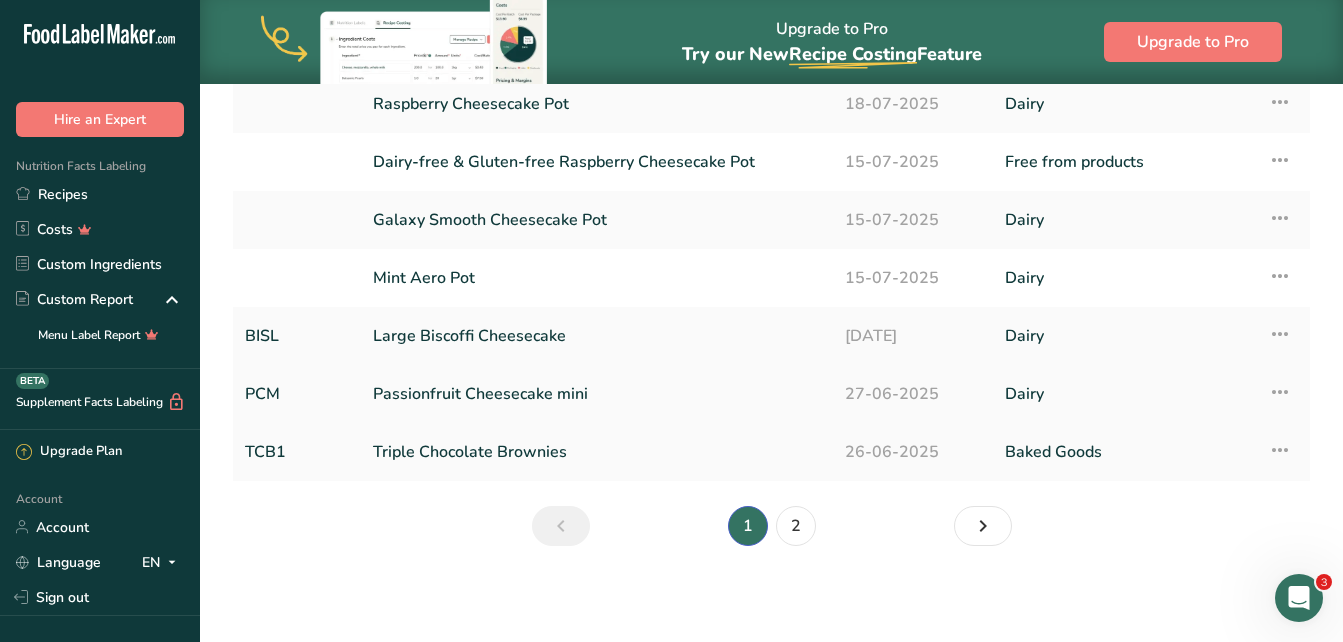 click at bounding box center (1280, 392) 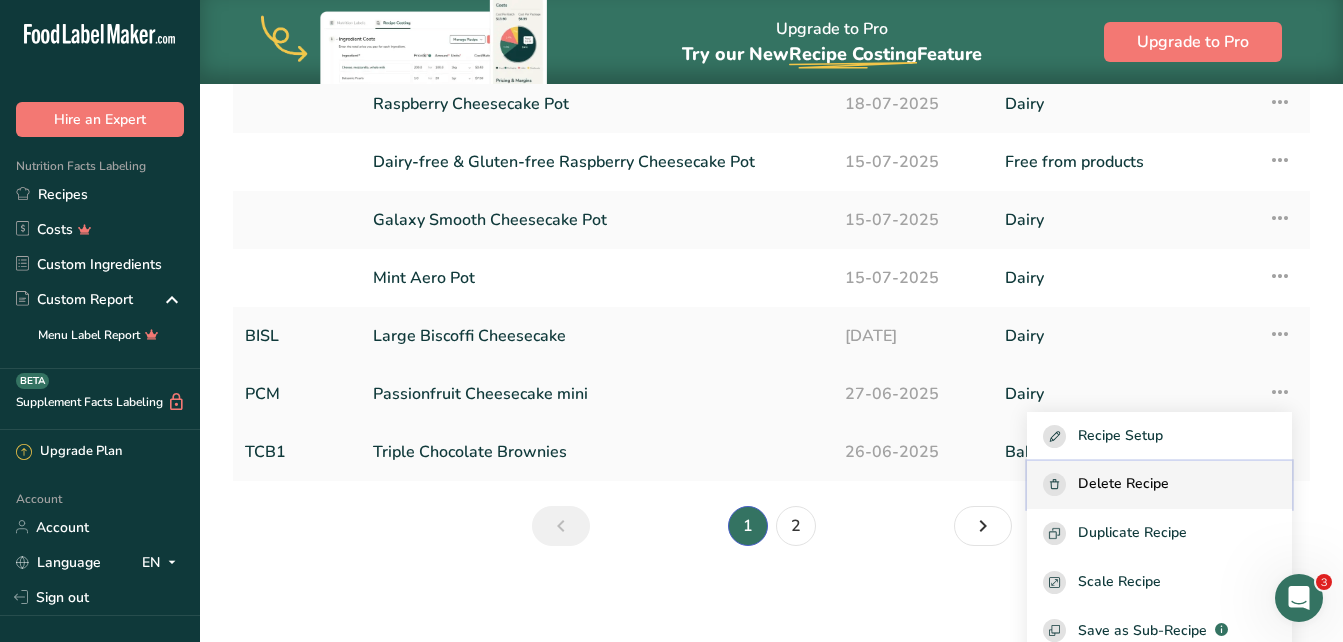 click on "Delete Recipe" at bounding box center [1159, 484] 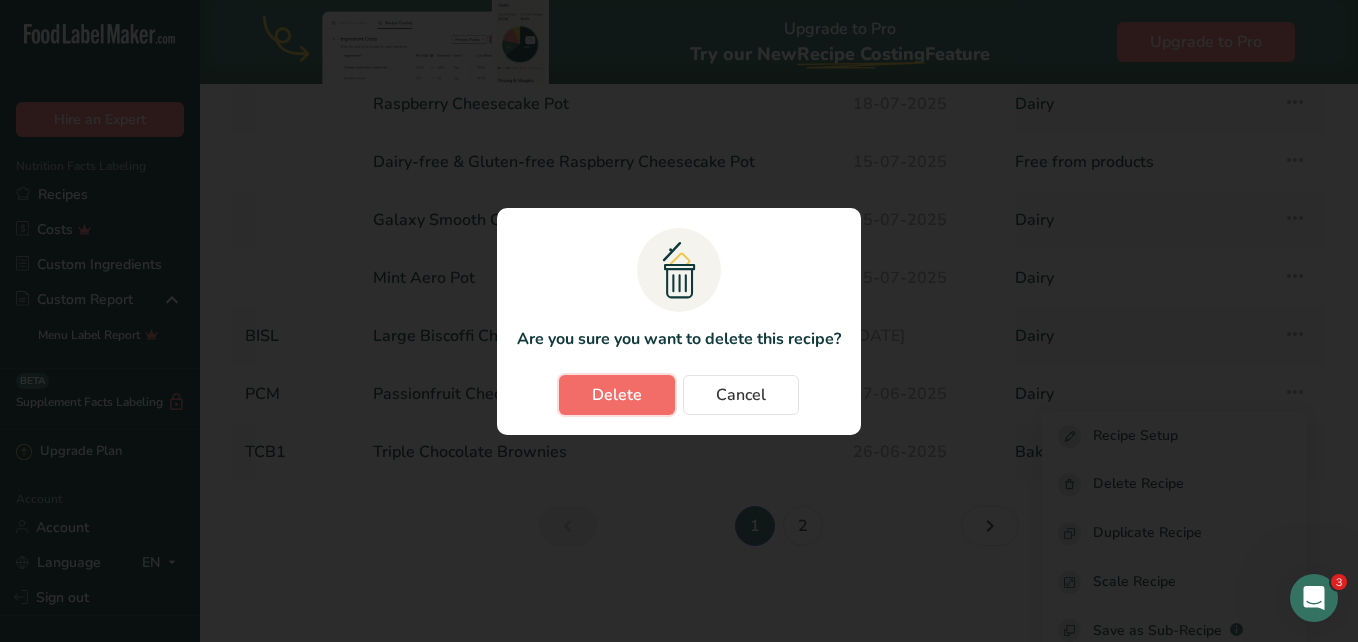 click on "Delete" at bounding box center (617, 395) 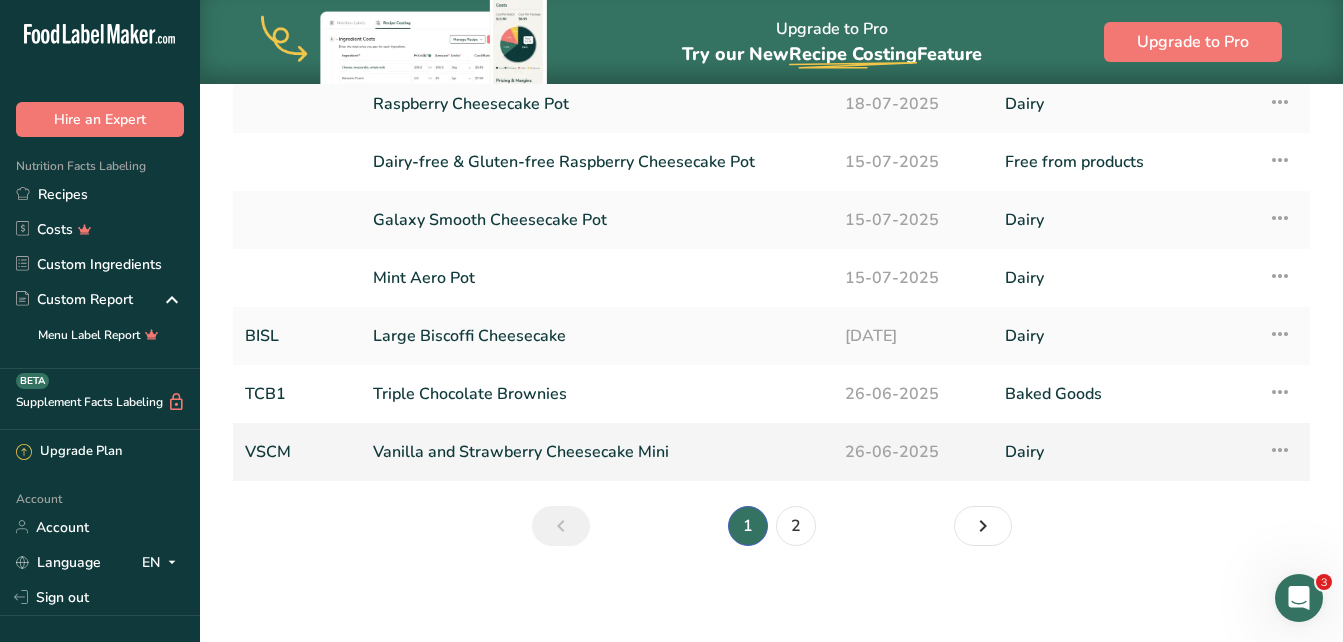 click at bounding box center (1280, 450) 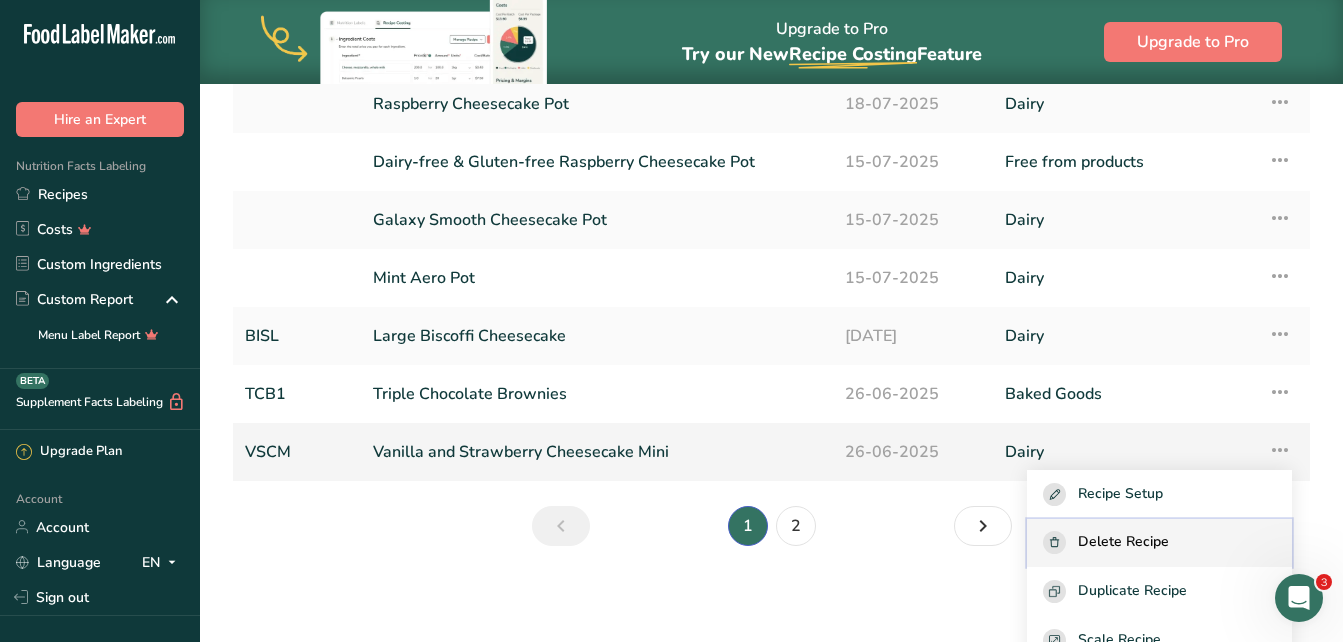click on "Delete Recipe" at bounding box center (1123, 542) 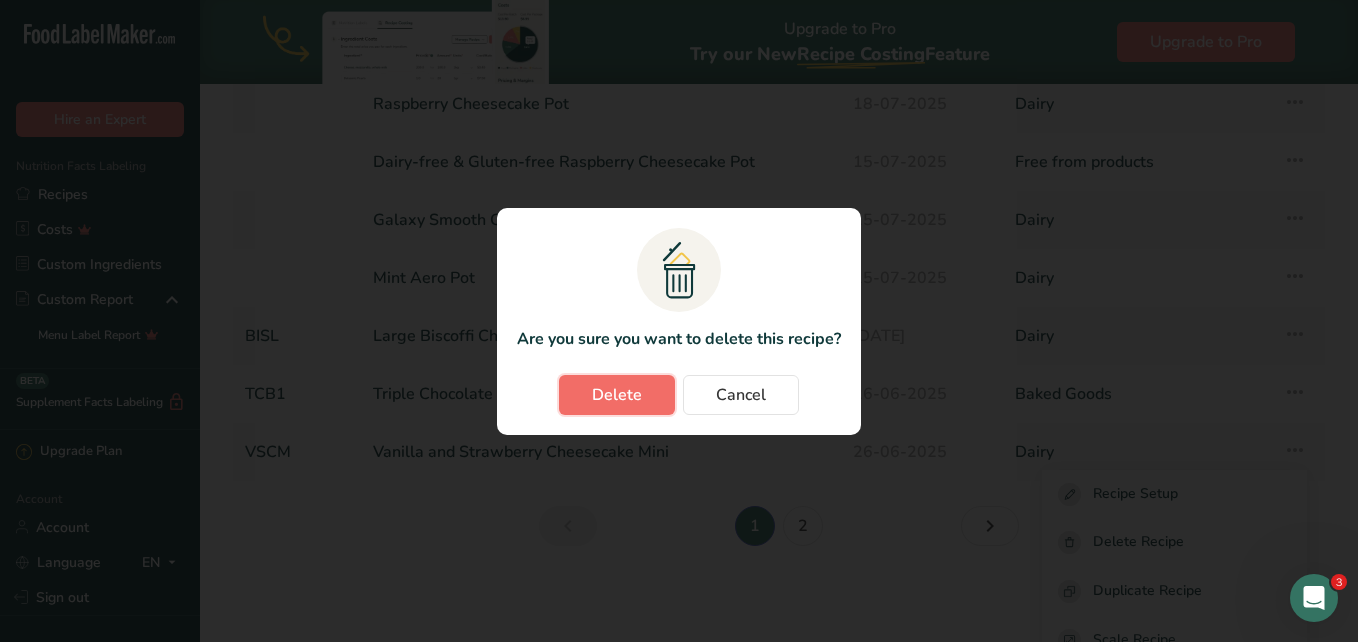 click on "Delete" at bounding box center [617, 395] 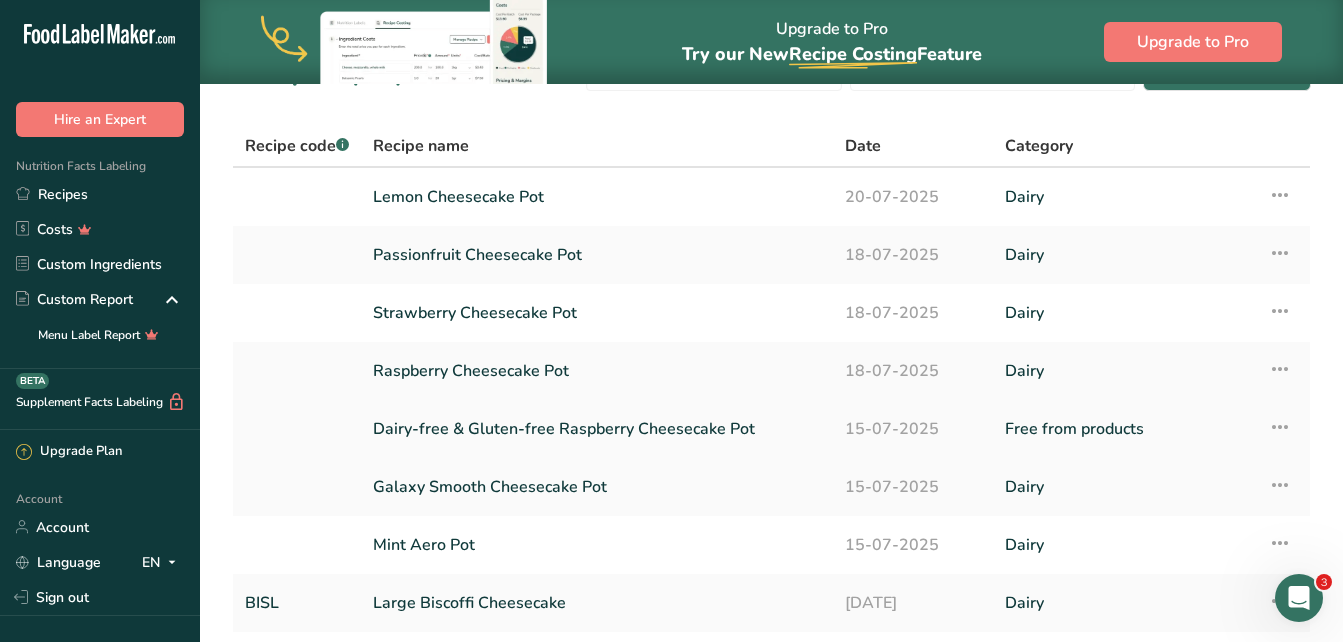scroll, scrollTop: 100, scrollLeft: 0, axis: vertical 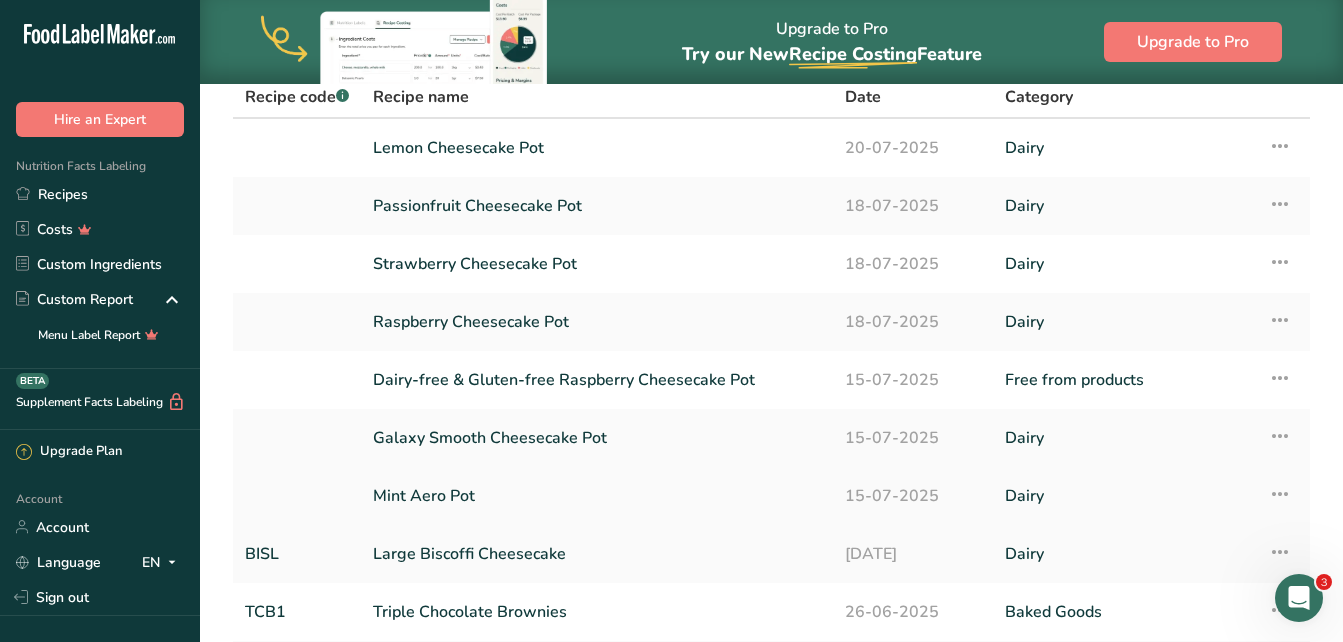 click on "Mint Aero Pot" at bounding box center [597, 496] 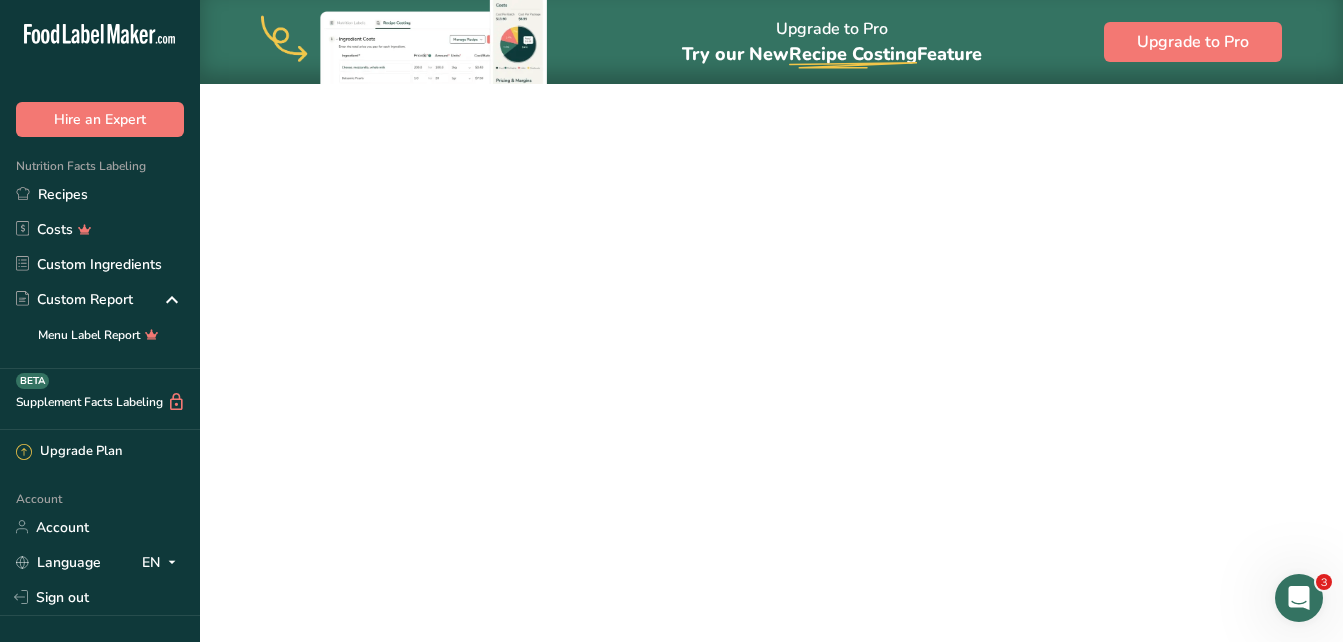 scroll, scrollTop: 0, scrollLeft: 0, axis: both 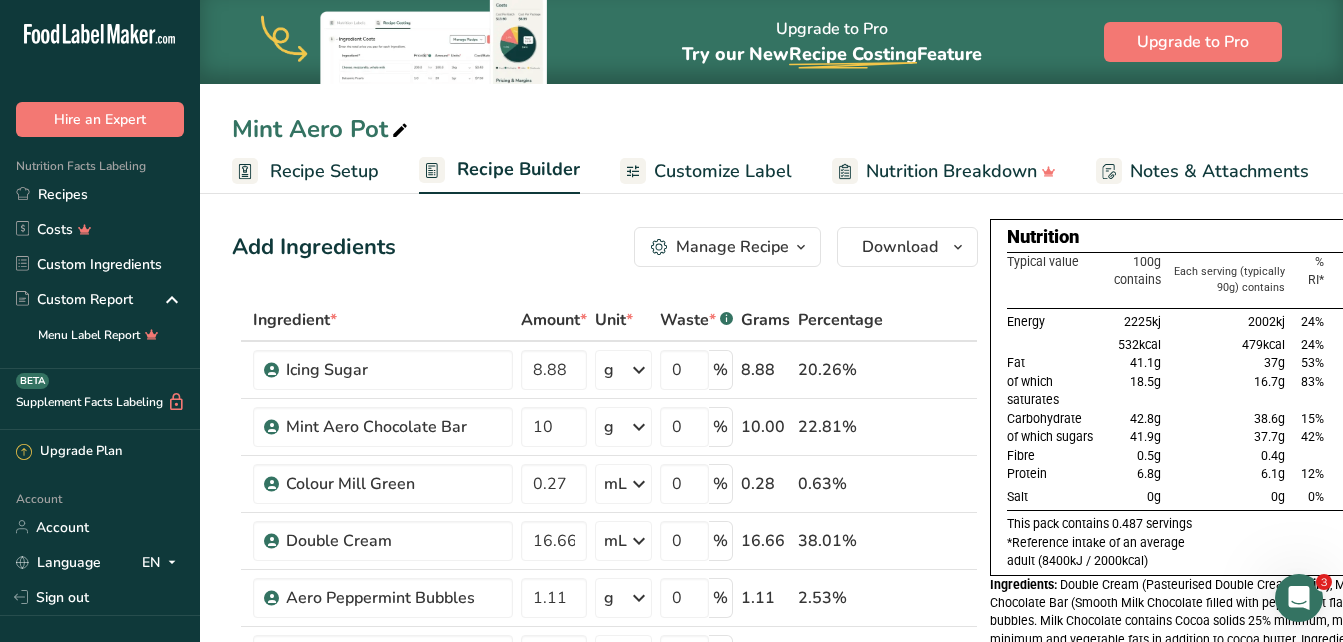 click on "Recipe Setup" at bounding box center [324, 171] 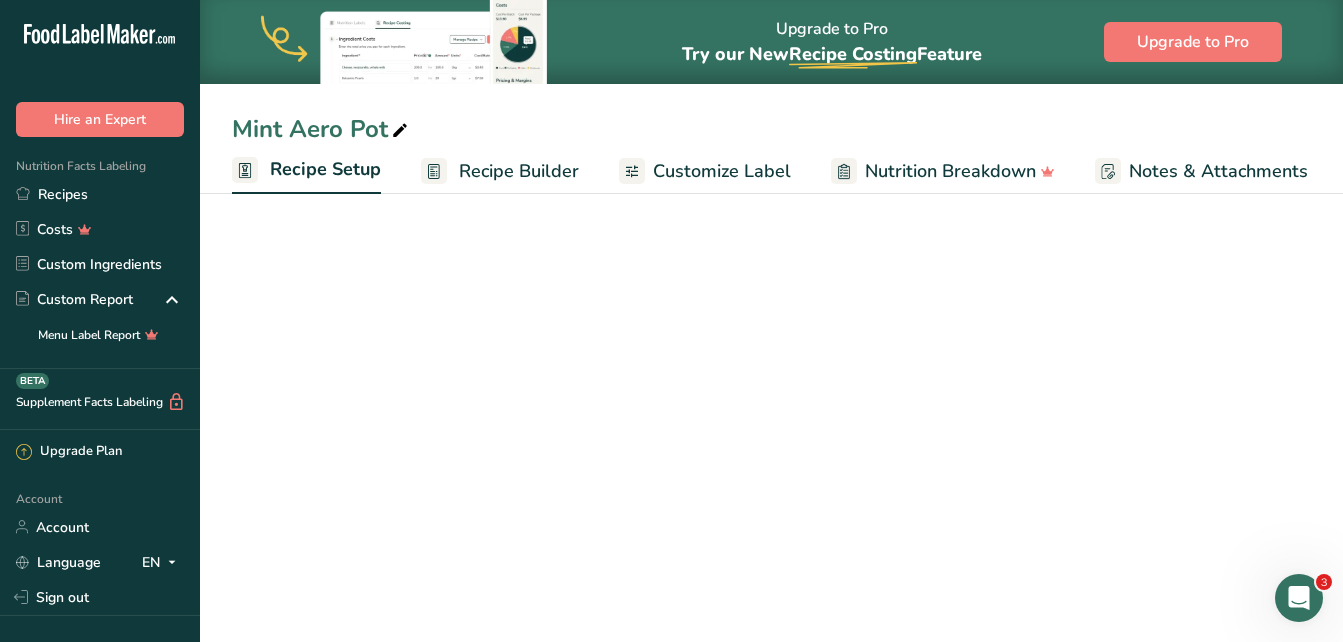 scroll, scrollTop: 0, scrollLeft: 7, axis: horizontal 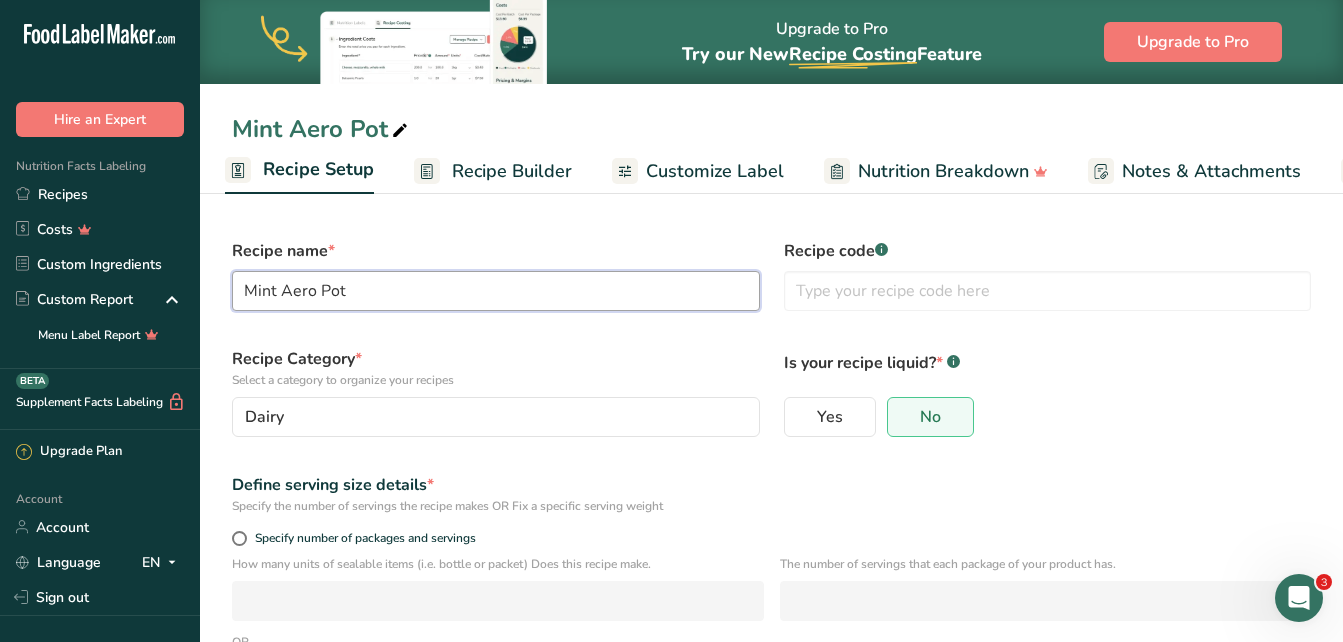 click on "Mint Aero Pot" at bounding box center (496, 291) 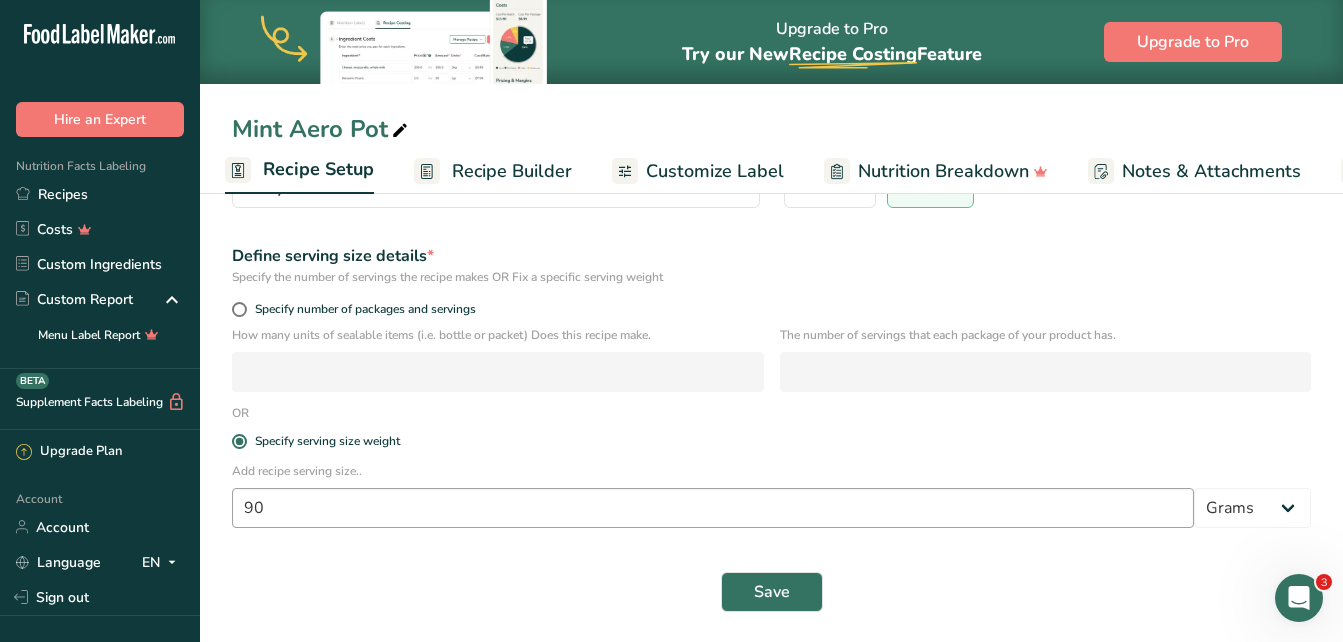 scroll, scrollTop: 231, scrollLeft: 0, axis: vertical 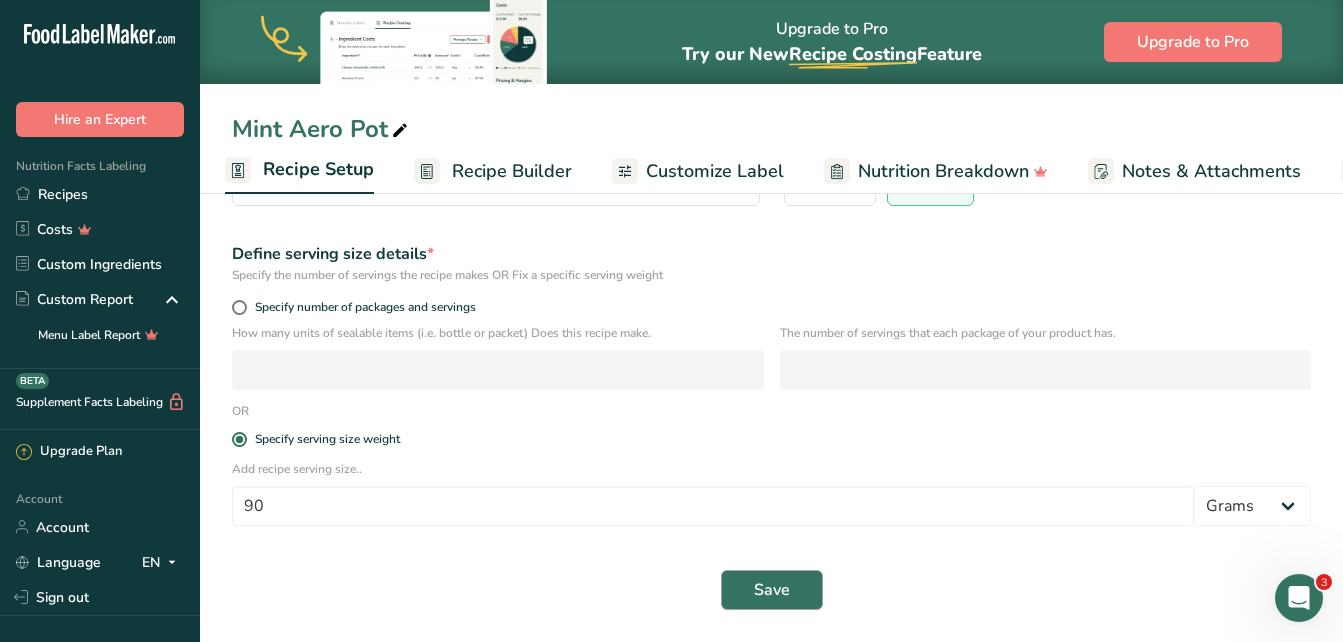 type on "Mint Aero Cheesecake Pot" 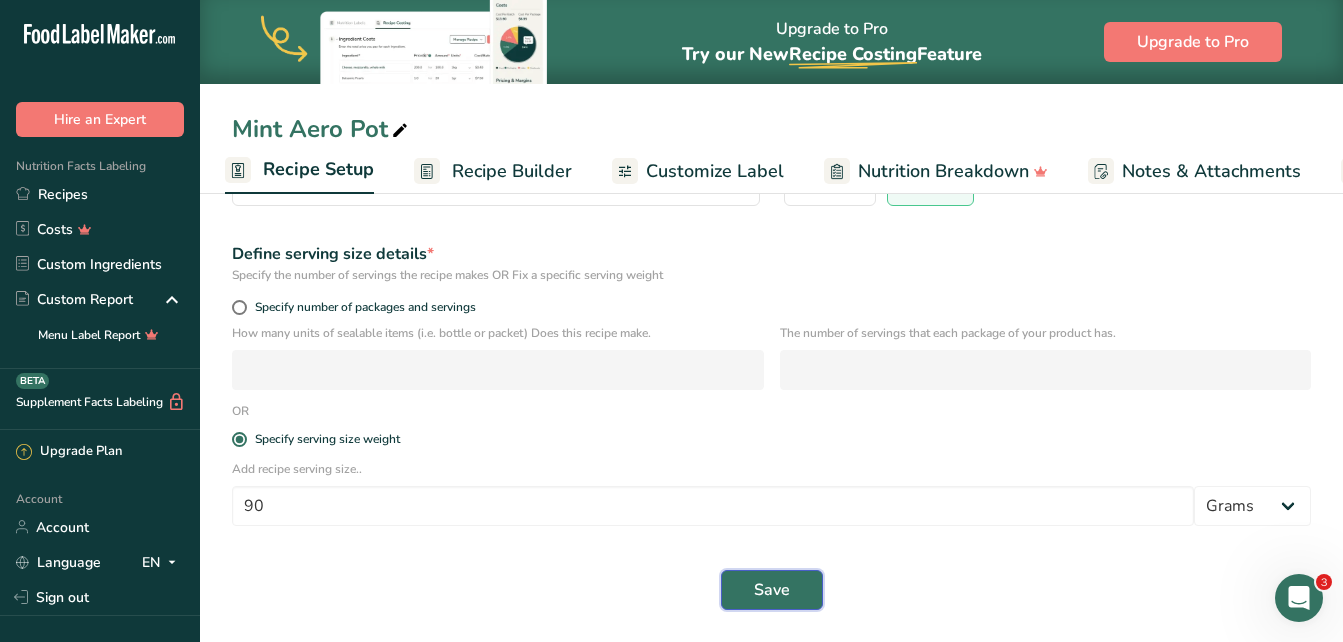 click on "Save" at bounding box center [772, 590] 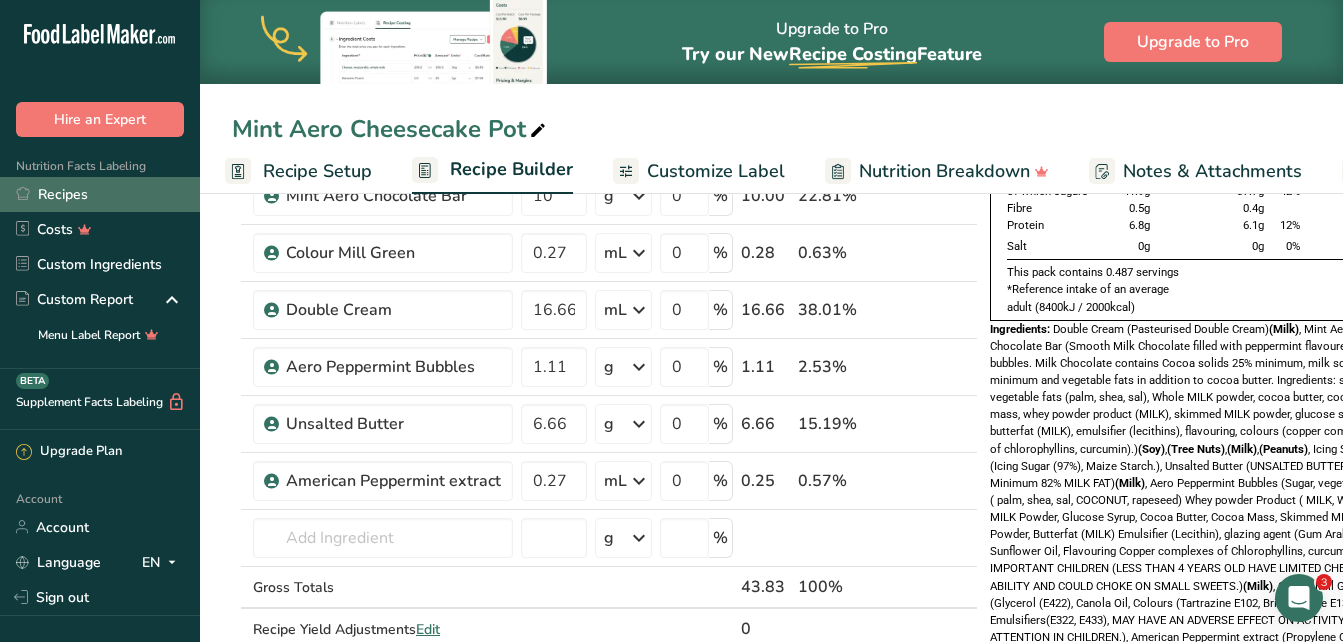 click on "Recipes" at bounding box center (100, 194) 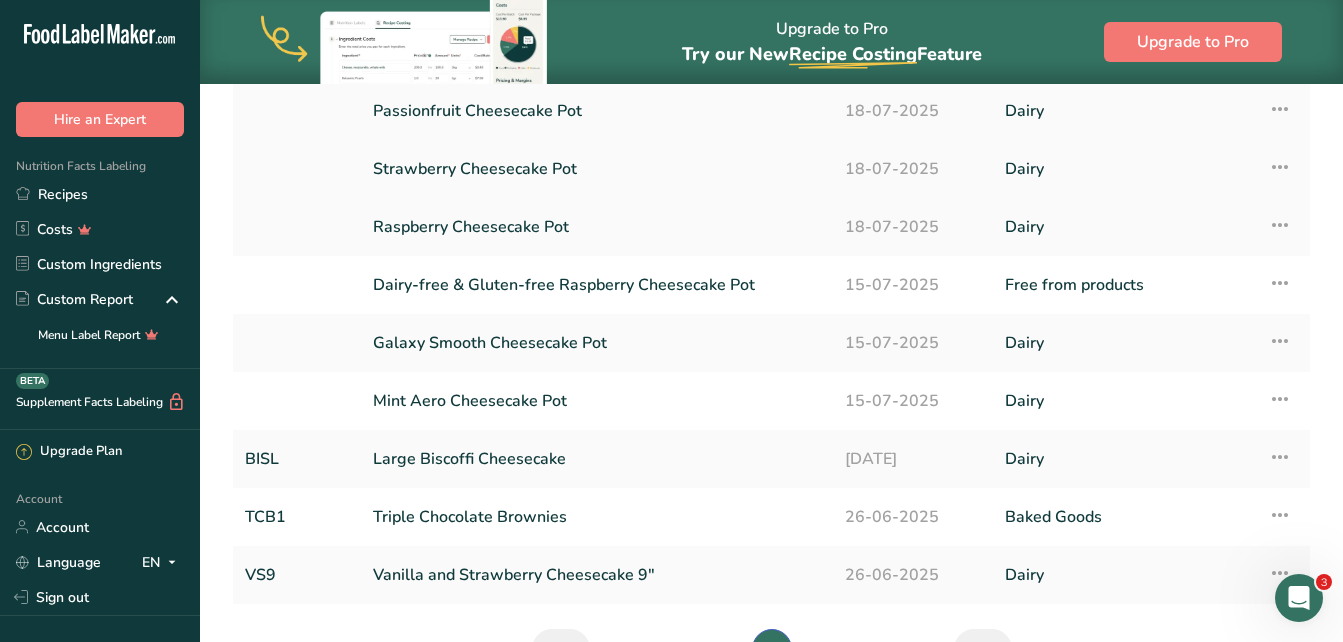 scroll, scrollTop: 200, scrollLeft: 0, axis: vertical 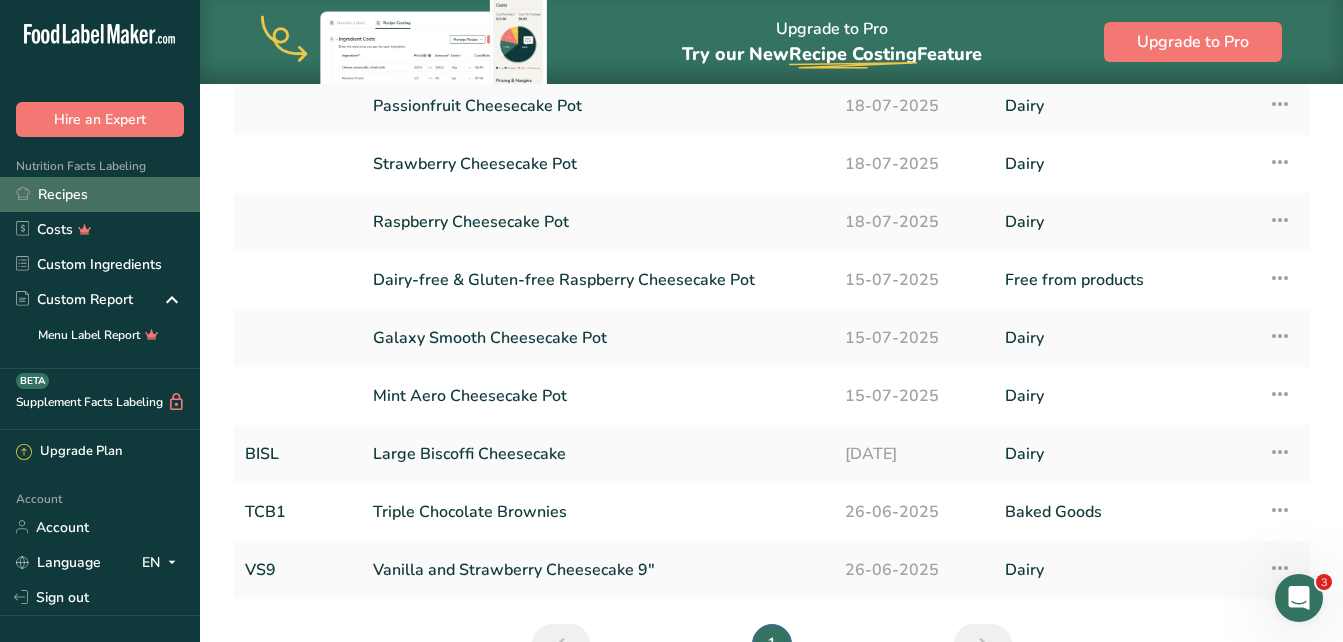 click on "Recipes" at bounding box center [100, 194] 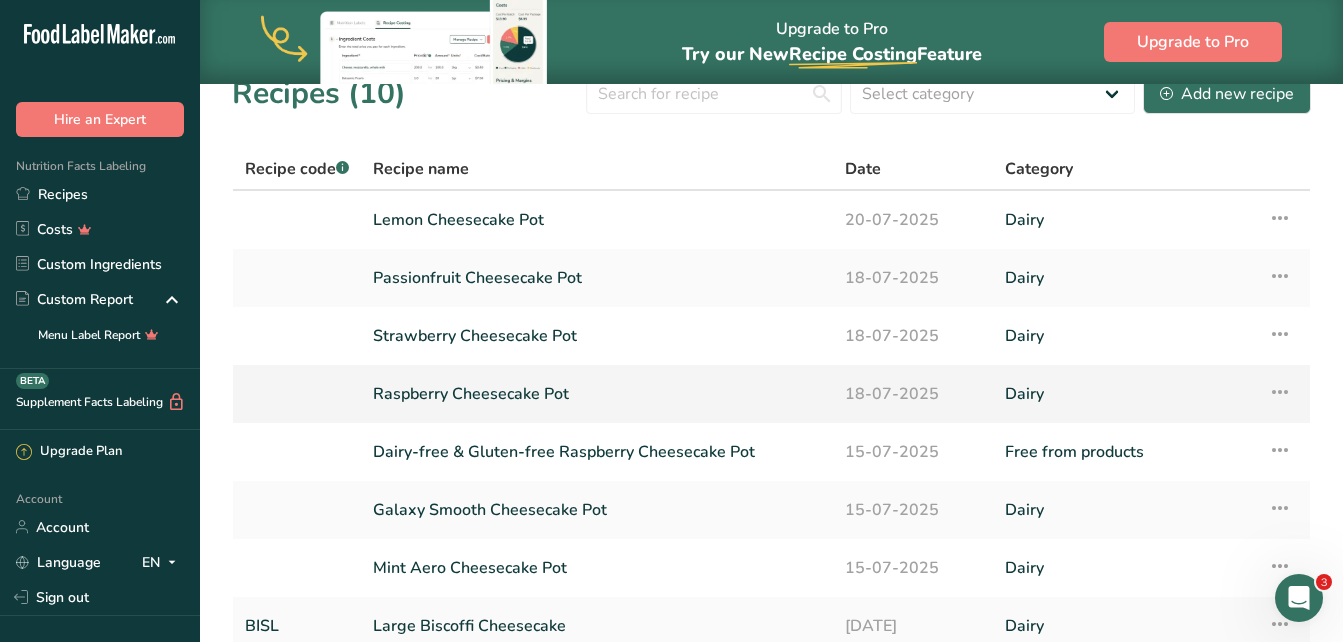 scroll, scrollTop: 0, scrollLeft: 0, axis: both 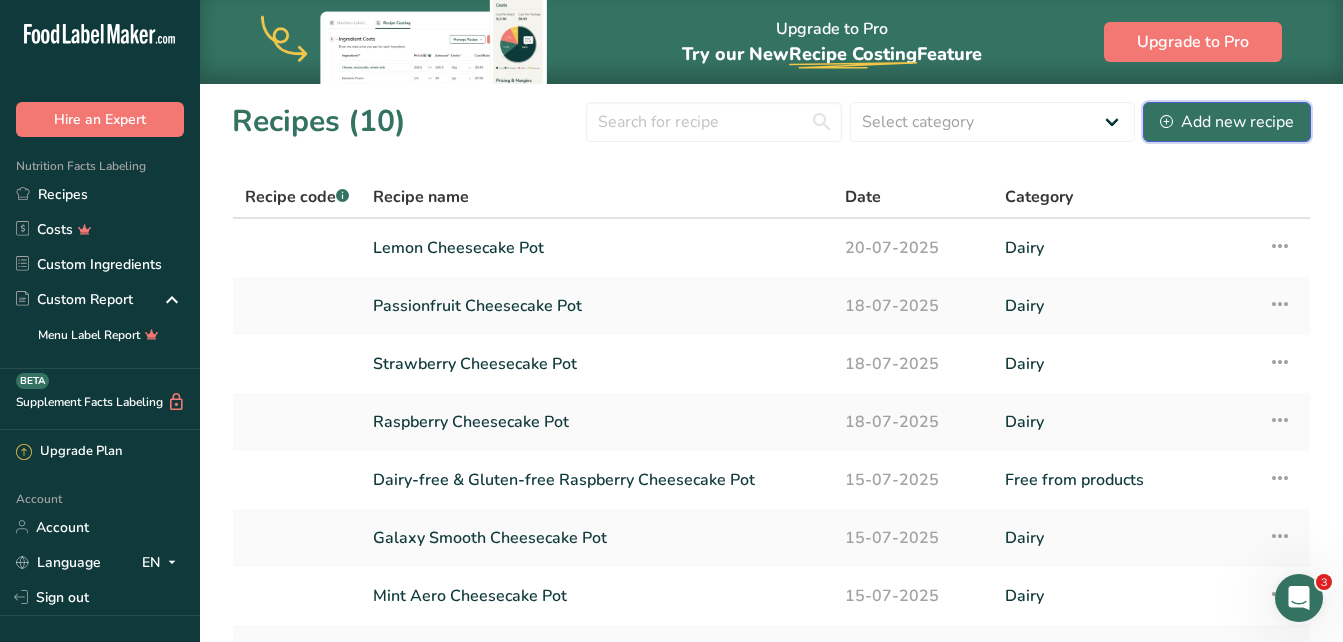 click on "Add new recipe" at bounding box center (1227, 122) 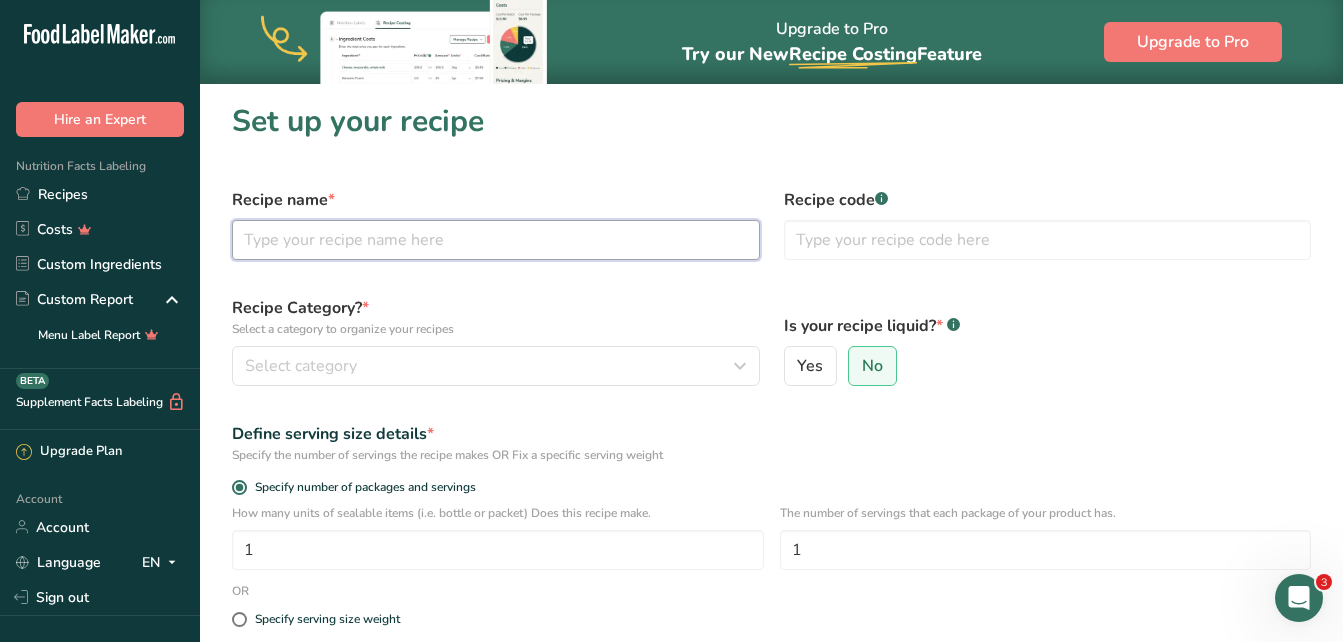 click at bounding box center (496, 240) 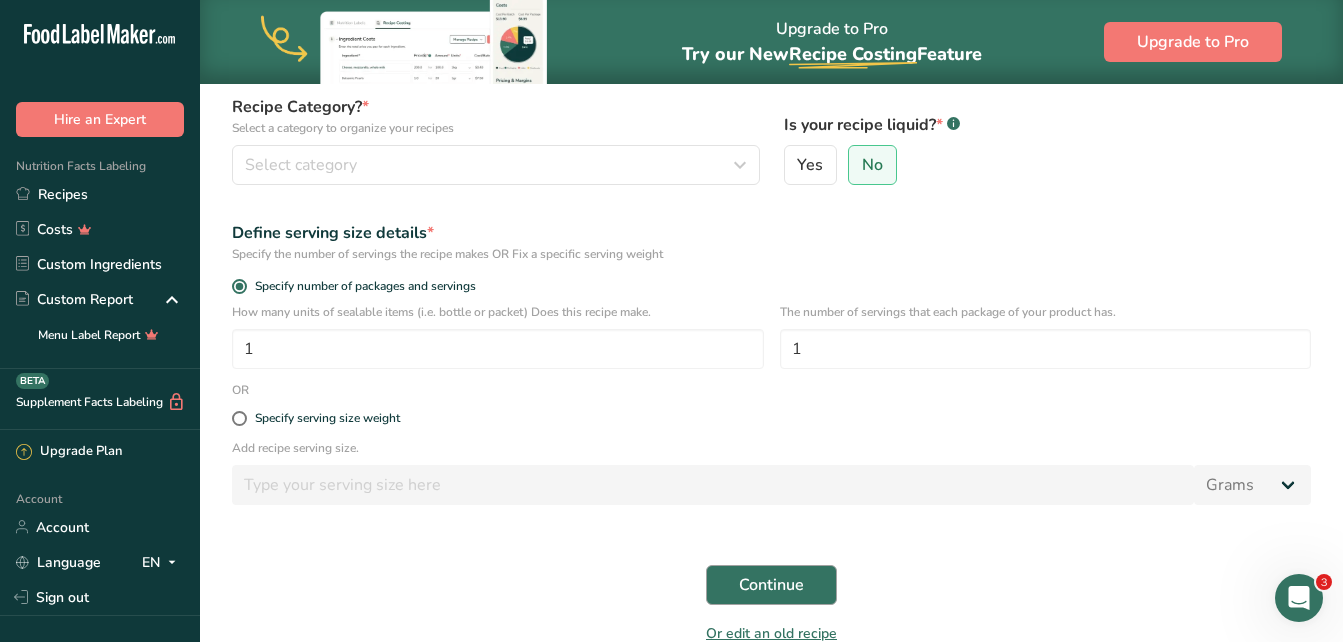 scroll, scrollTop: 200, scrollLeft: 0, axis: vertical 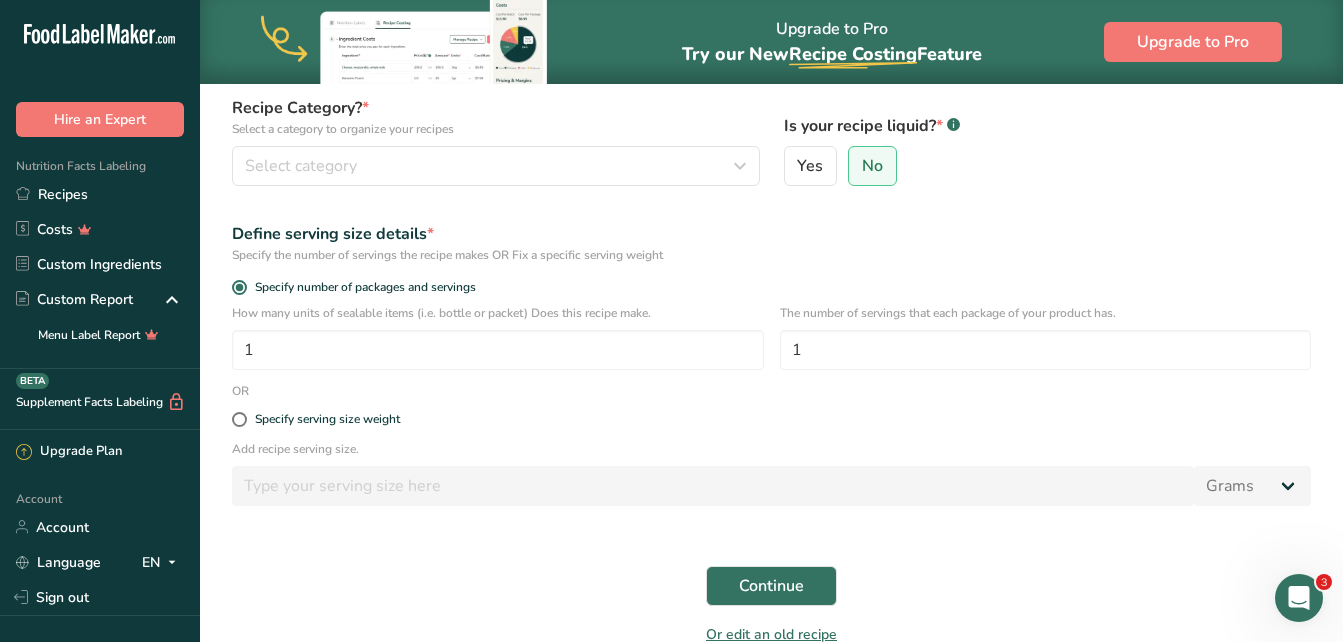 type on "Kinder Chocolate Cheesecake Pot" 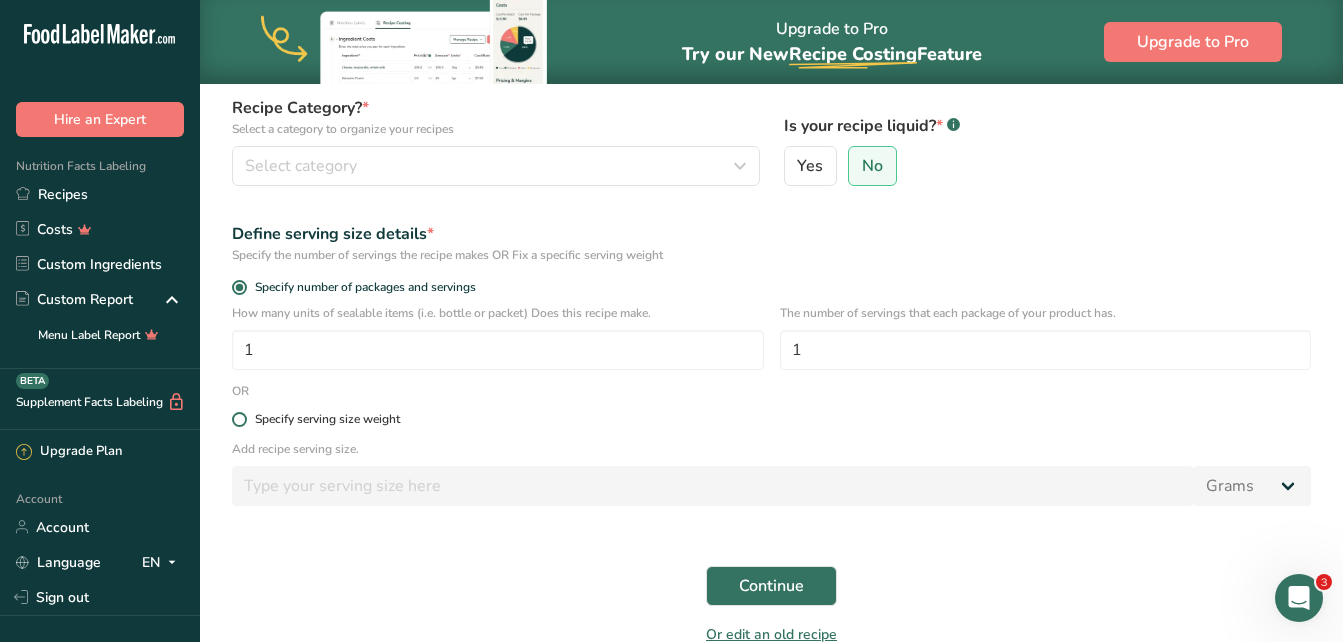 click at bounding box center [239, 419] 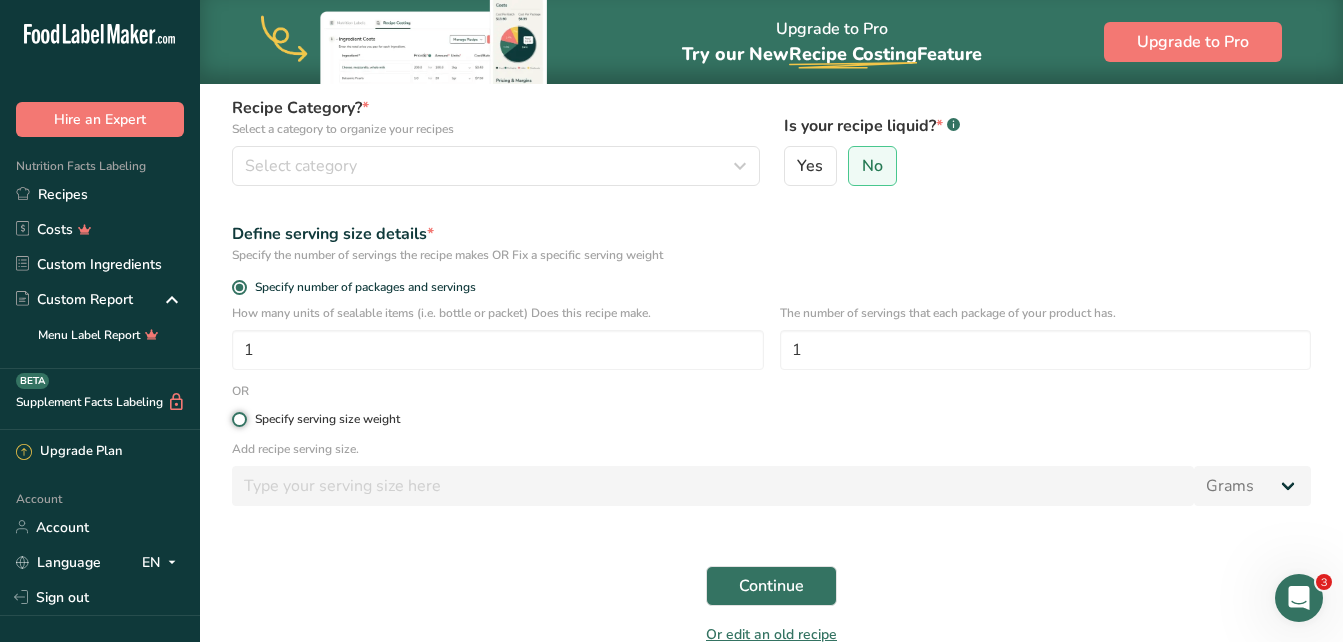 click on "Specify serving size weight" at bounding box center [238, 419] 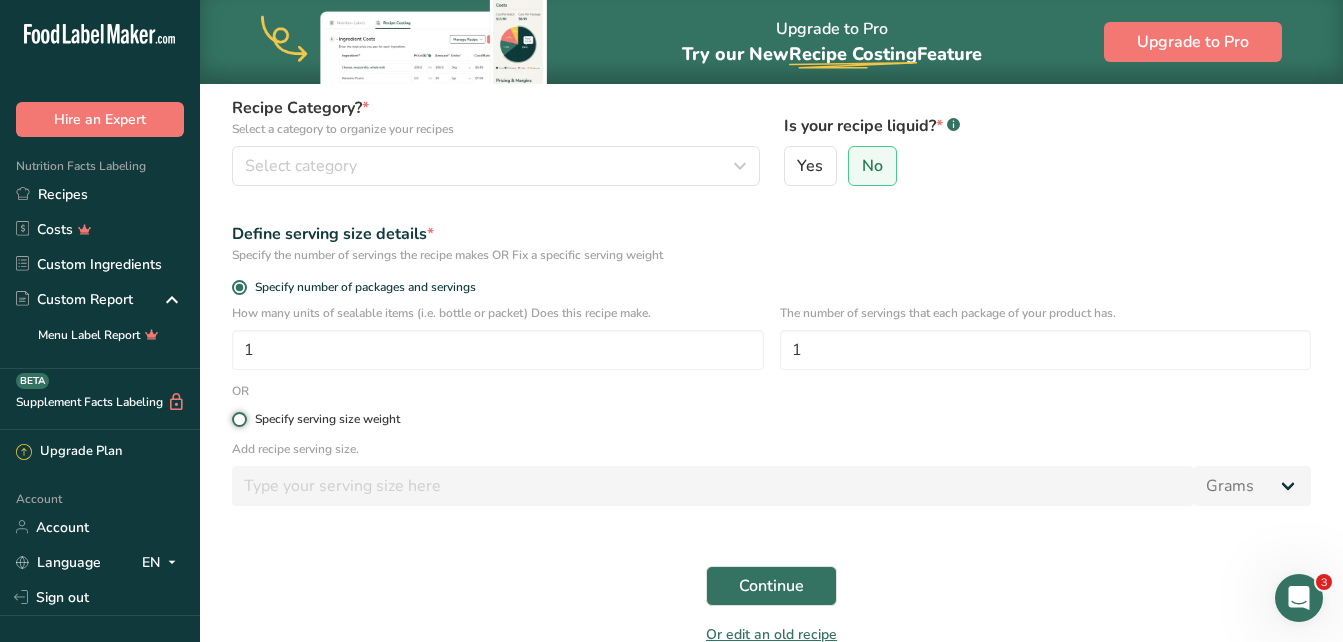 radio on "true" 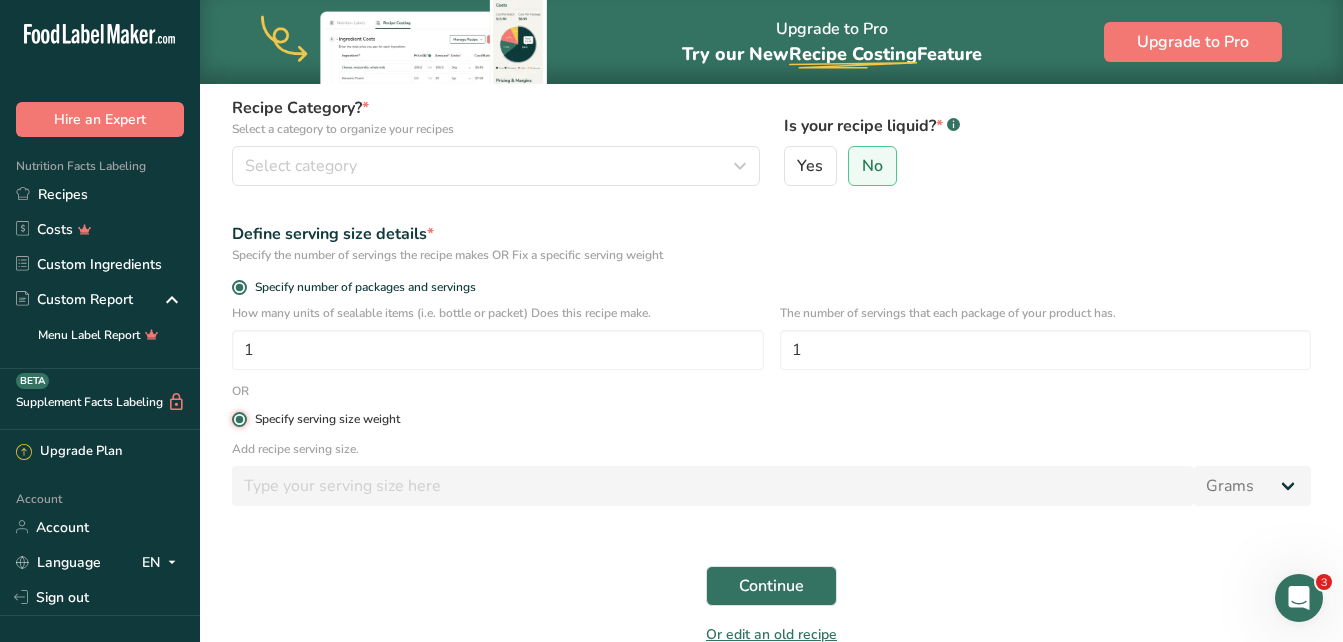 radio on "false" 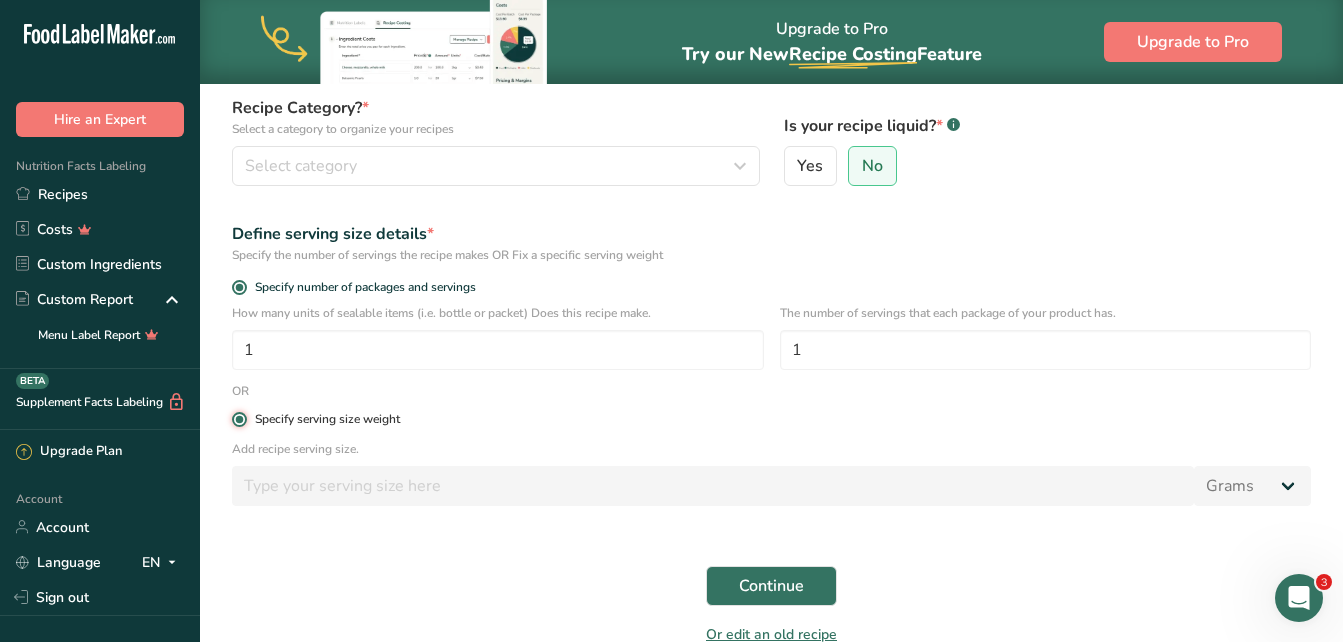 type 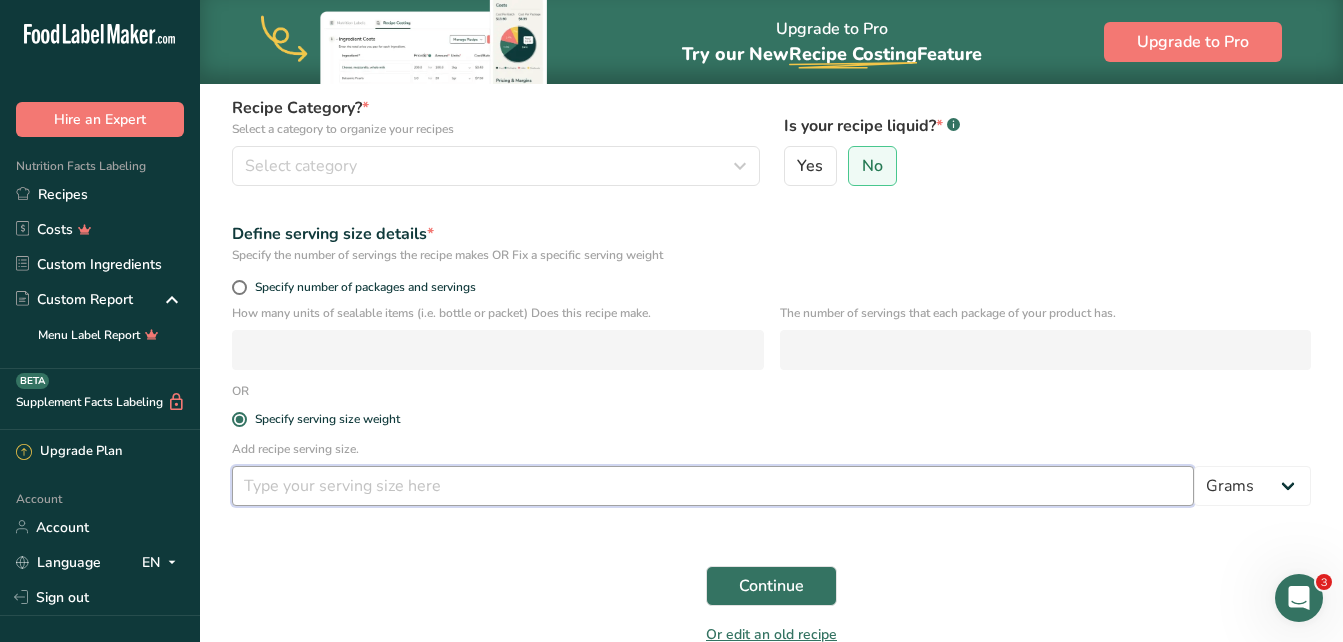 click at bounding box center (713, 486) 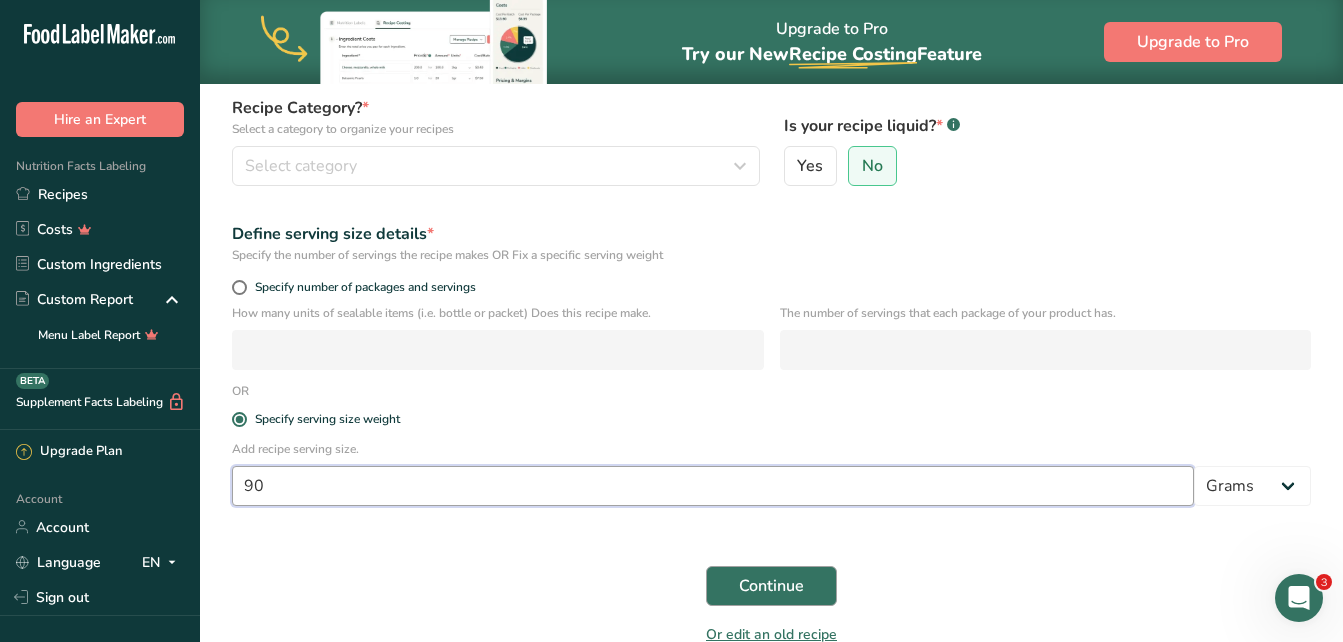 type on "90" 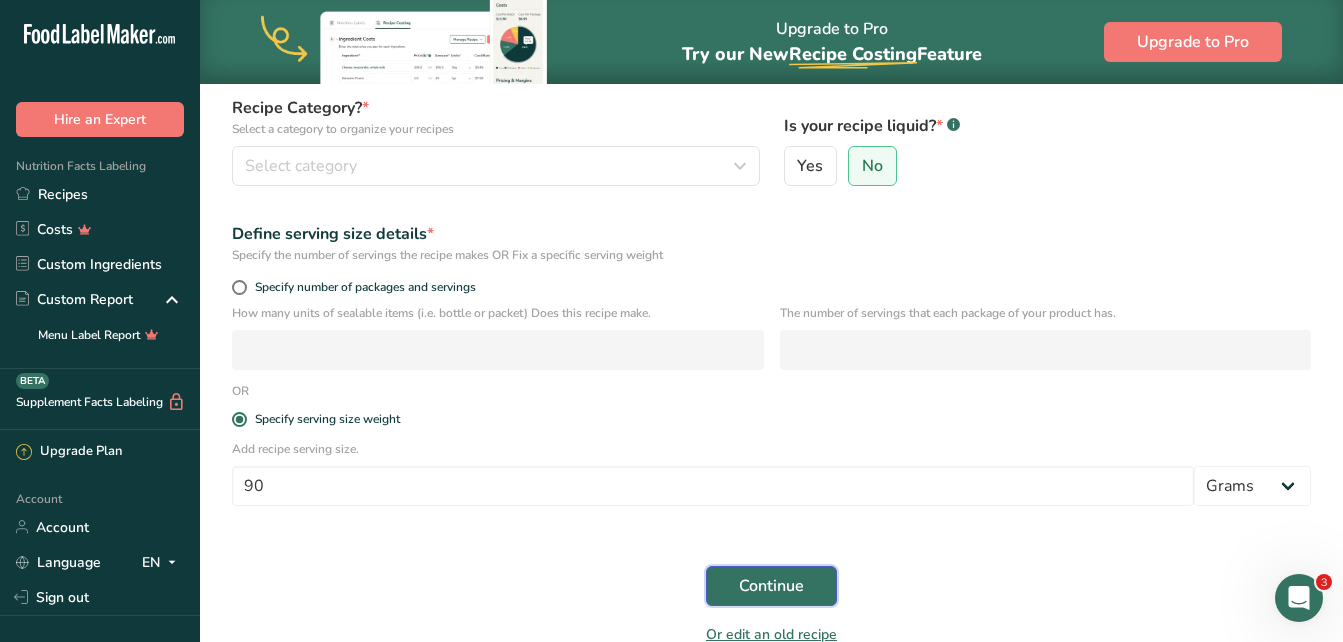 click on "Continue" at bounding box center [771, 586] 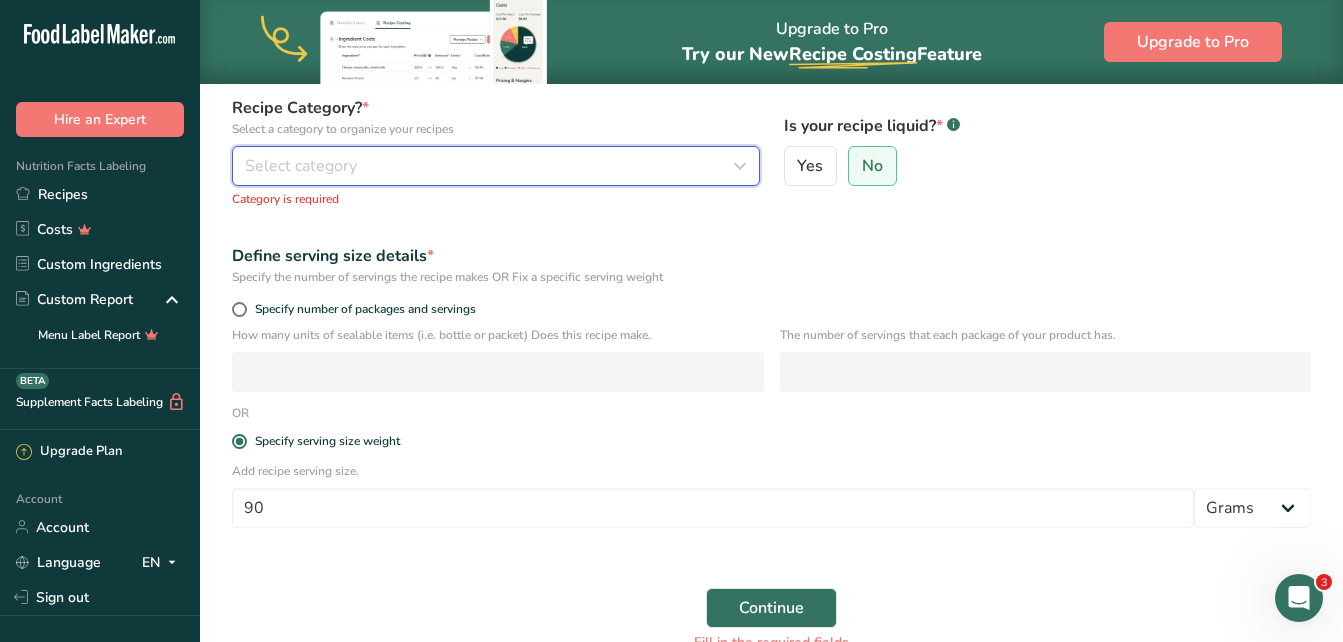 click on "Select category" at bounding box center [496, 166] 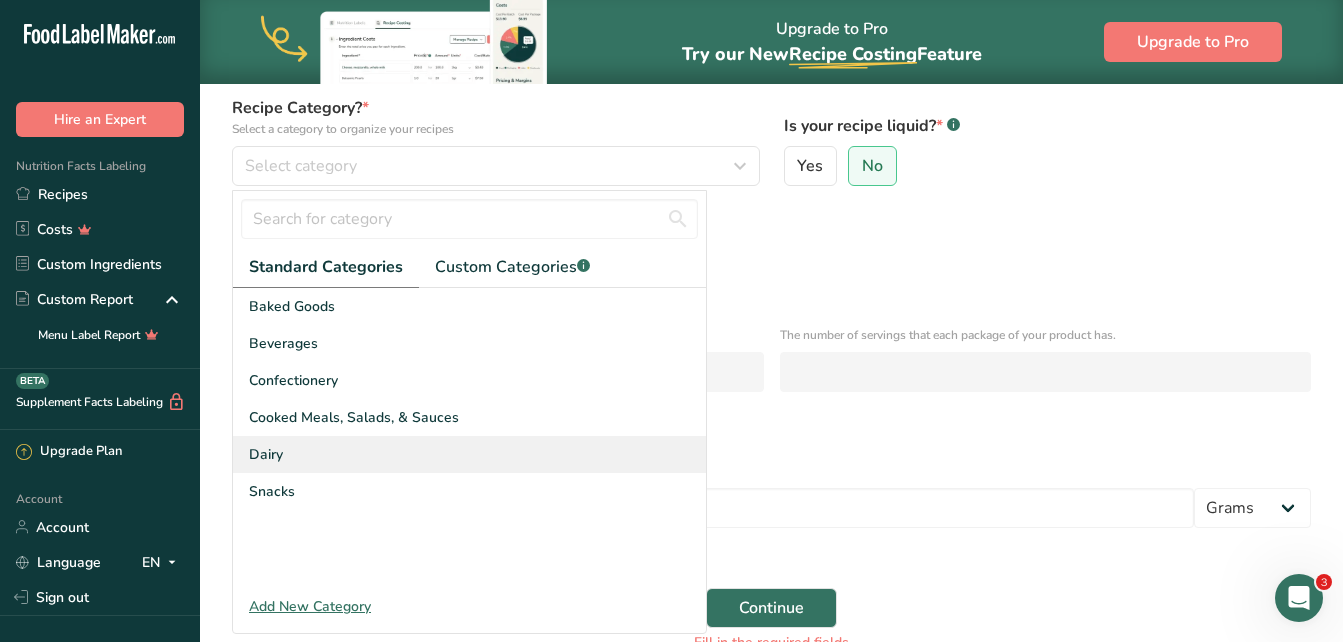 click on "Dairy" at bounding box center [469, 454] 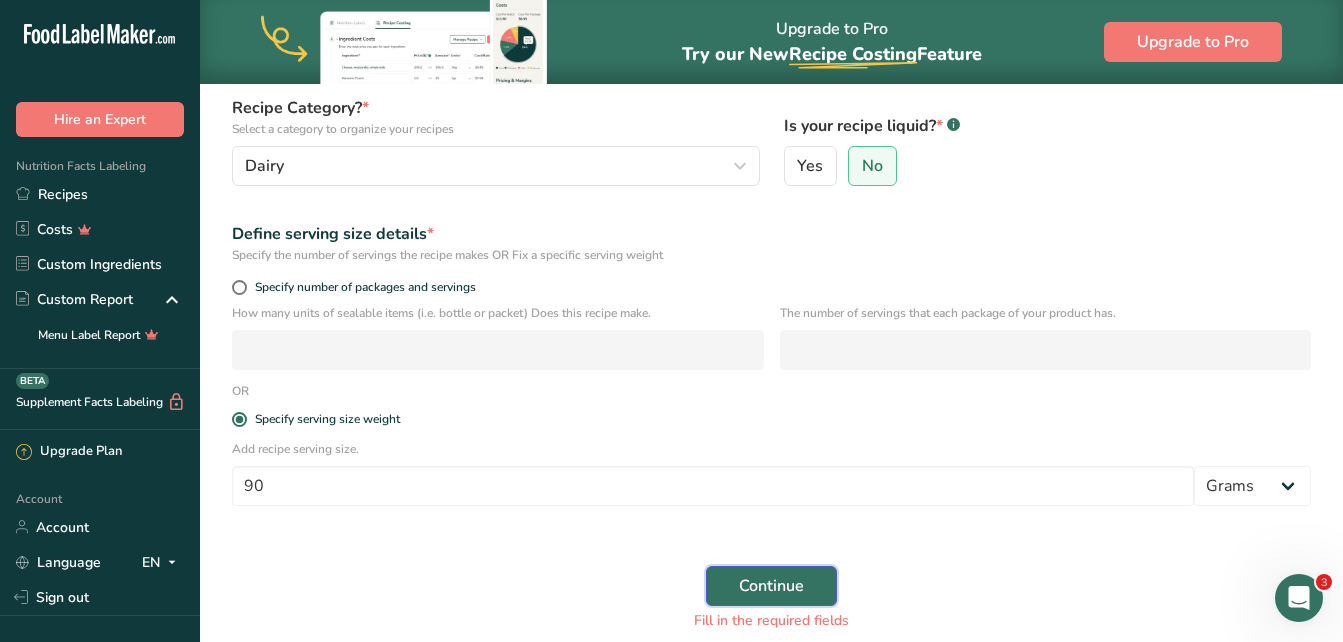 click on "Continue" at bounding box center [771, 586] 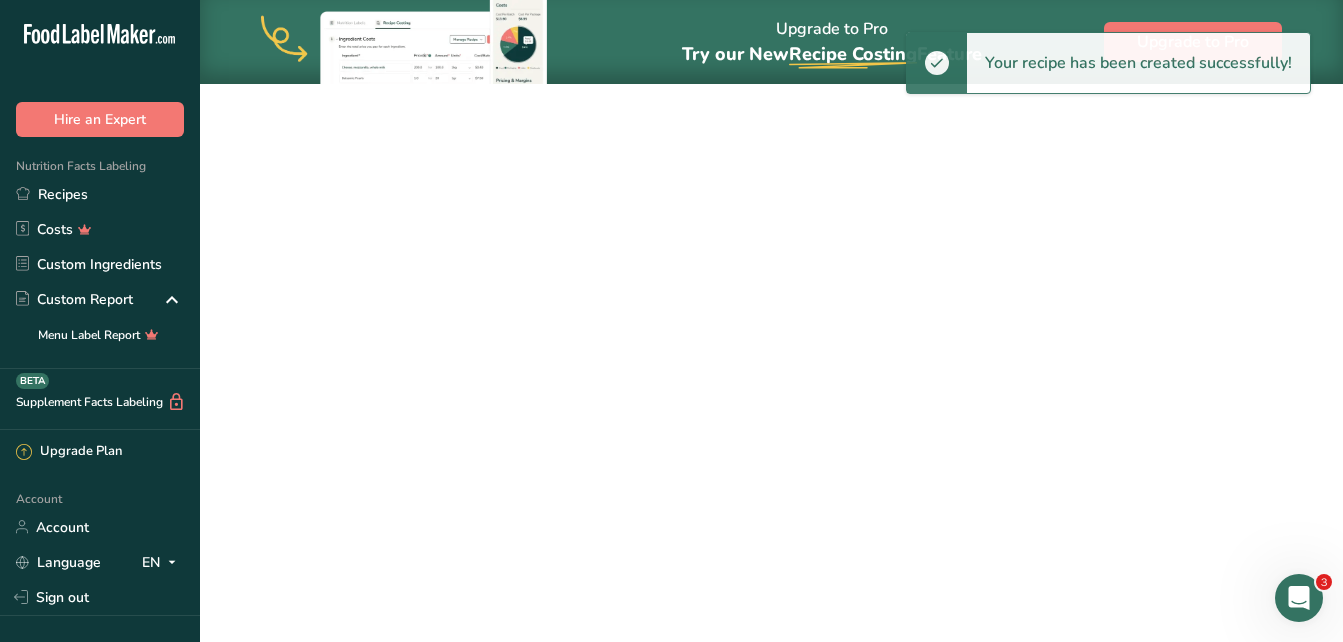 scroll, scrollTop: 0, scrollLeft: 0, axis: both 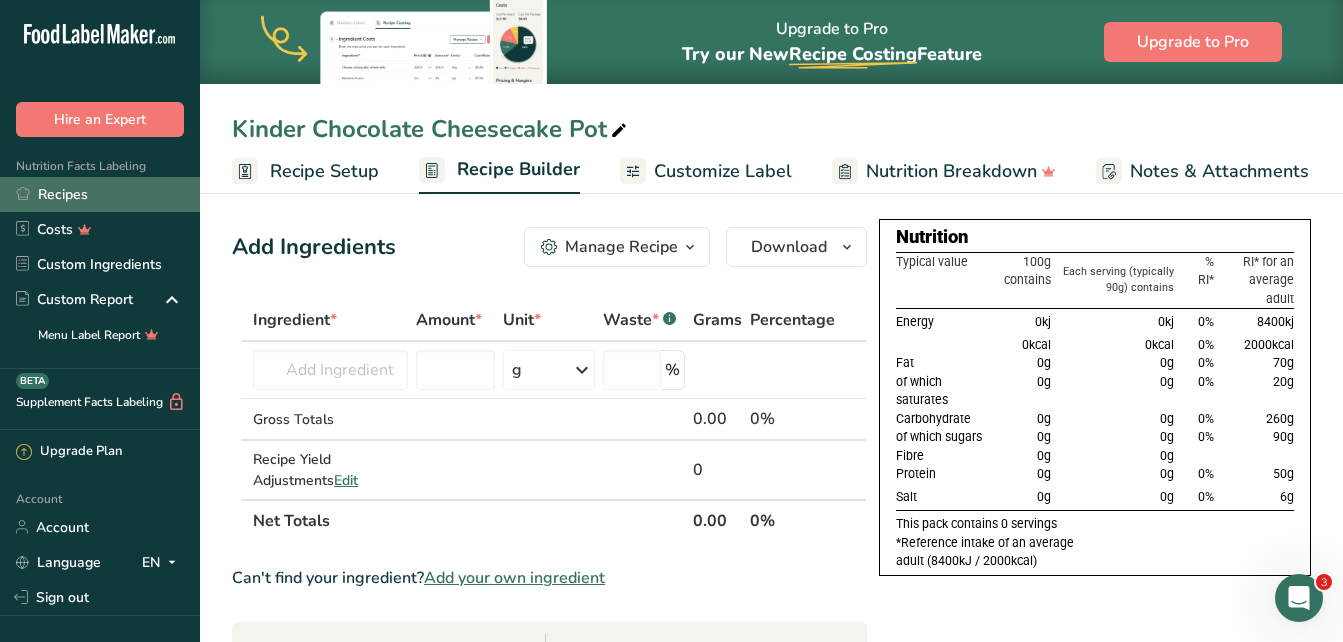 click on "Recipes" at bounding box center (100, 194) 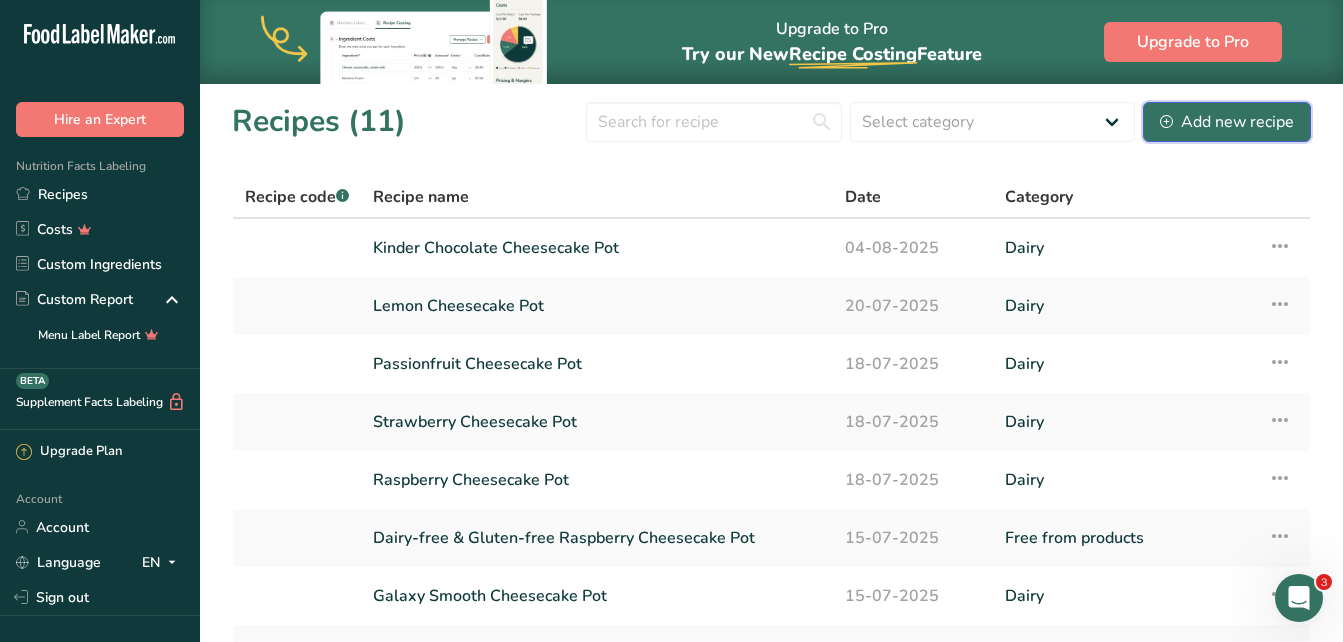 click on "Add new recipe" at bounding box center [1227, 122] 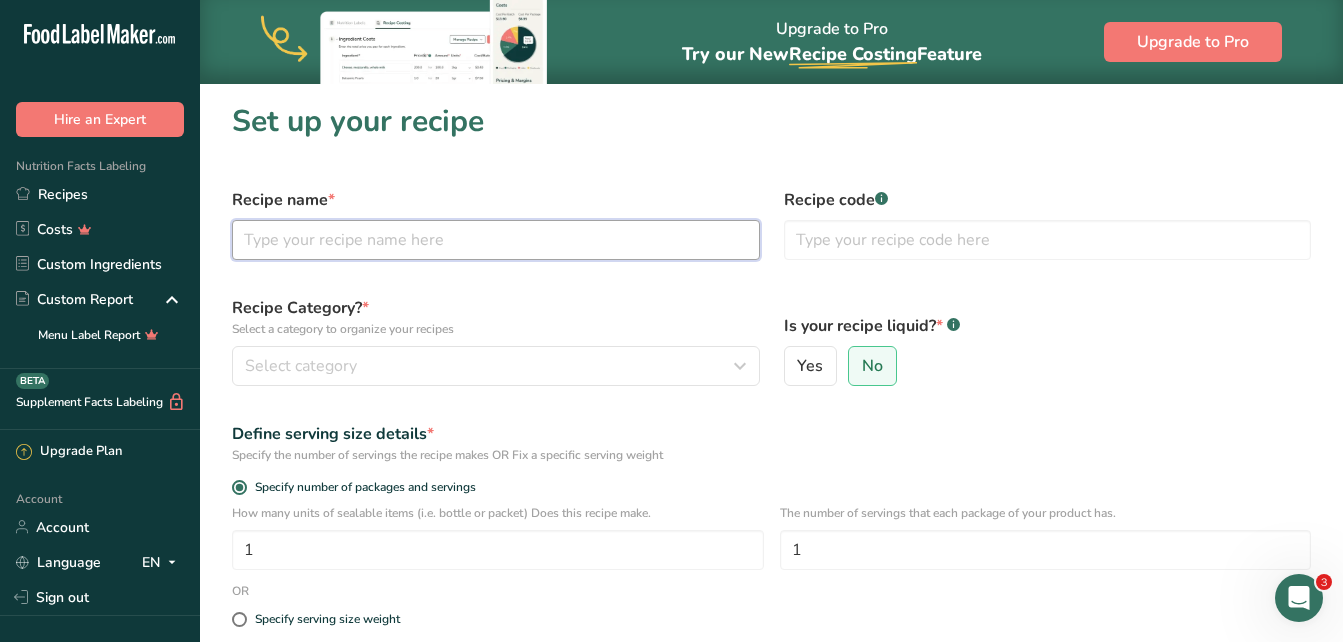 click at bounding box center [496, 240] 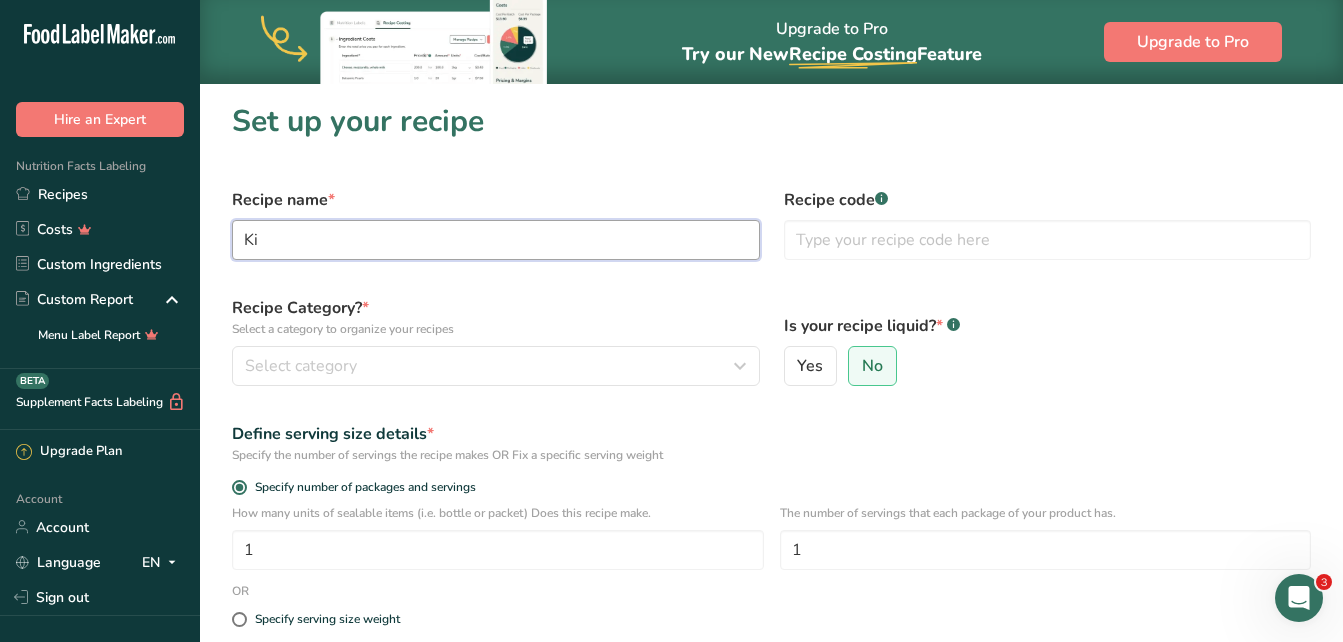 type on "K" 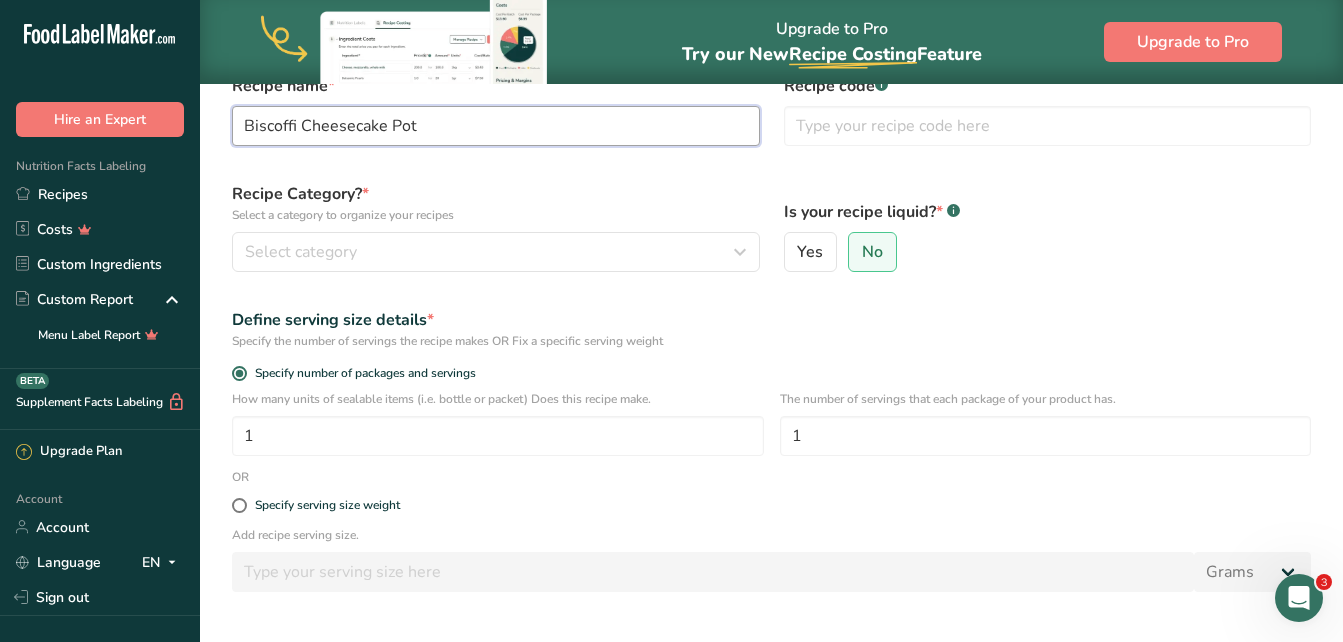 scroll, scrollTop: 200, scrollLeft: 0, axis: vertical 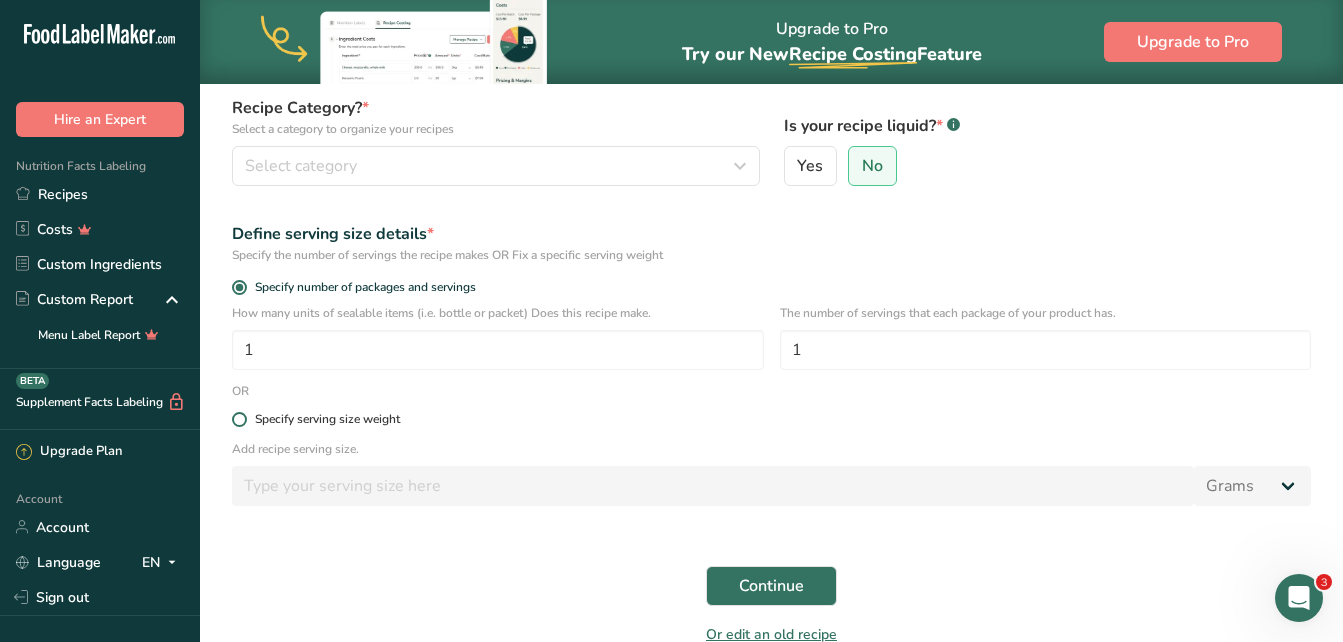 type on "Biscoffi Cheesecake Pot" 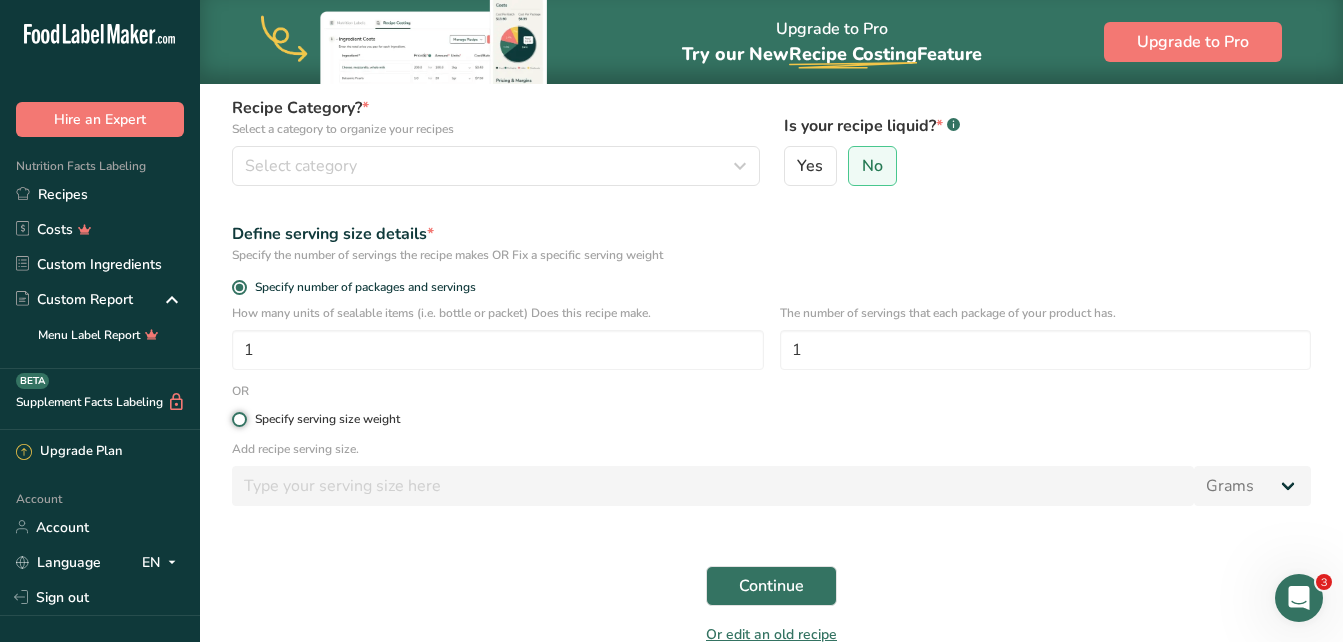 click on "Specify serving size weight" at bounding box center [238, 419] 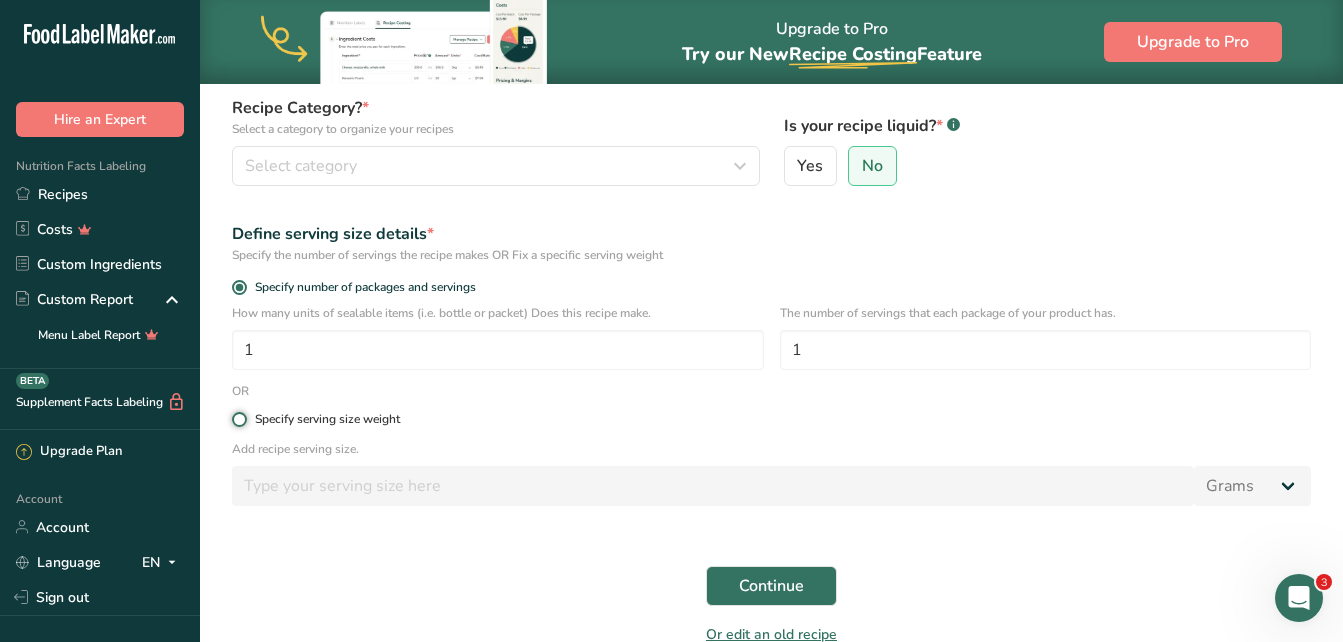 radio on "true" 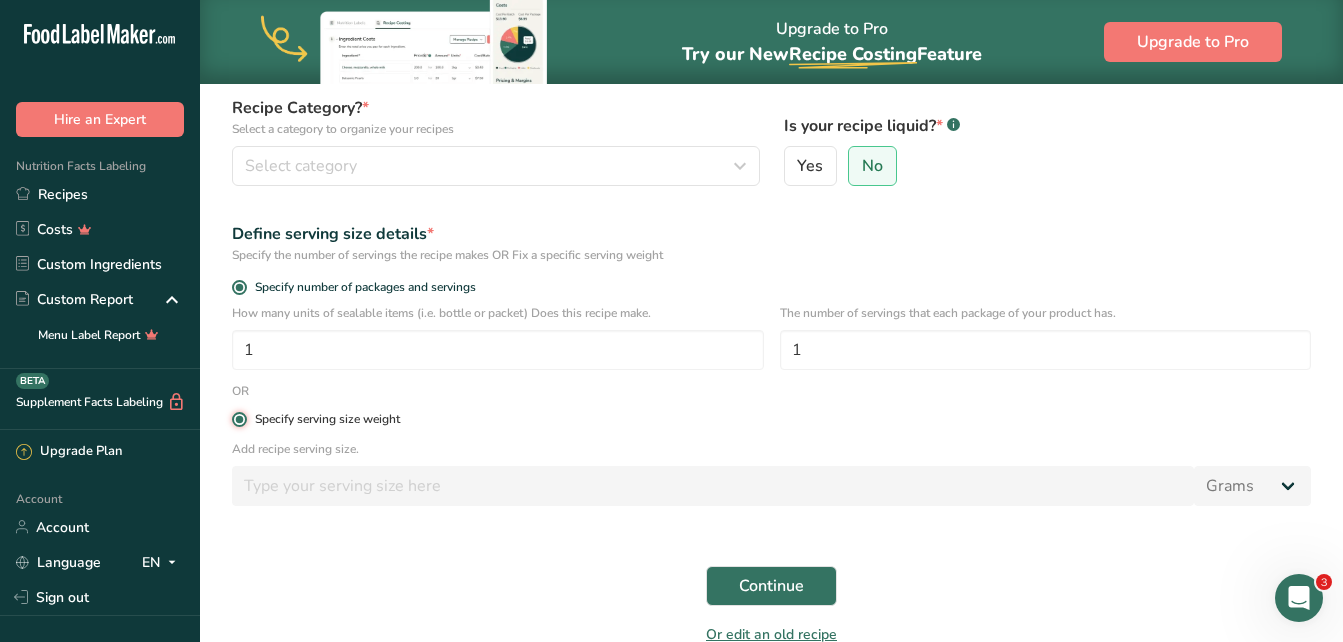 radio on "false" 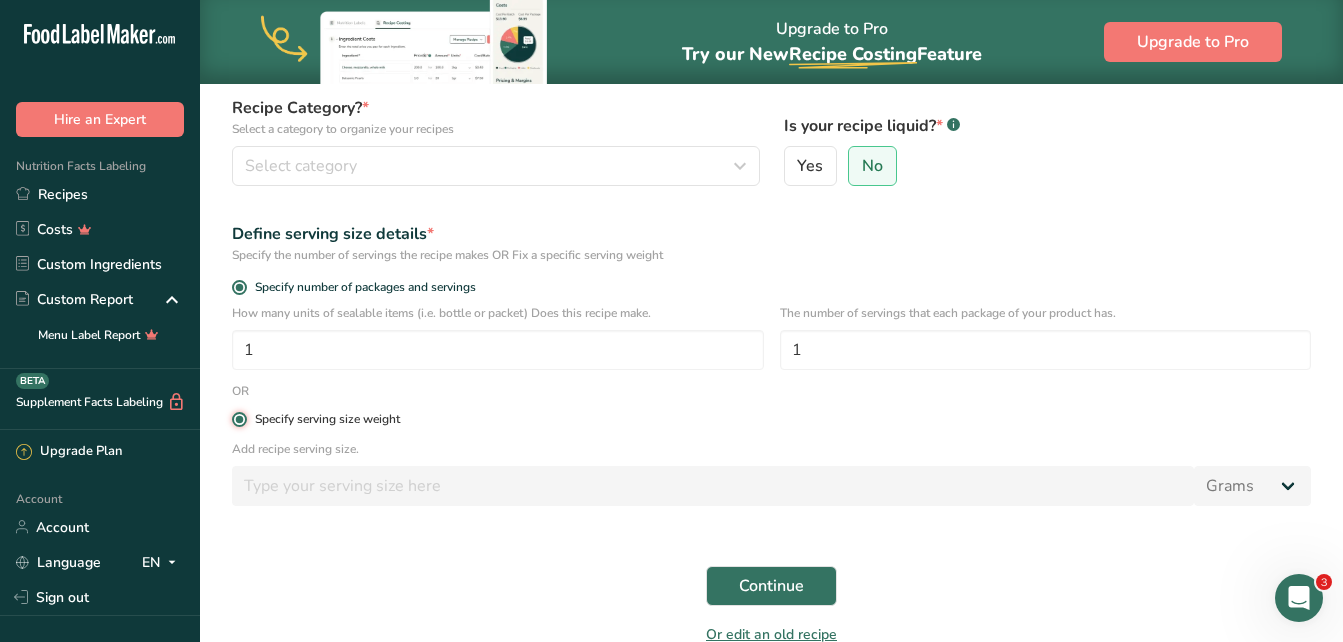 type 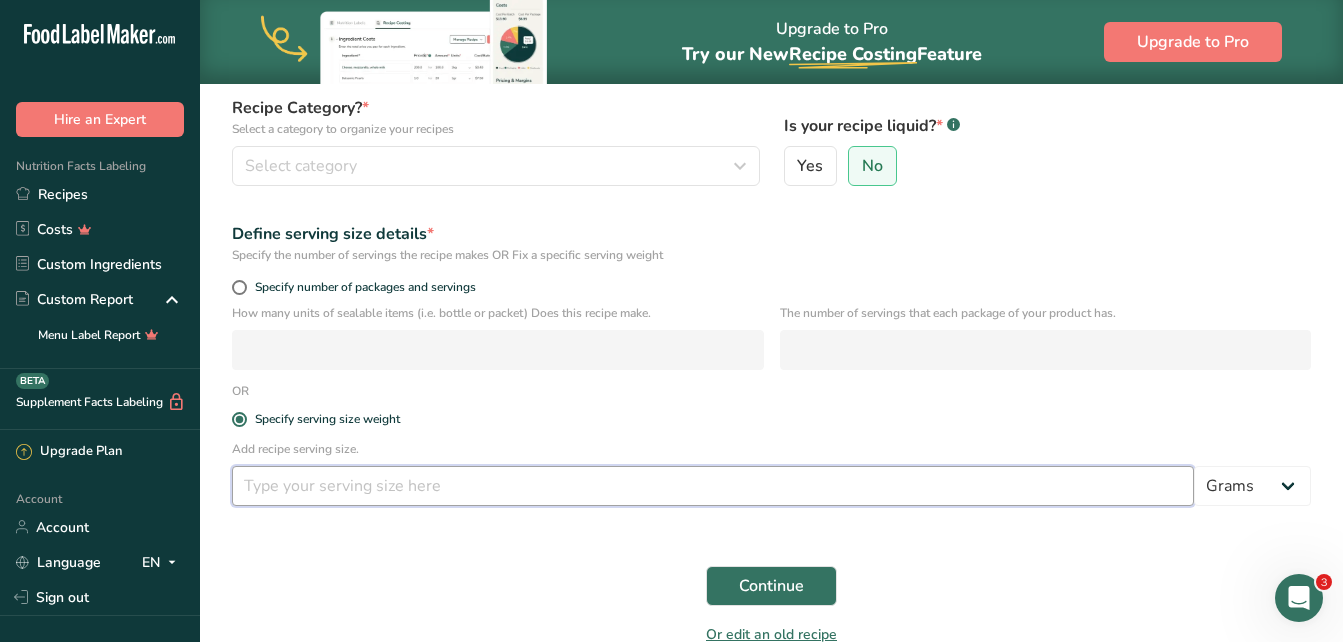 click at bounding box center (713, 486) 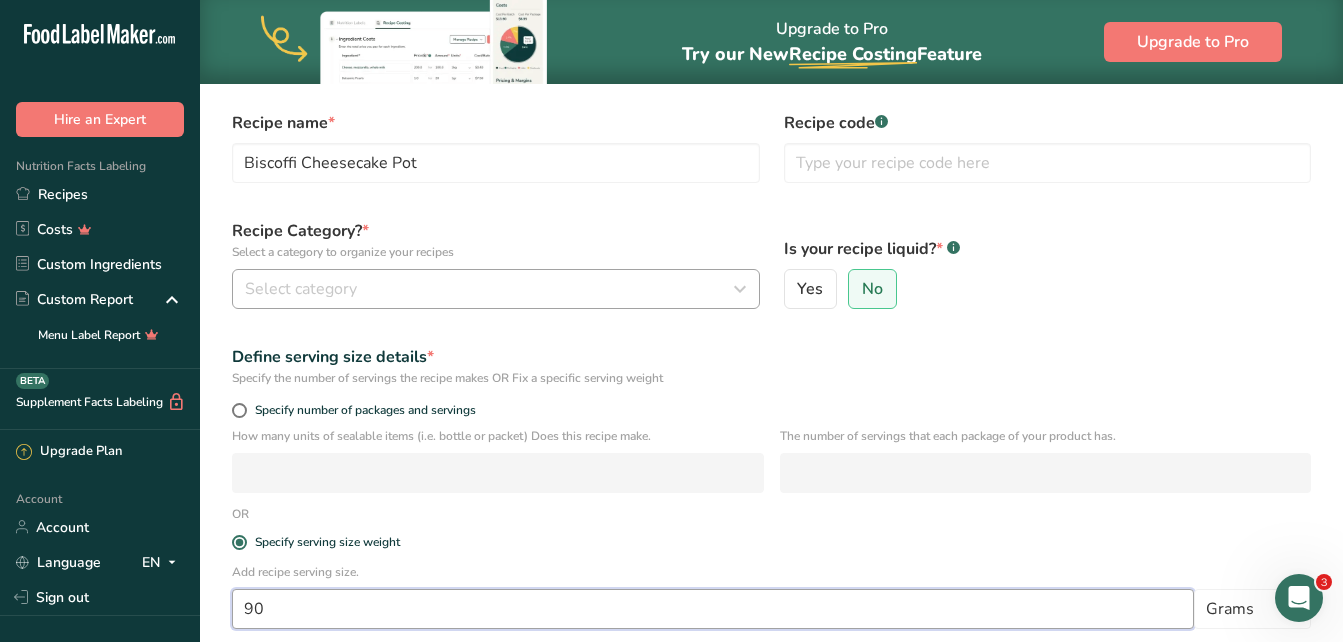 scroll, scrollTop: 100, scrollLeft: 0, axis: vertical 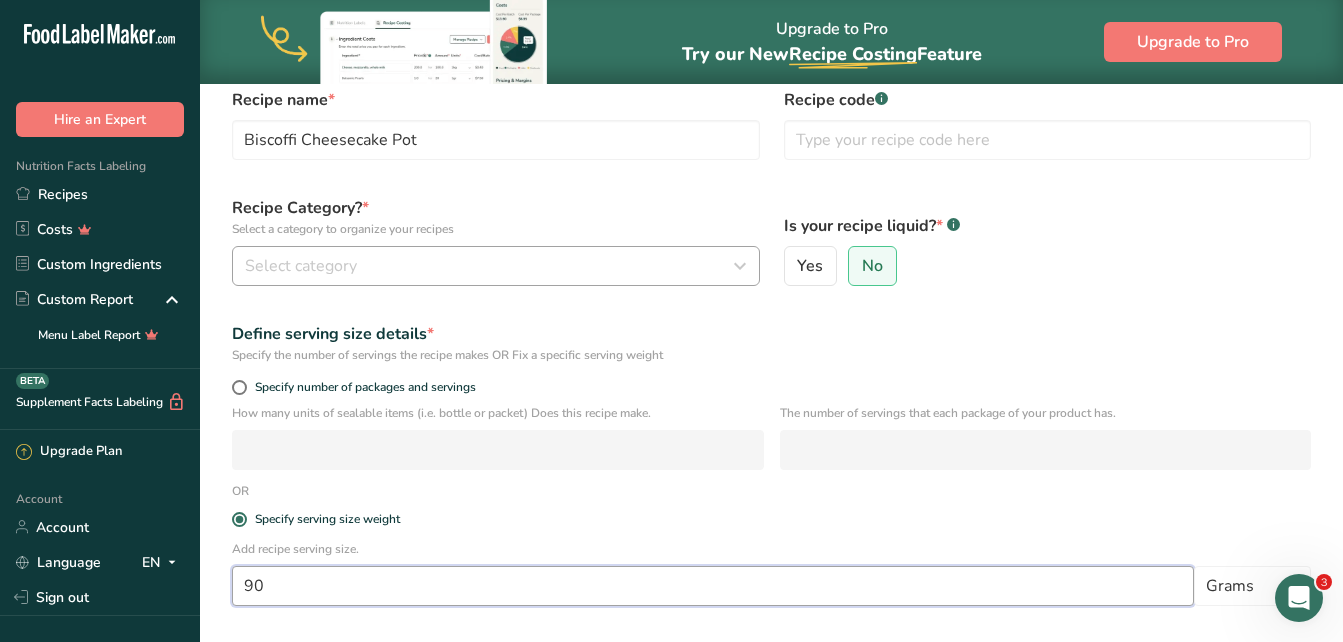 type on "90" 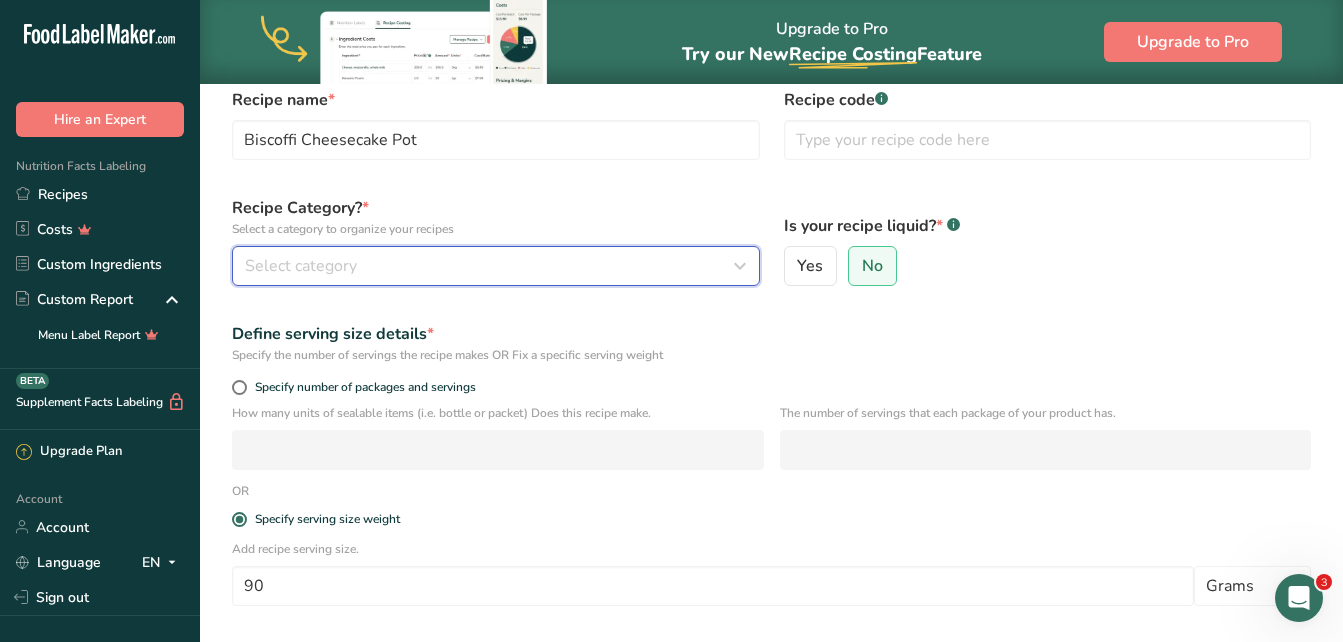 click on "Select category" at bounding box center (490, 266) 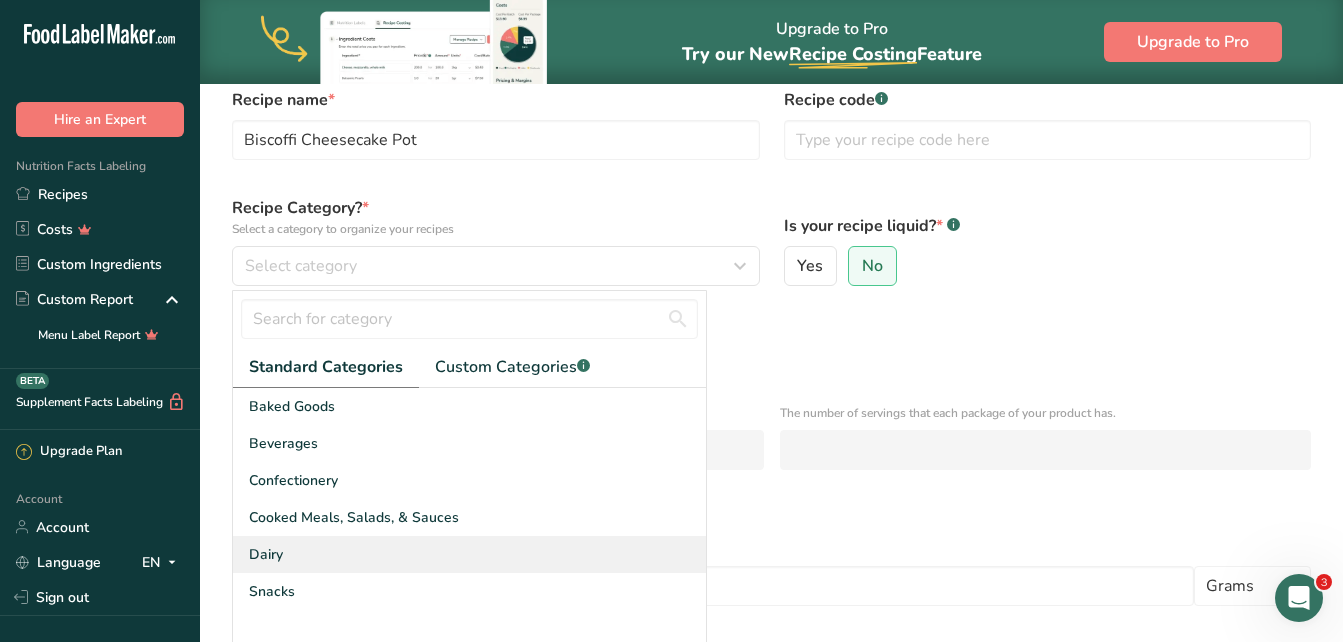 click on "Dairy" at bounding box center (469, 554) 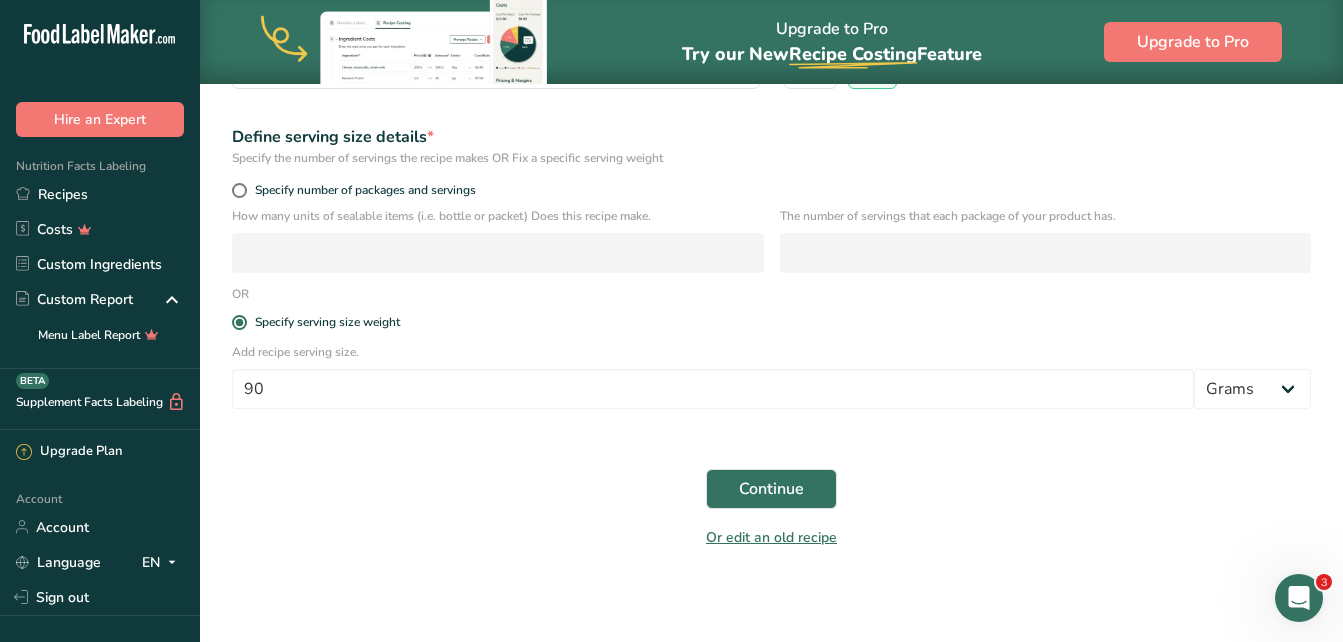 scroll, scrollTop: 300, scrollLeft: 0, axis: vertical 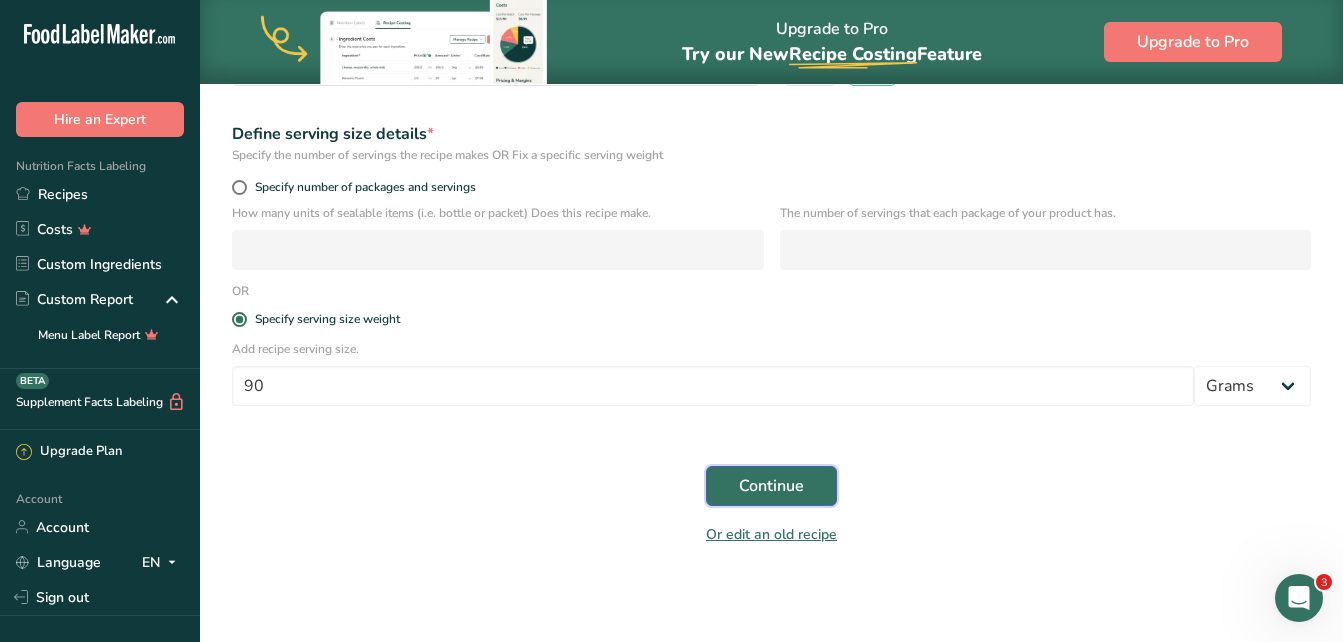 click on "Continue" at bounding box center (771, 486) 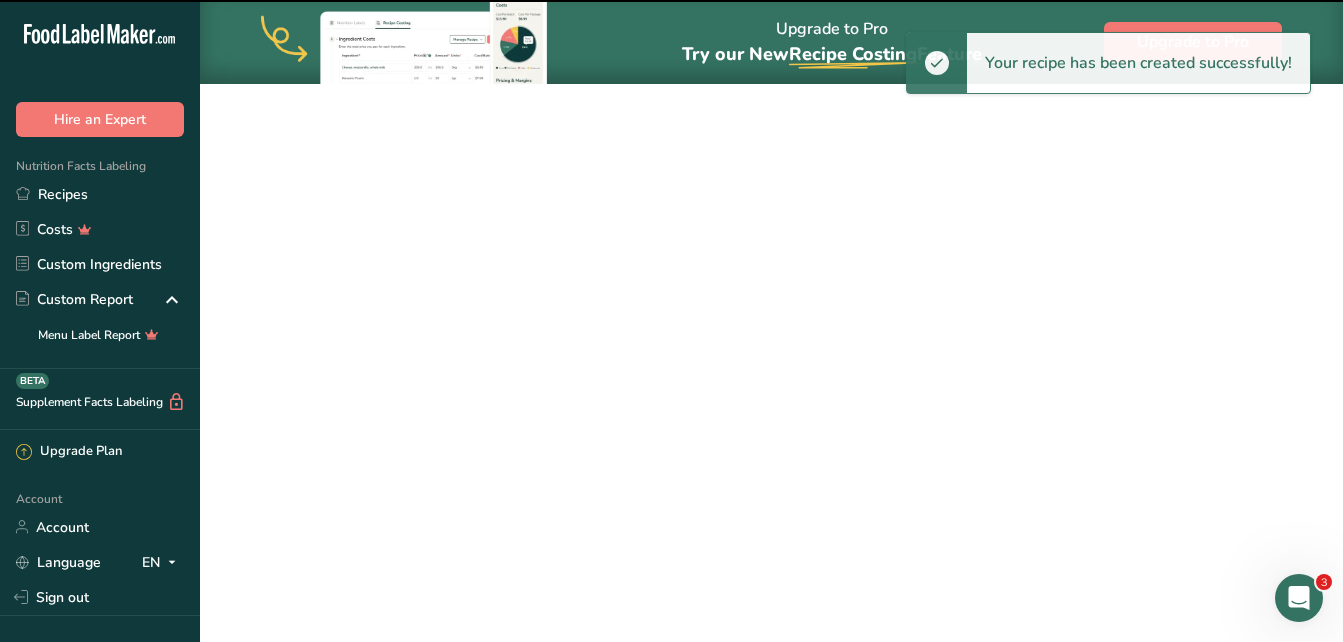 scroll, scrollTop: 0, scrollLeft: 0, axis: both 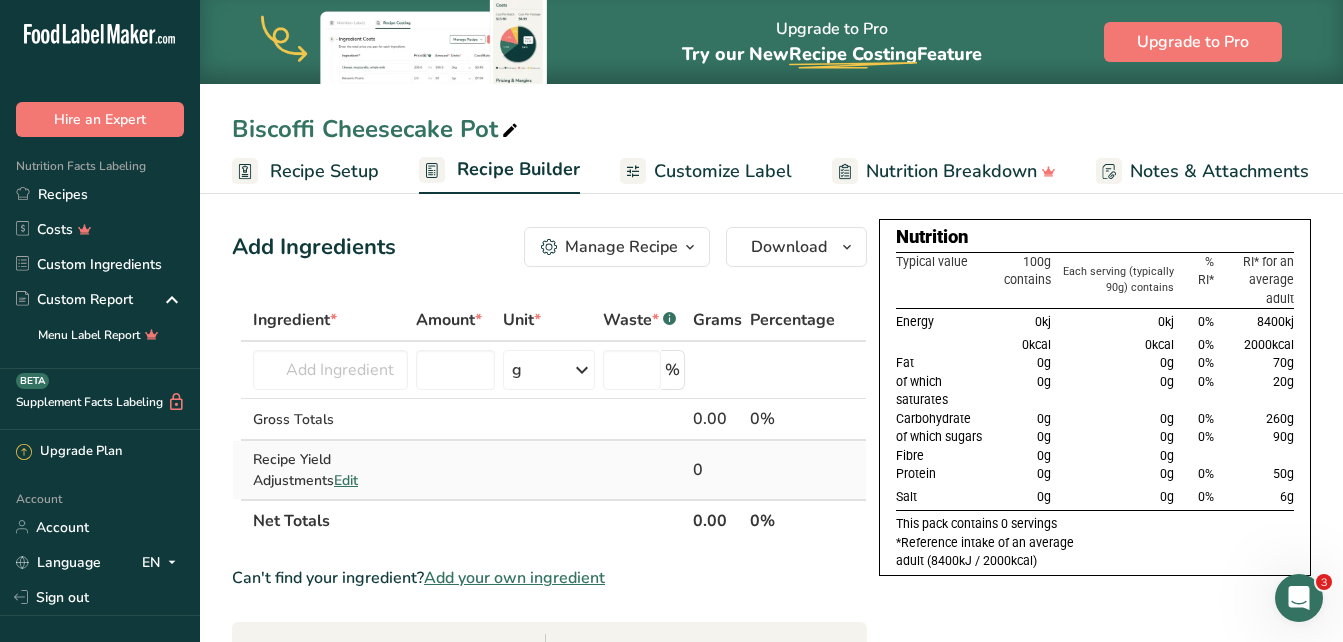 click on "Edit" at bounding box center [346, 480] 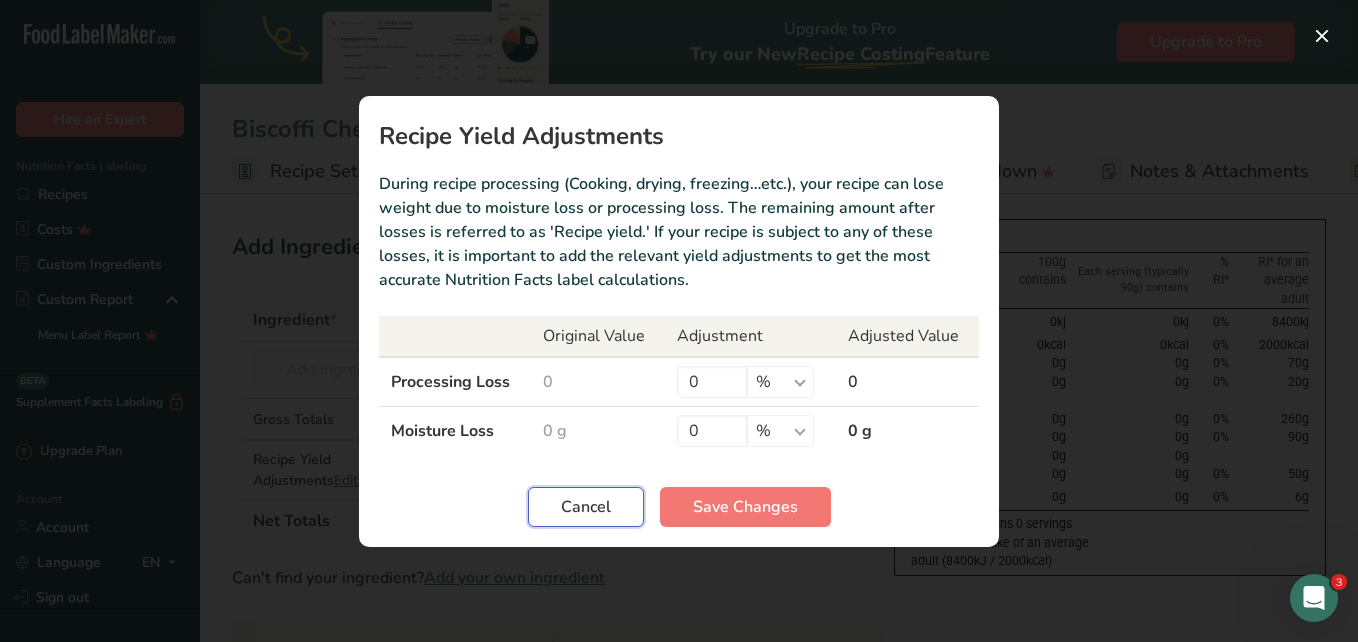 click on "Cancel" at bounding box center [586, 507] 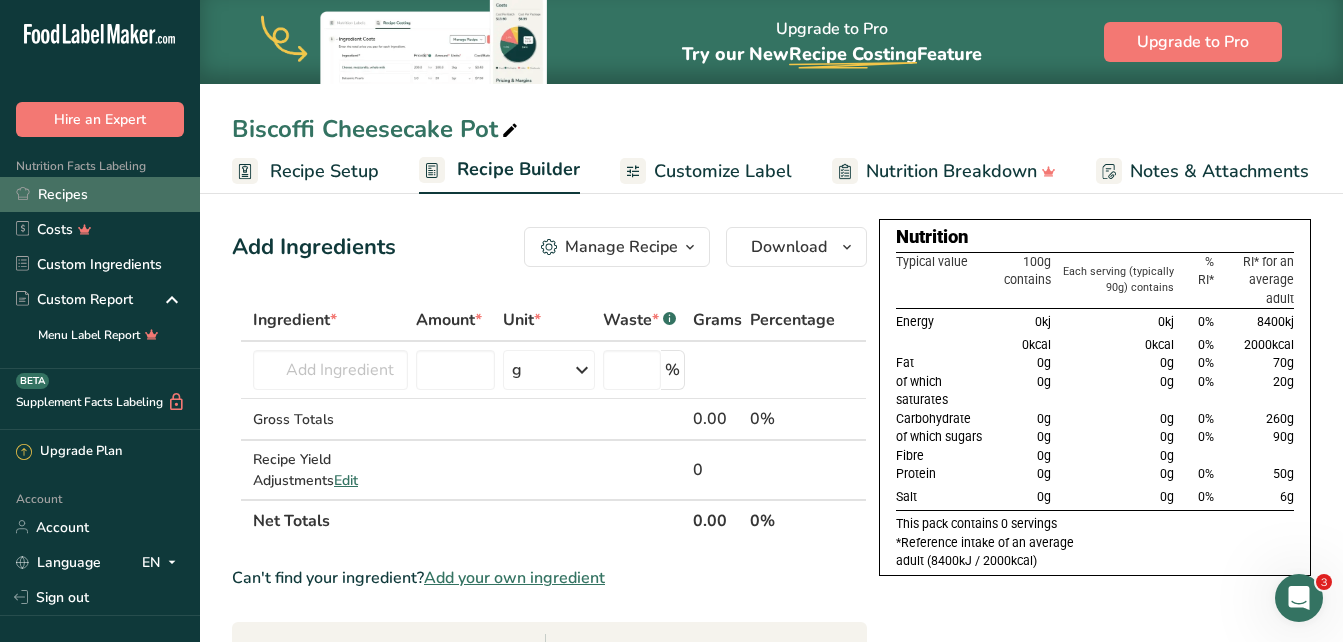 click on "Recipes" at bounding box center [100, 194] 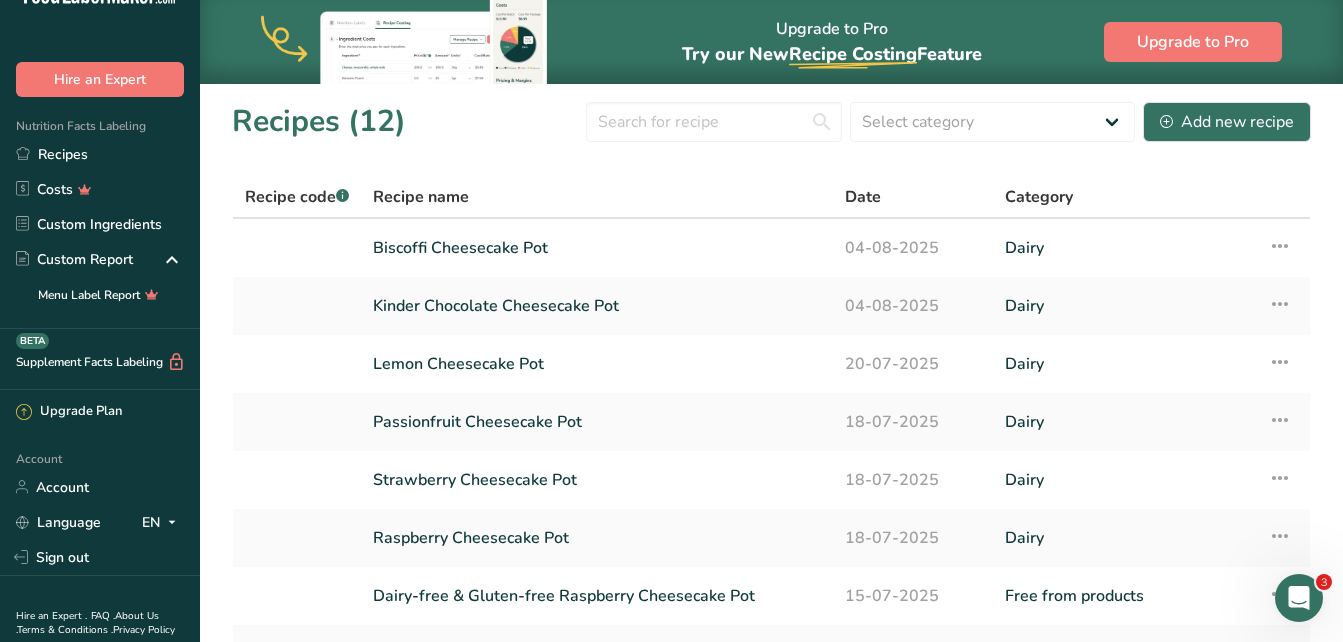scroll, scrollTop: 80, scrollLeft: 0, axis: vertical 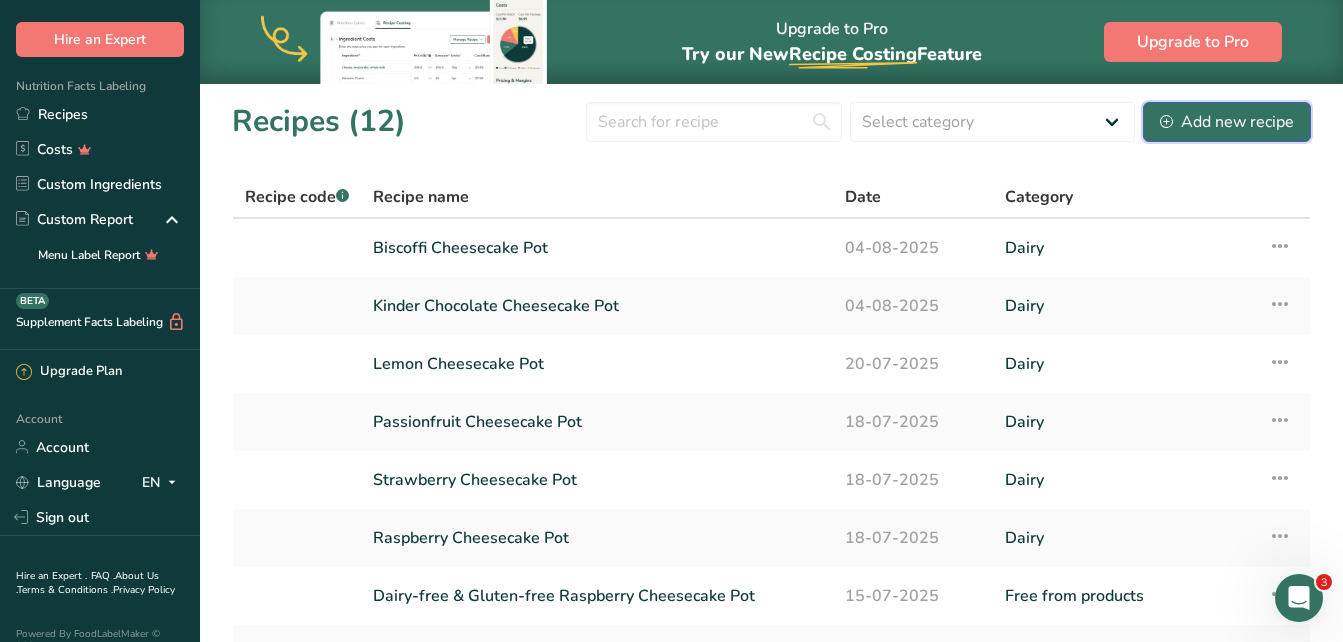 click on "Add new recipe" at bounding box center (1227, 122) 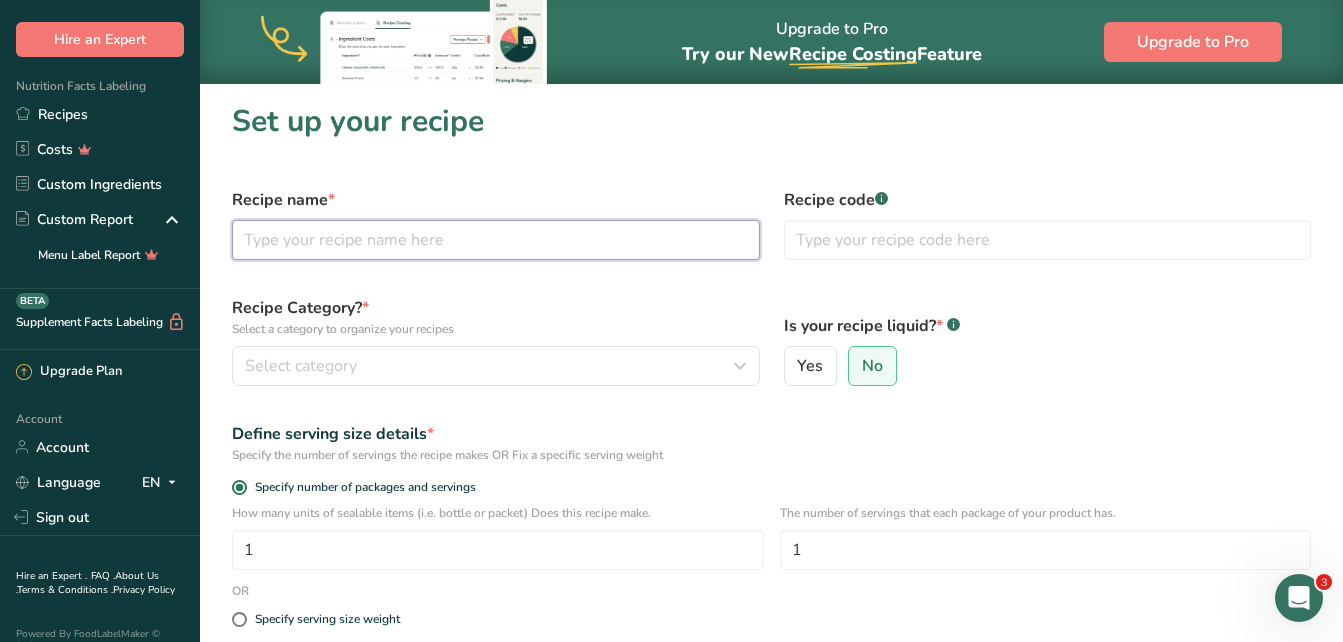 click at bounding box center [496, 240] 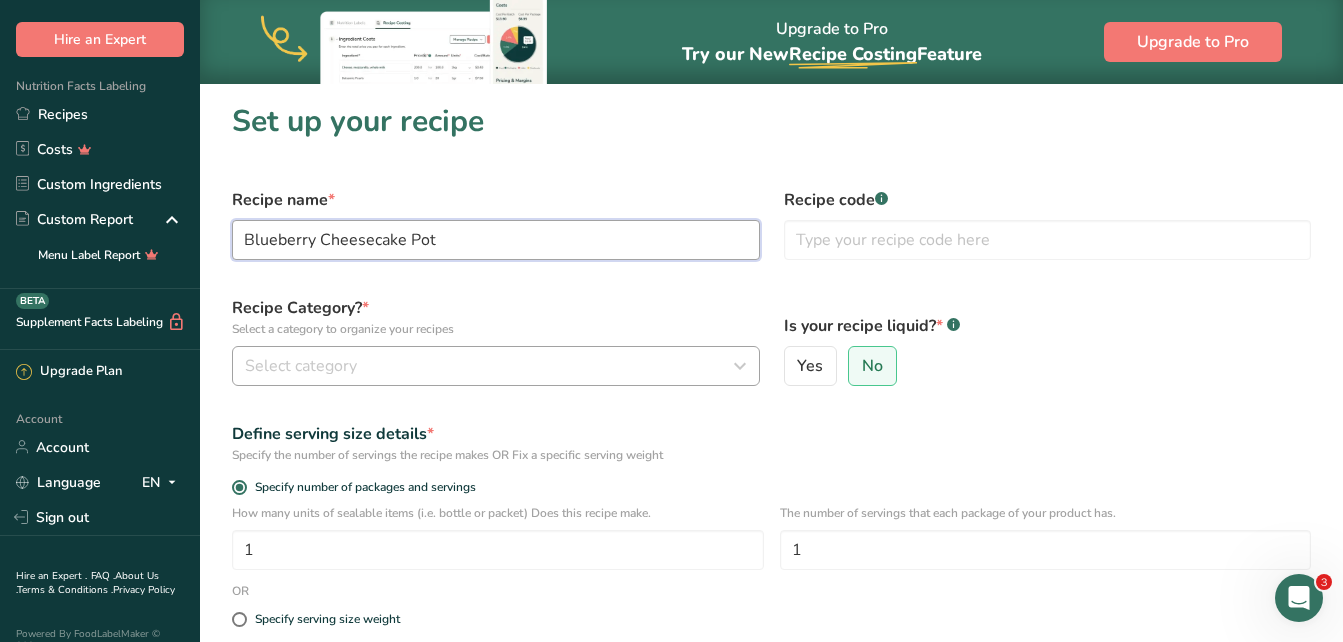 type on "Blueberry Cheesecake Pot" 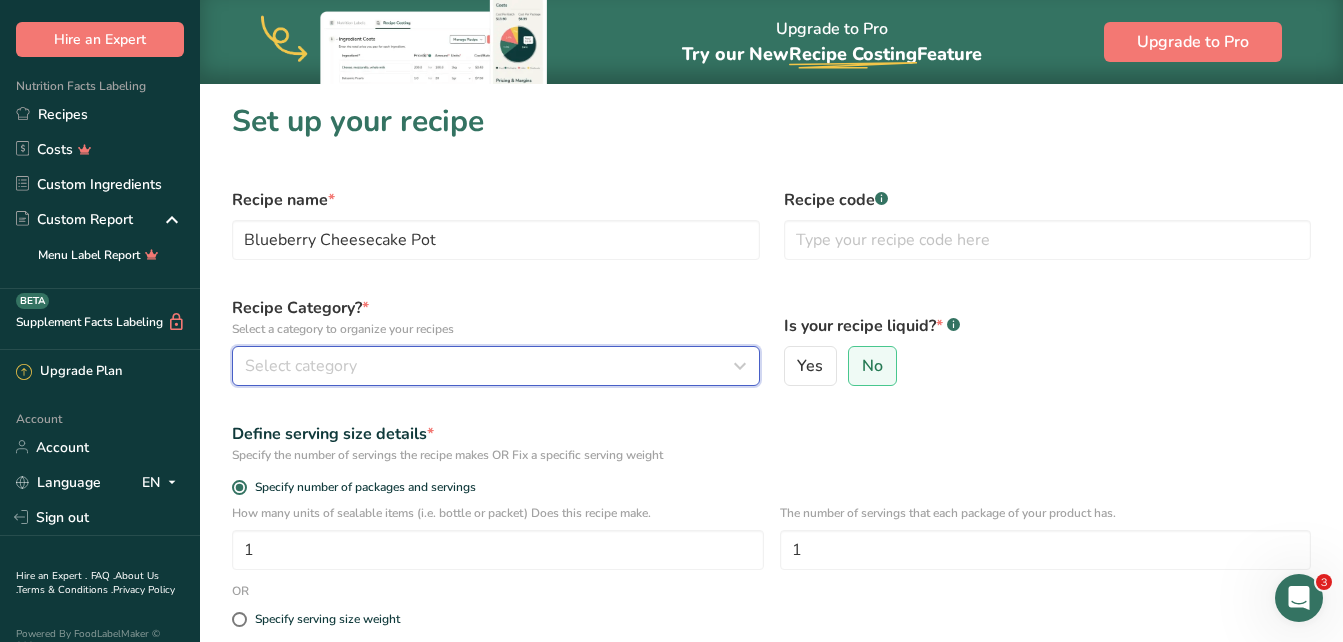 click on "Select category" at bounding box center (301, 366) 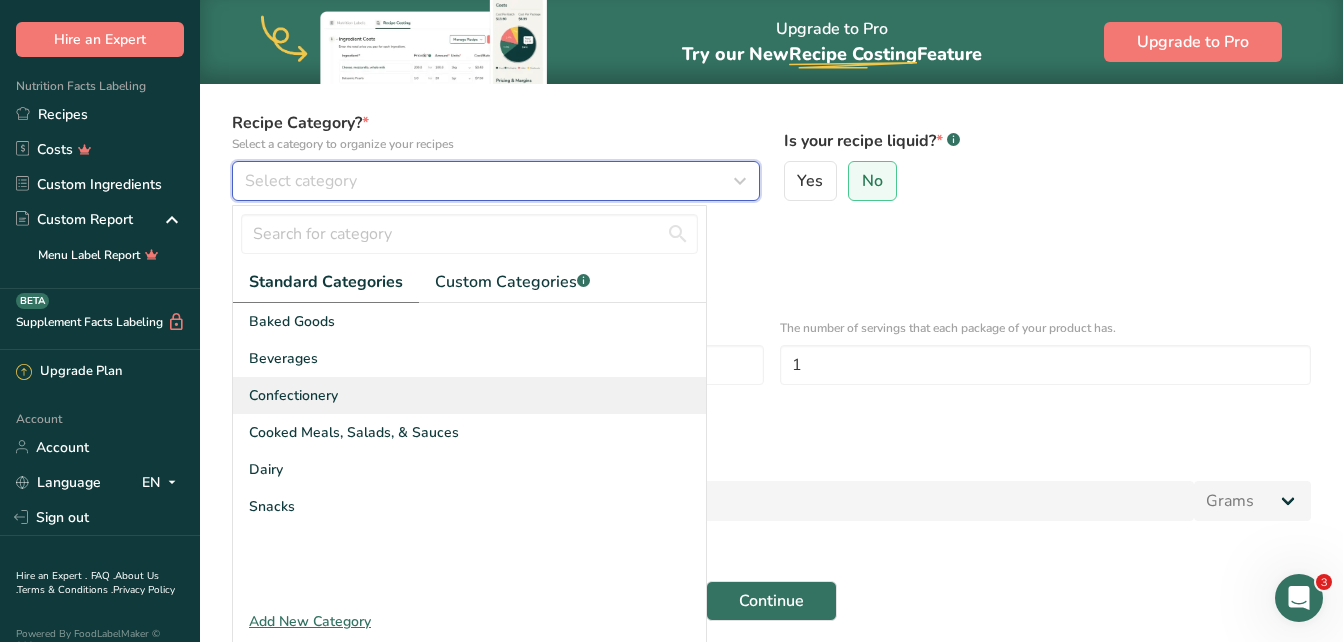 scroll, scrollTop: 200, scrollLeft: 0, axis: vertical 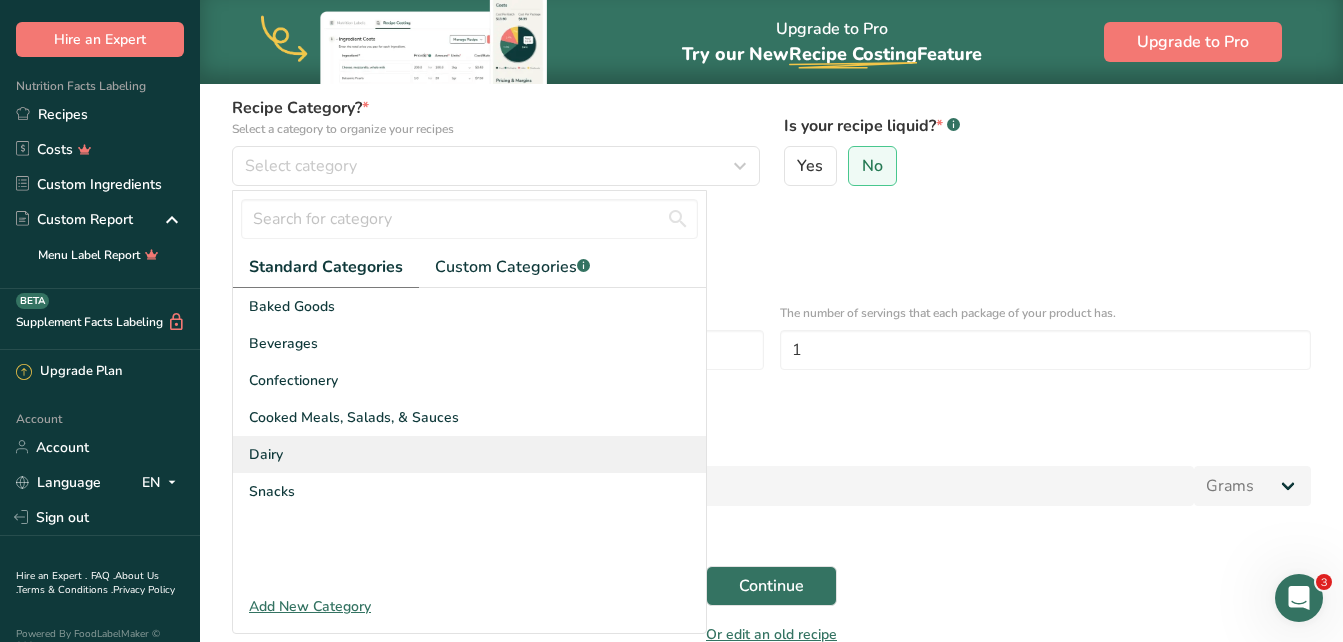 click on "Dairy" at bounding box center (266, 454) 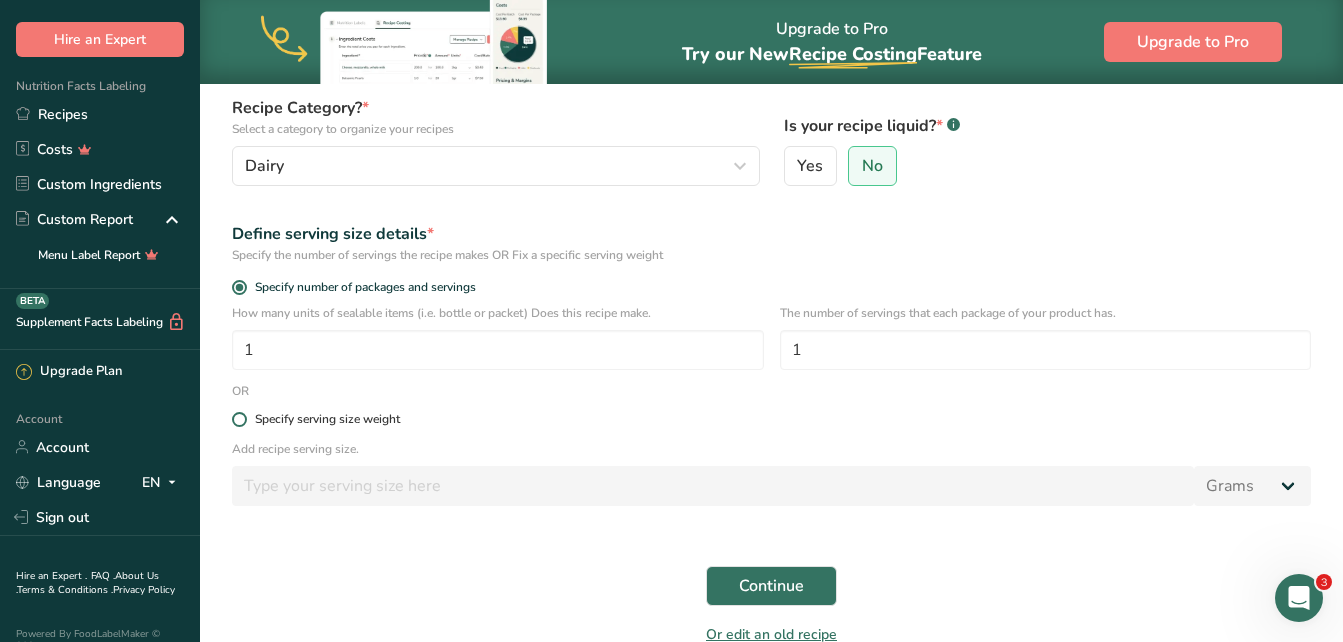 click at bounding box center [239, 419] 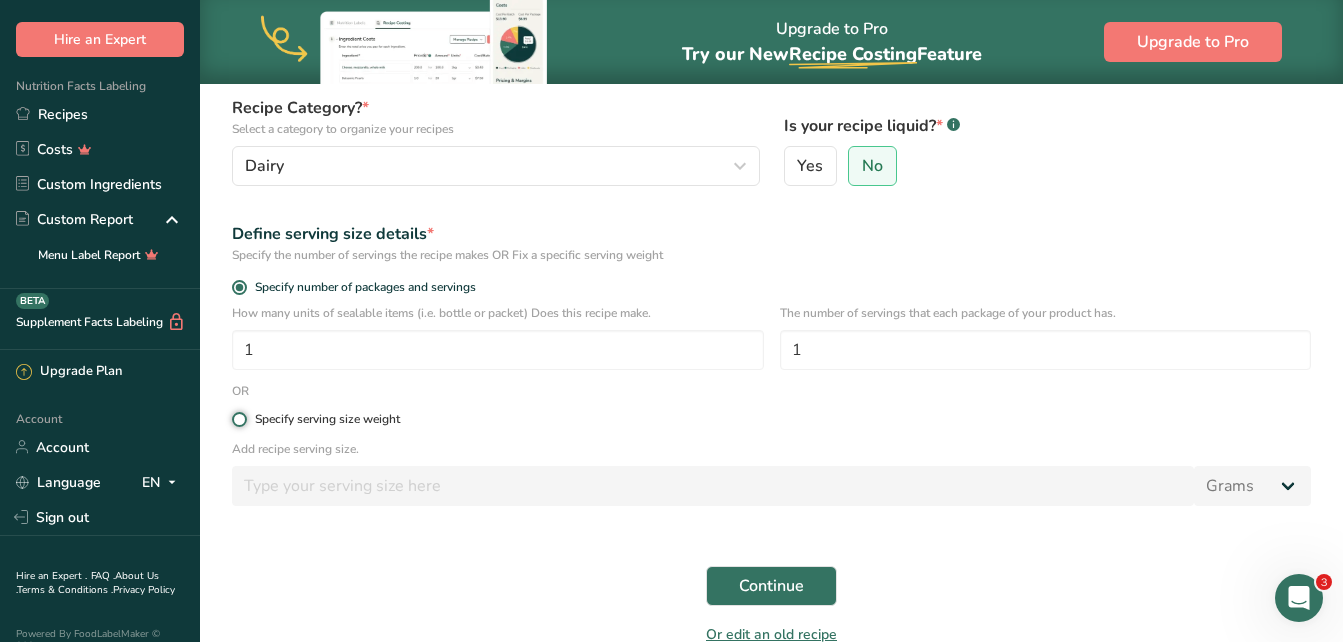 click on "Specify serving size weight" at bounding box center (238, 419) 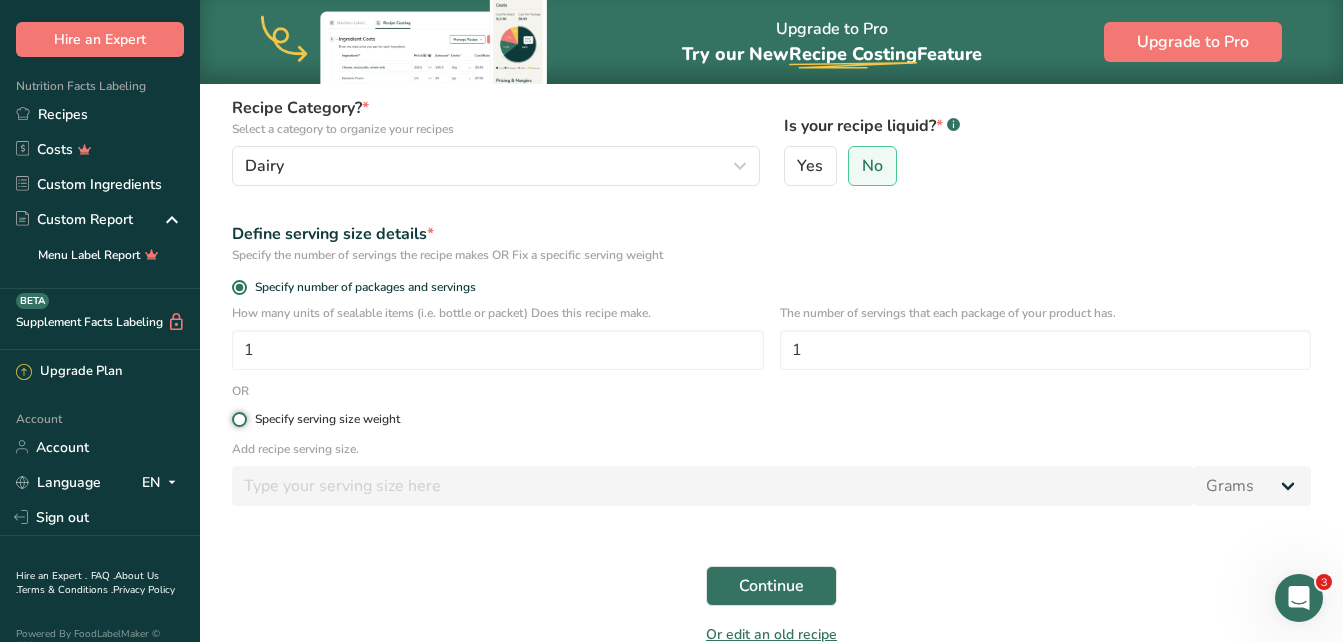 radio on "true" 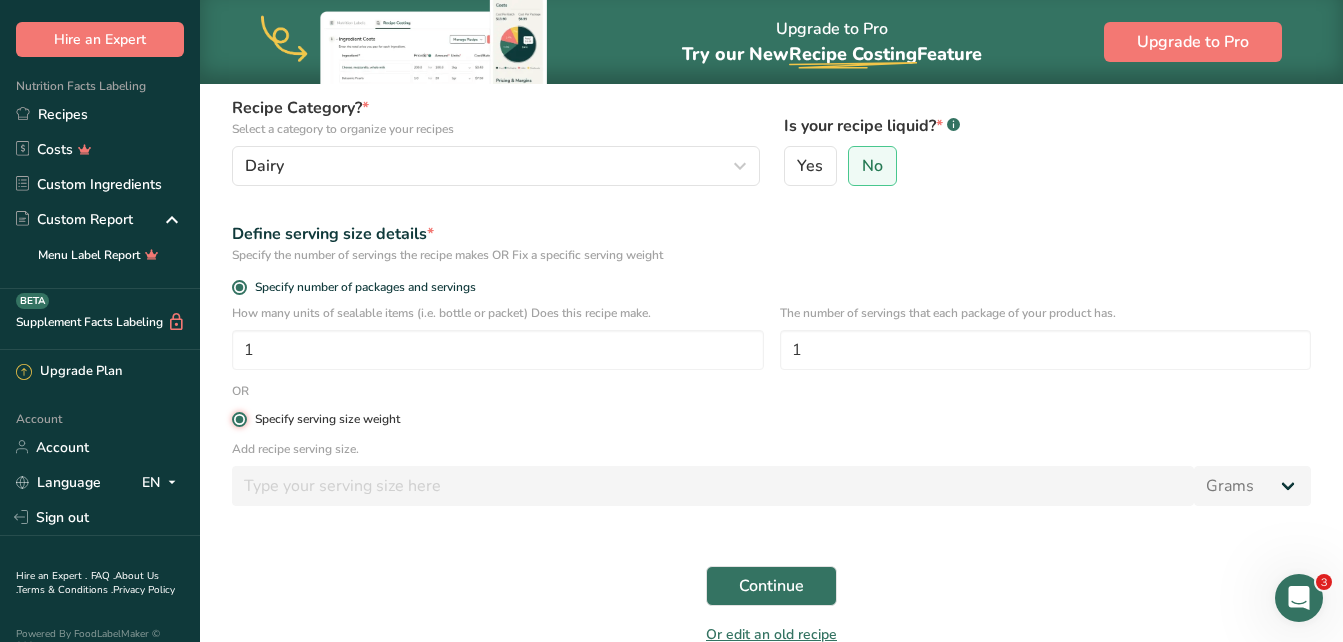 radio on "false" 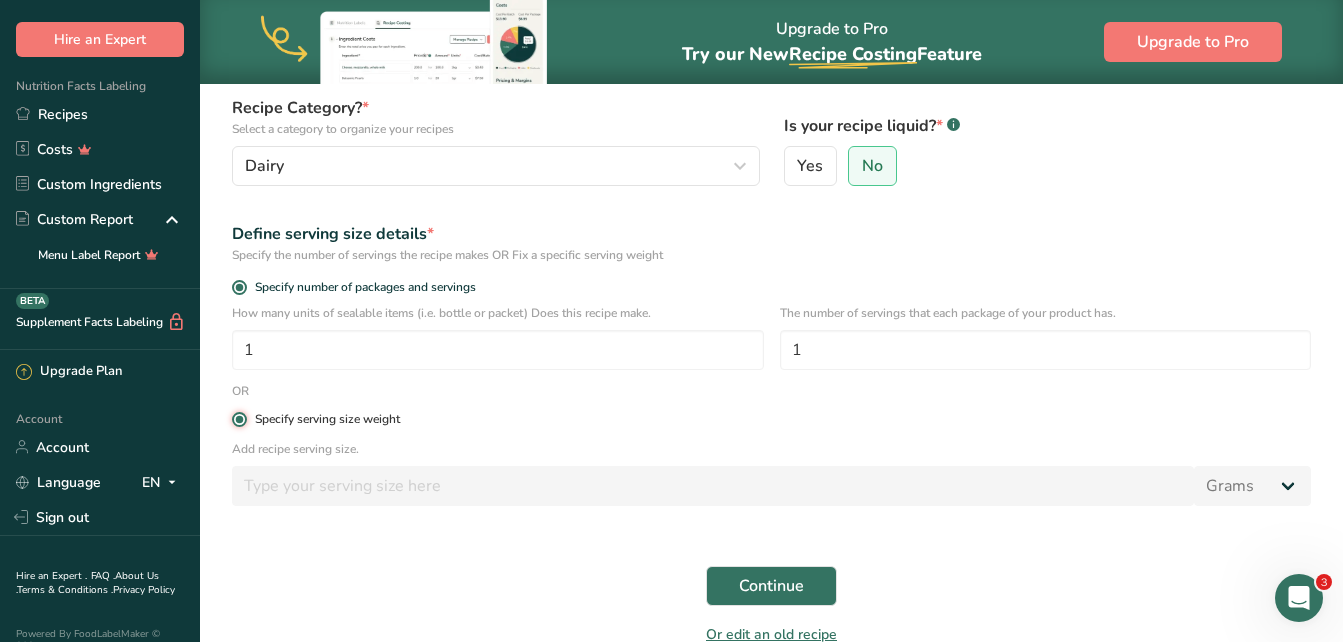 type 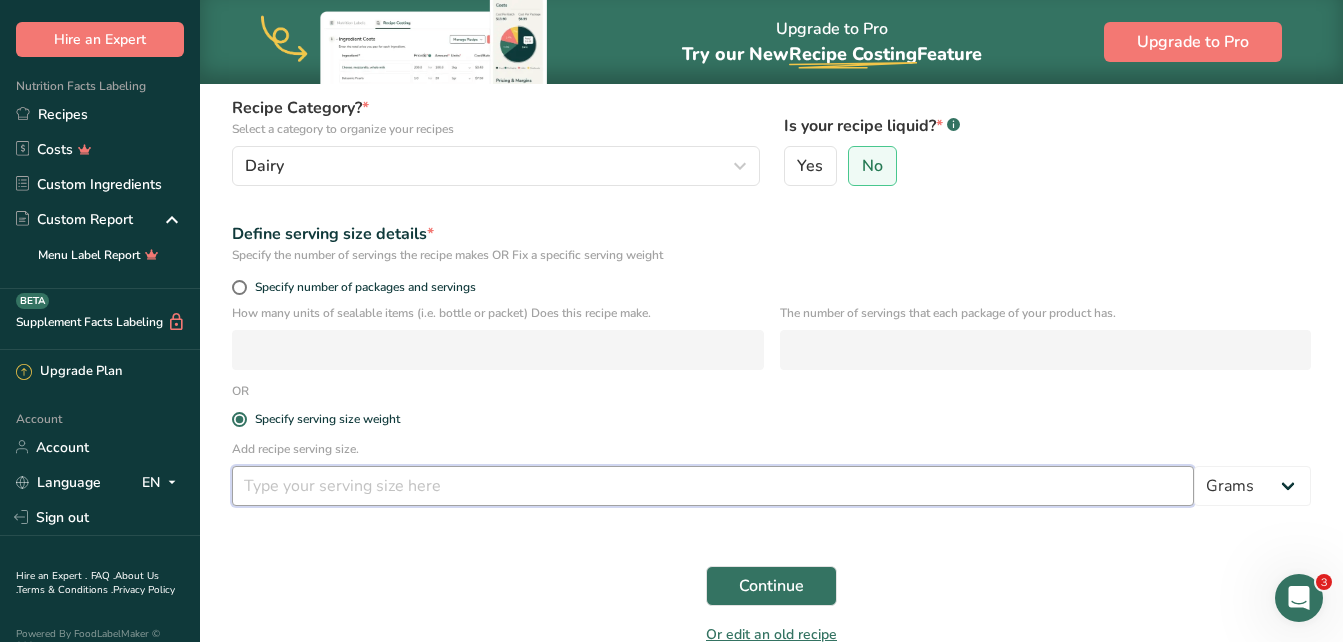 click at bounding box center [713, 486] 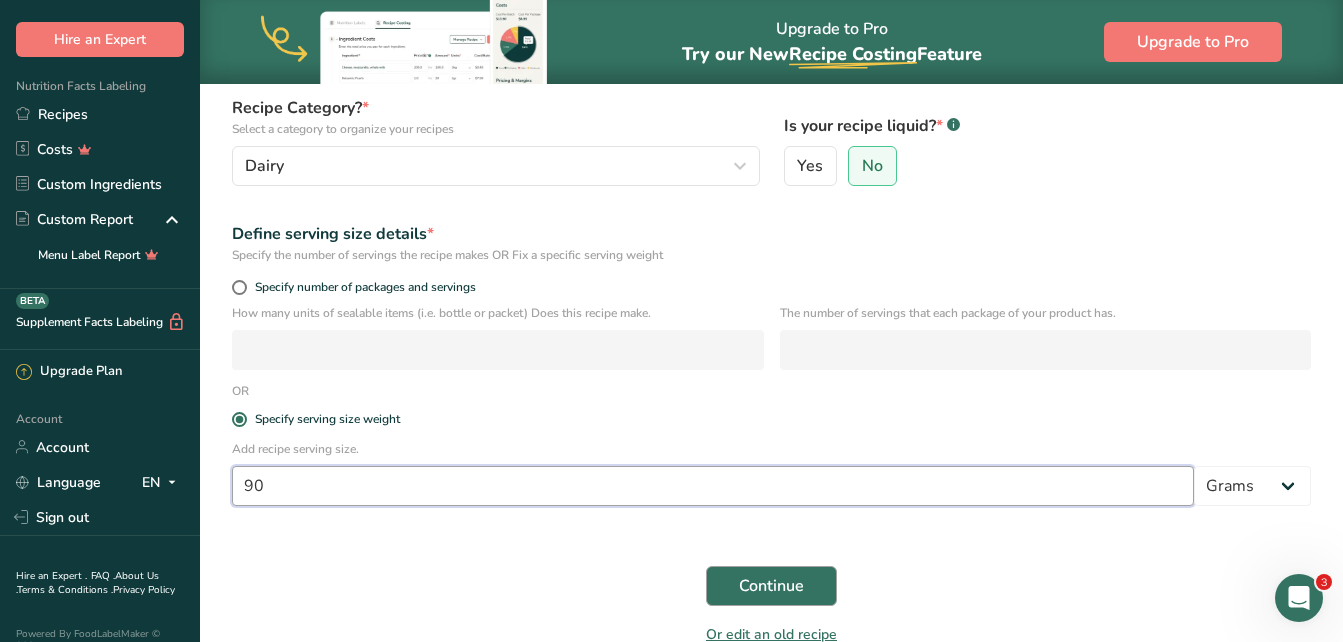 type on "90" 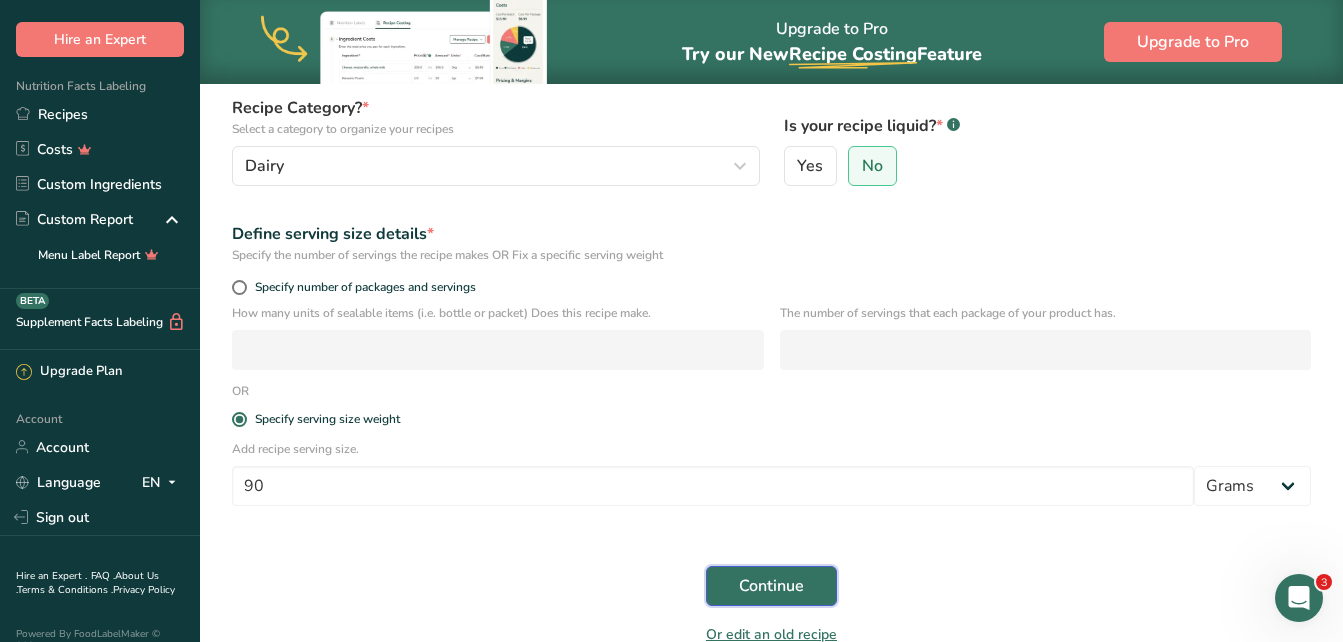 click on "Continue" at bounding box center (771, 586) 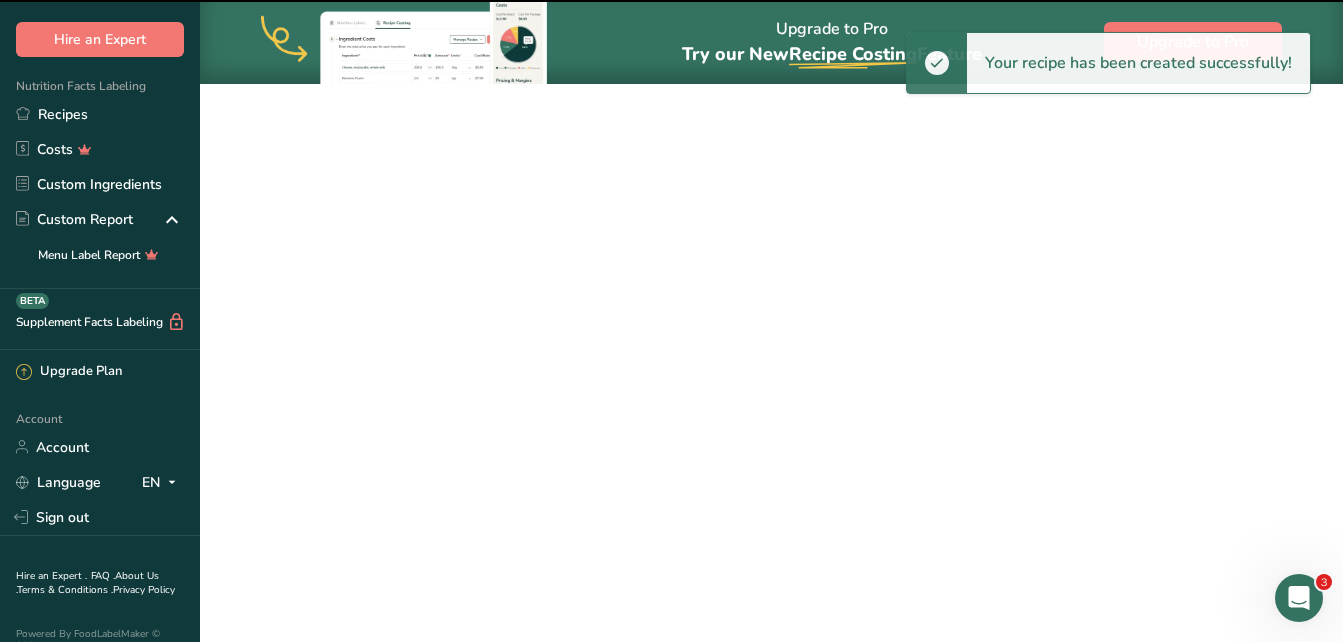 scroll, scrollTop: 0, scrollLeft: 0, axis: both 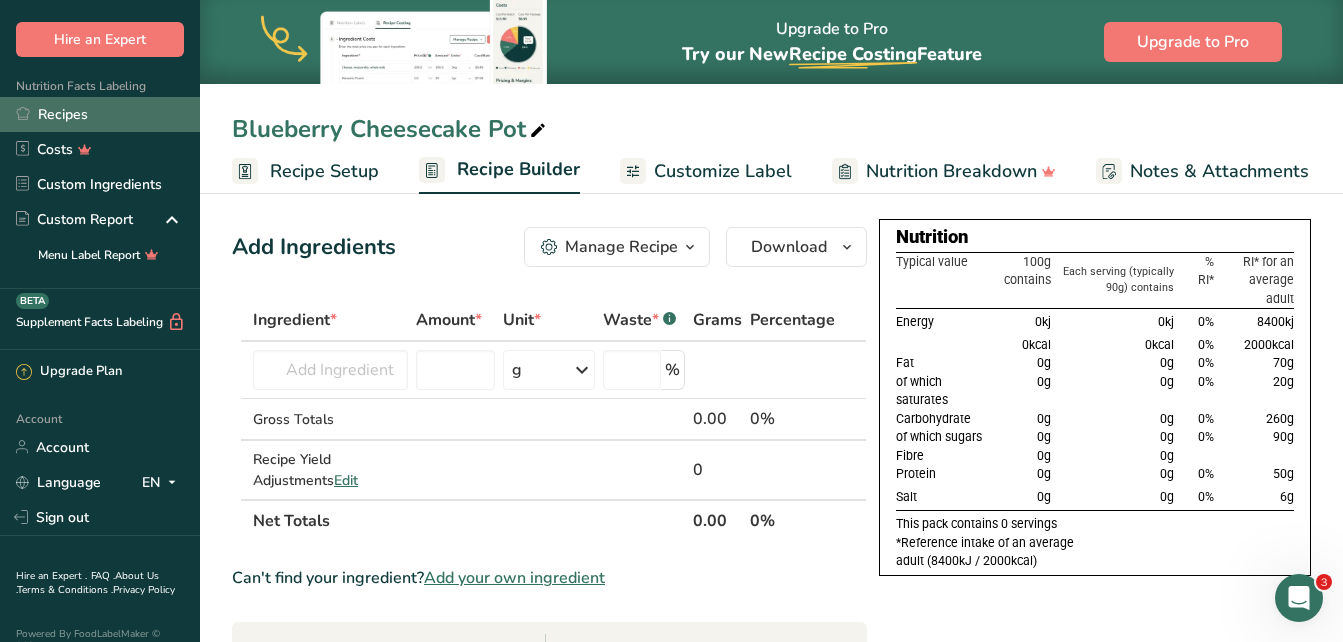 click on "Recipes" at bounding box center (100, 114) 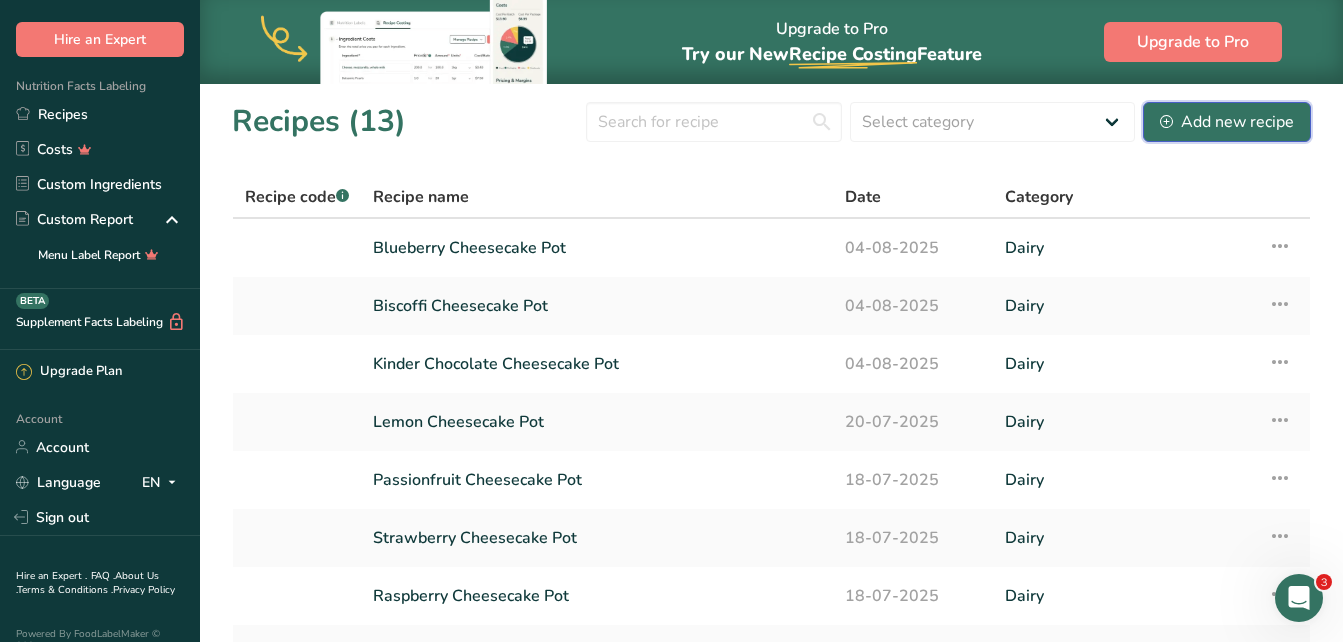 click on "Add new recipe" at bounding box center [1227, 122] 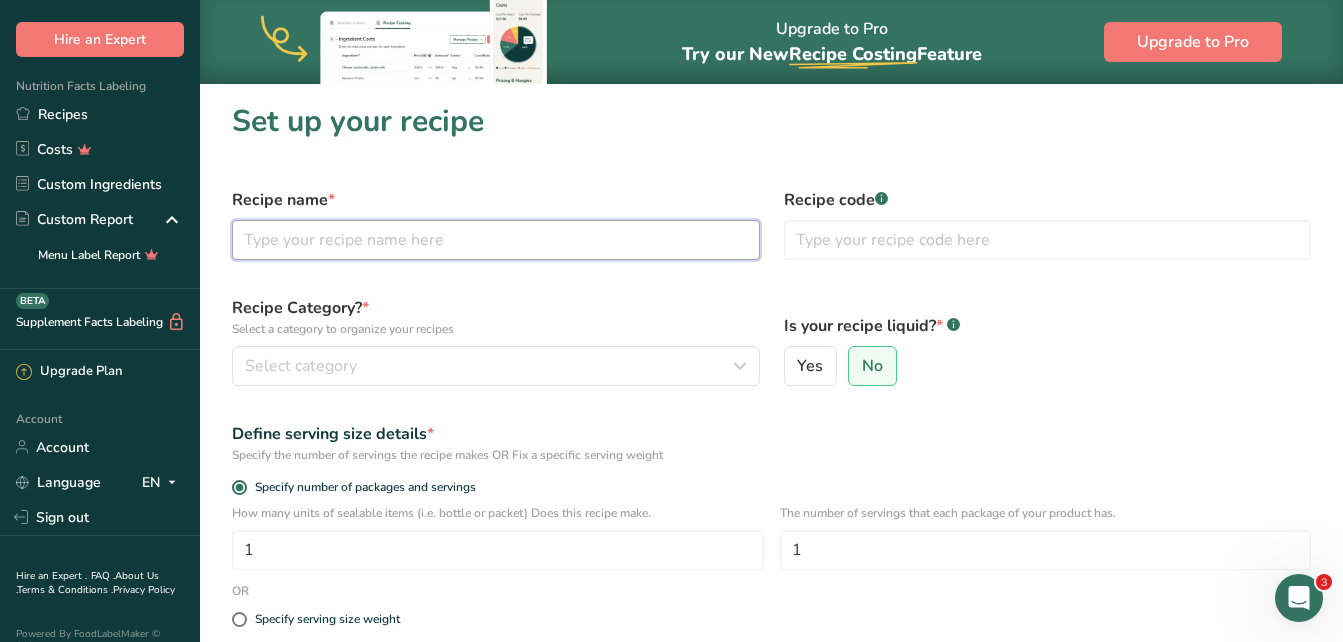 click at bounding box center [496, 240] 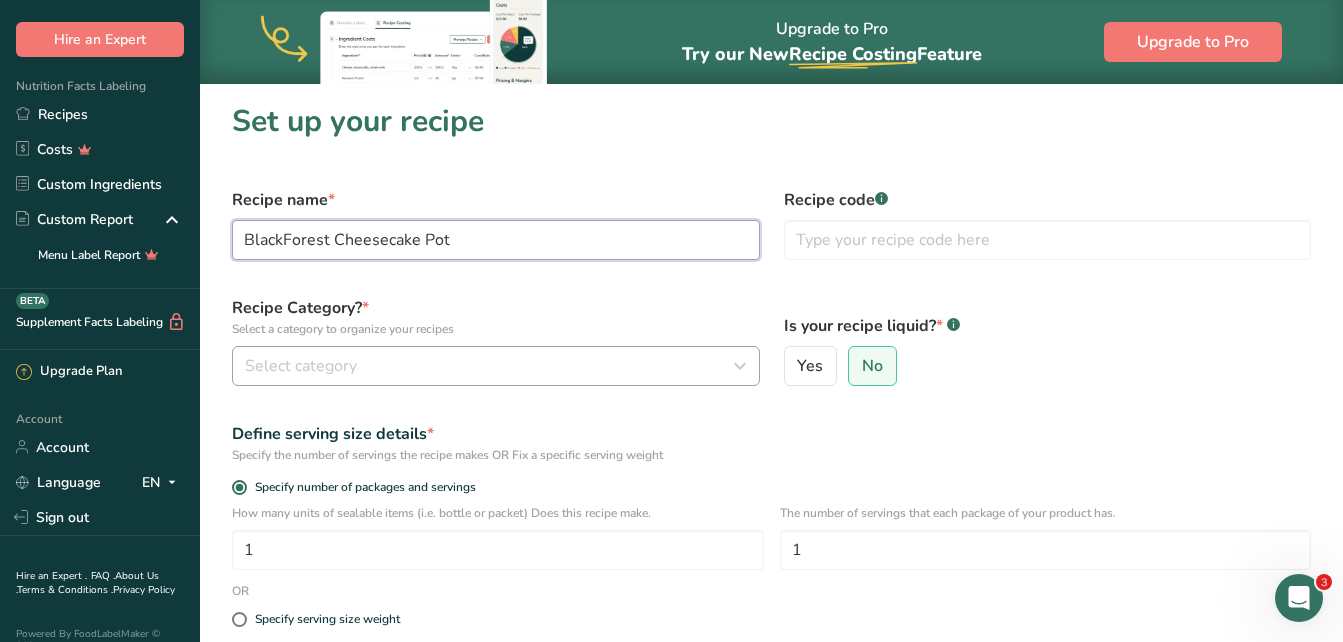 type on "BlackForest Cheesecake Pot" 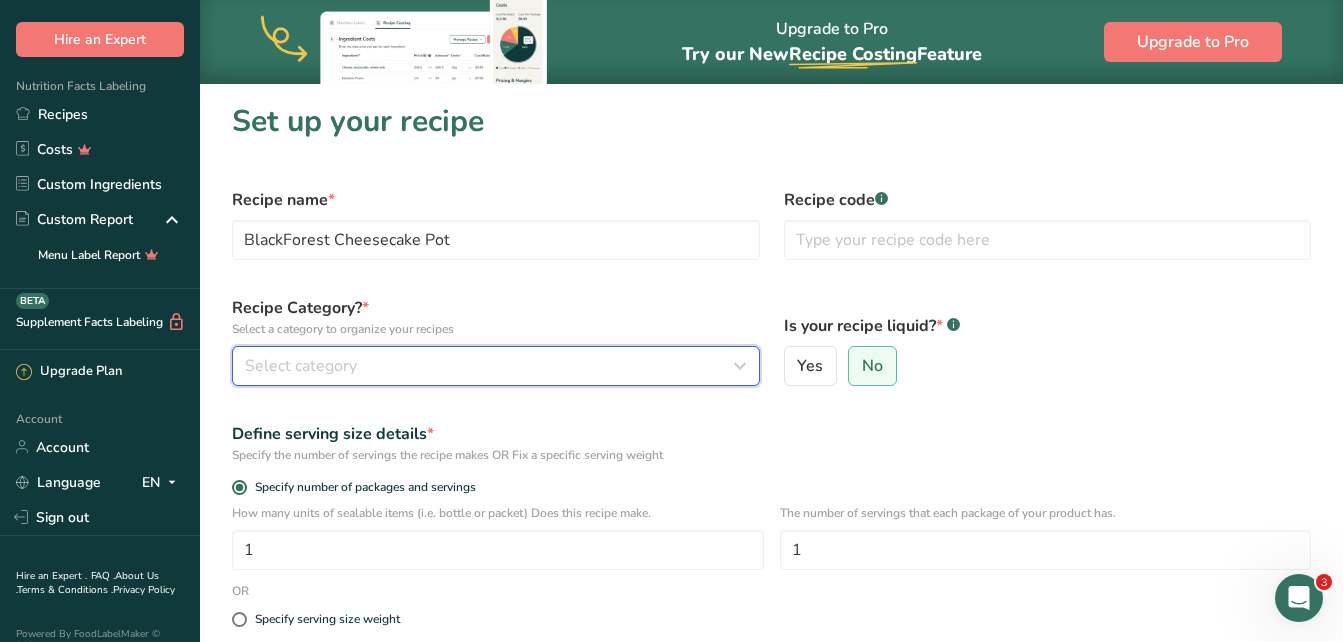 click on "Select category" at bounding box center (301, 366) 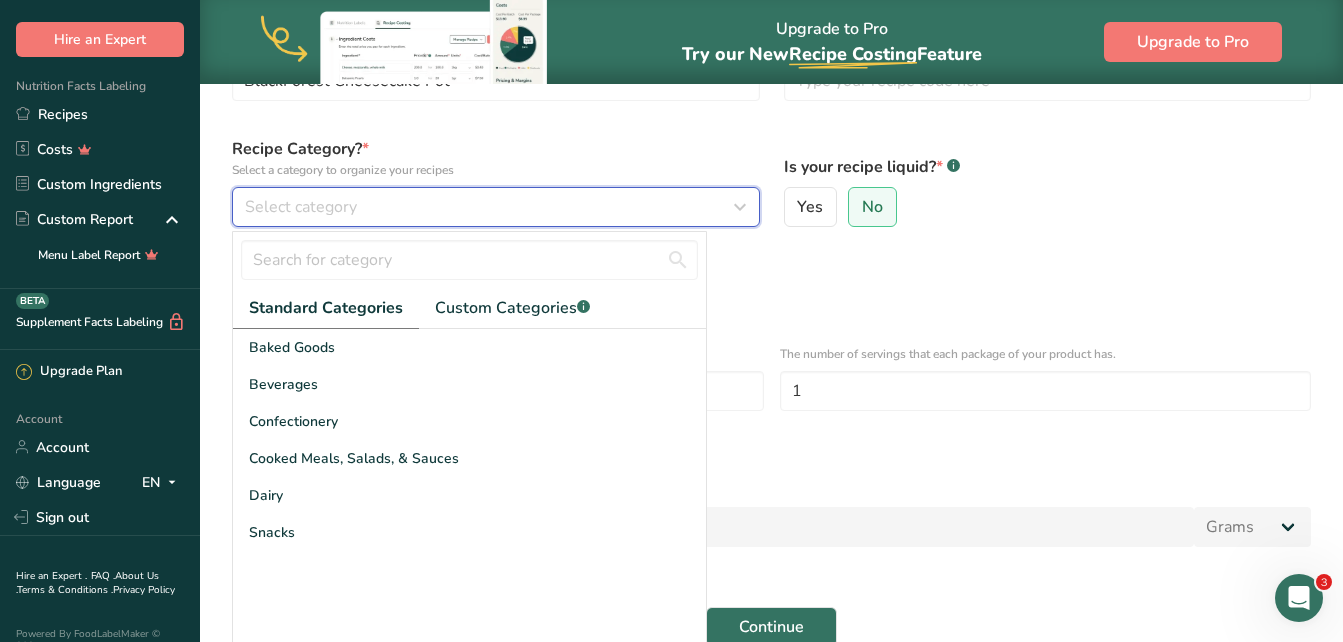 scroll, scrollTop: 200, scrollLeft: 0, axis: vertical 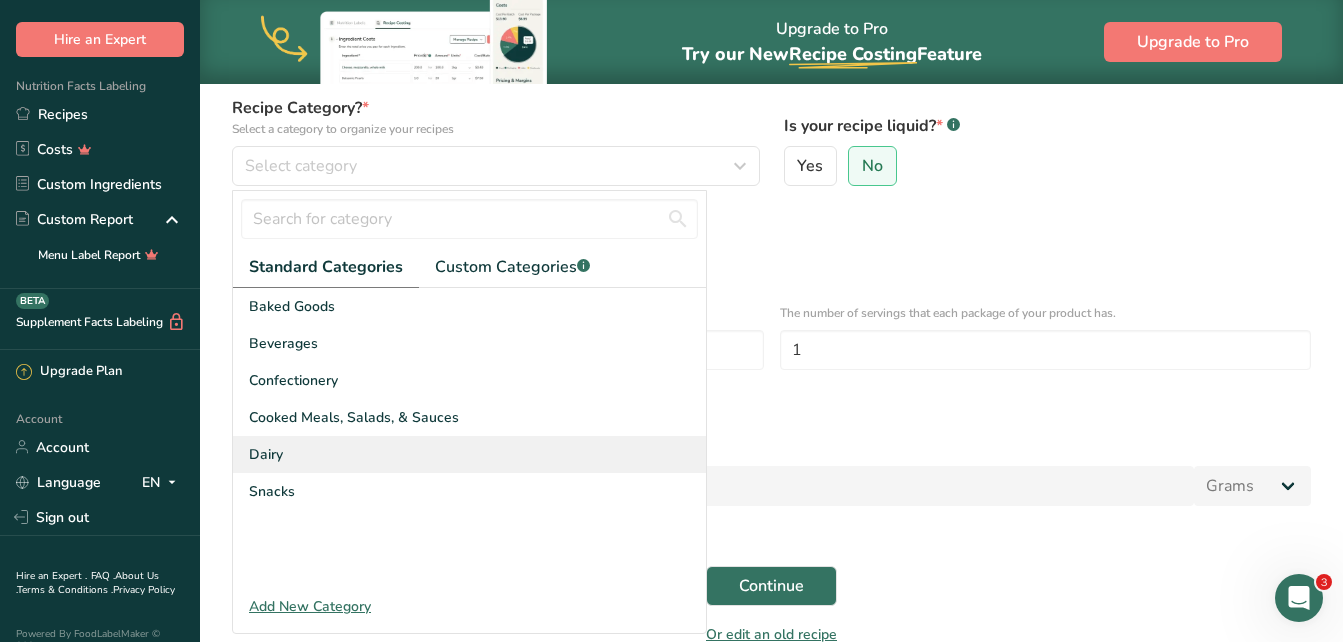 click on "Dairy" at bounding box center (469, 454) 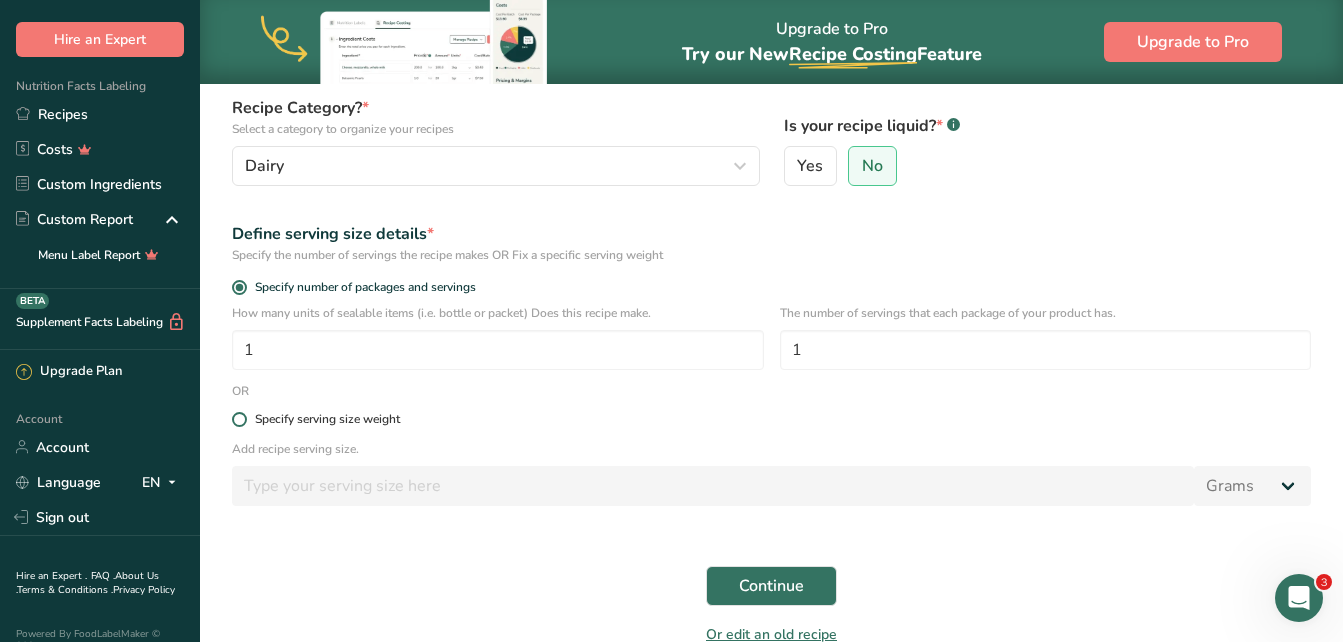 click at bounding box center (239, 419) 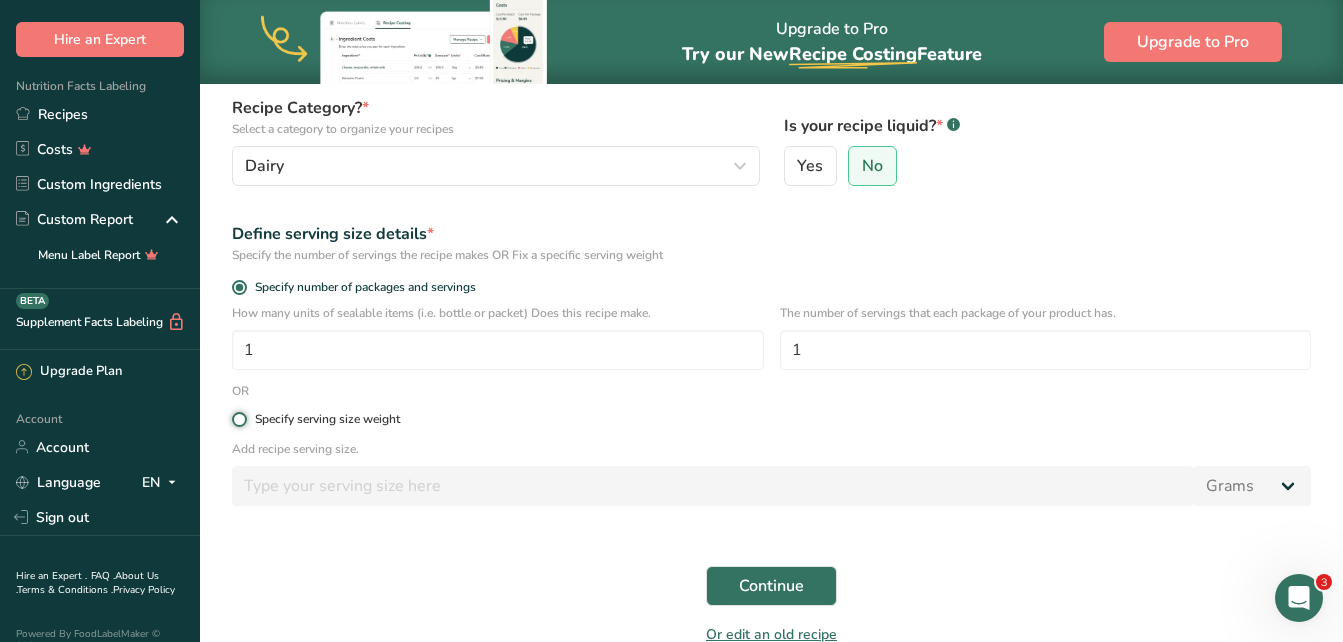 click on "Specify serving size weight" at bounding box center [238, 419] 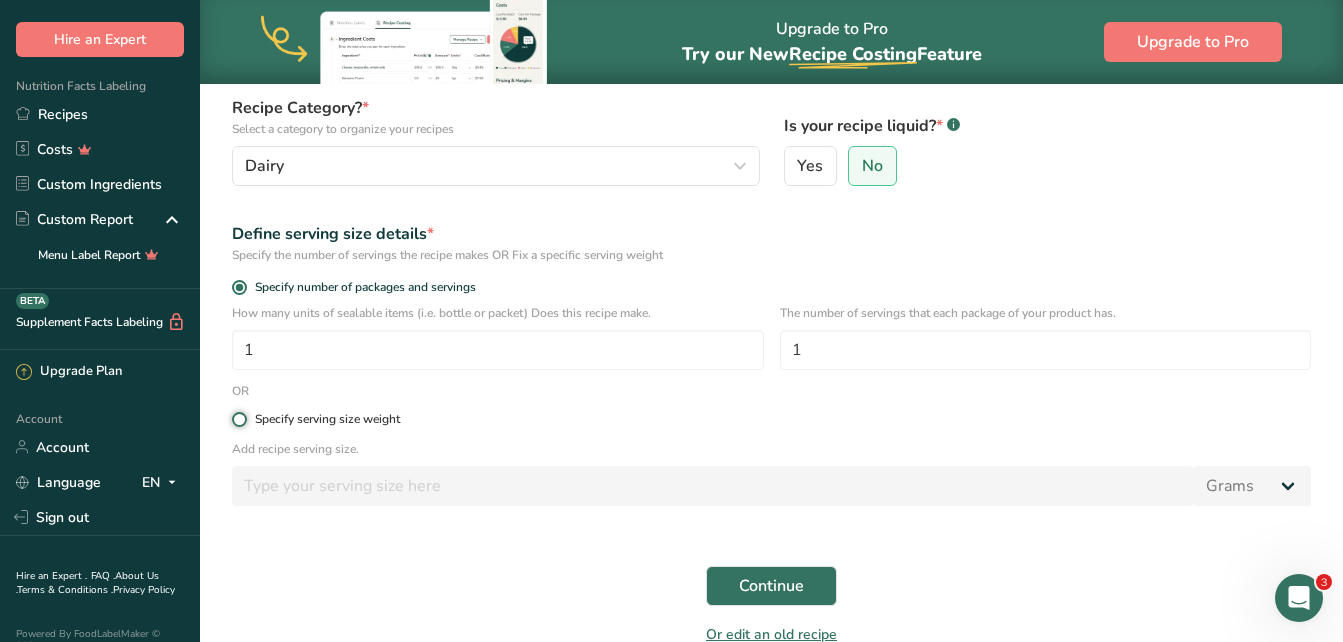 radio on "true" 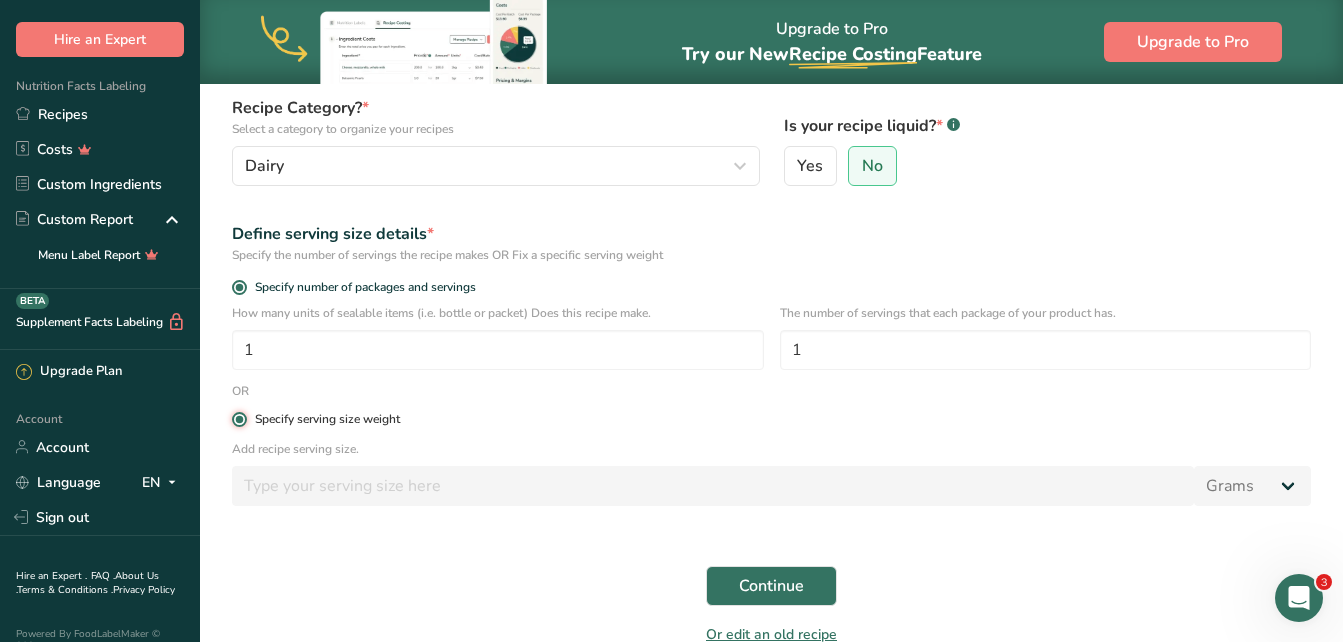 radio on "false" 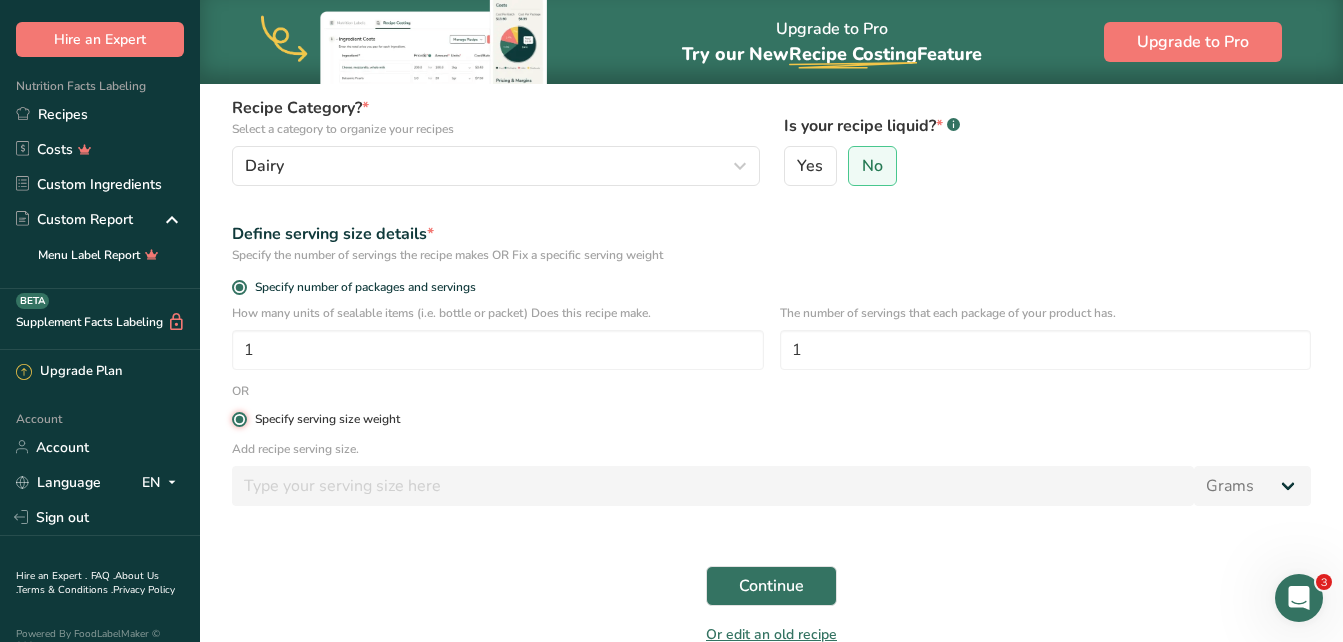 type 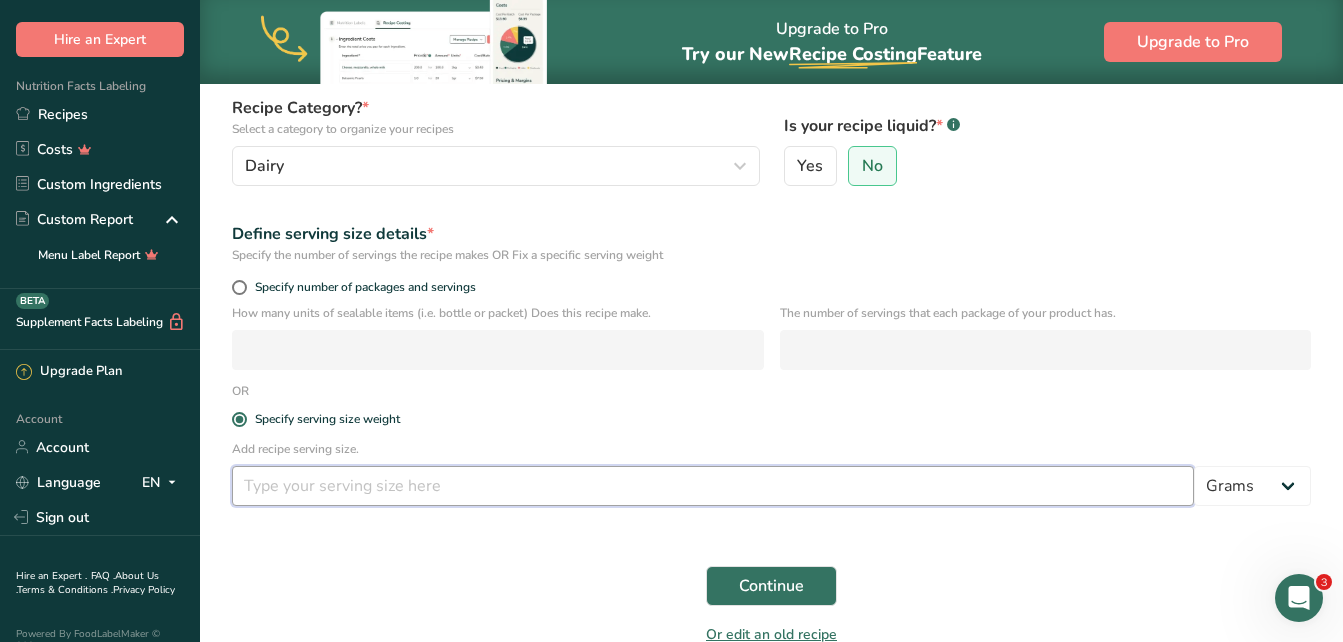 click at bounding box center (713, 486) 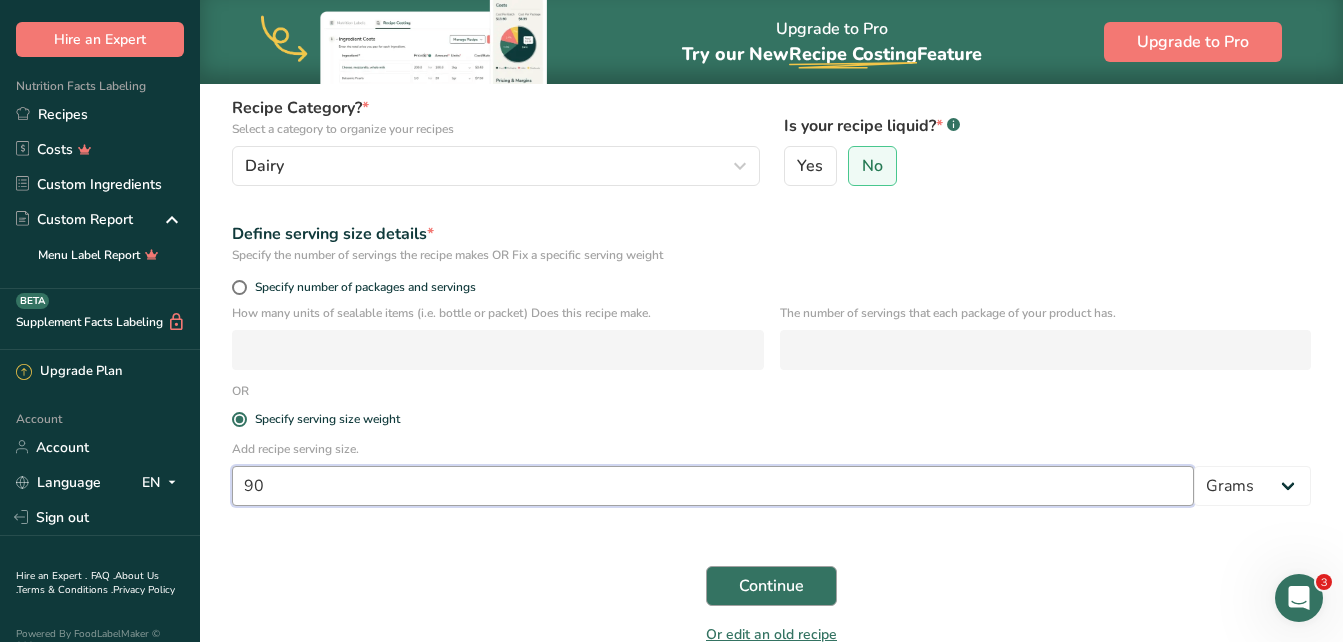 type on "90" 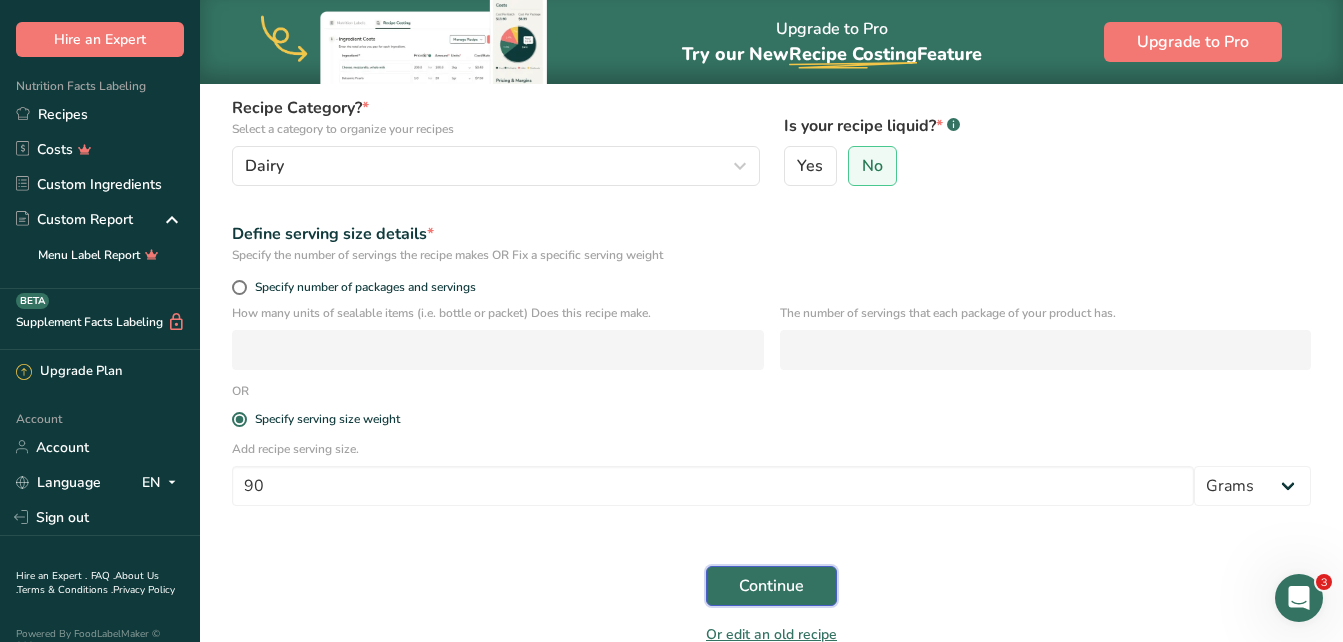 click on "Continue" at bounding box center (771, 586) 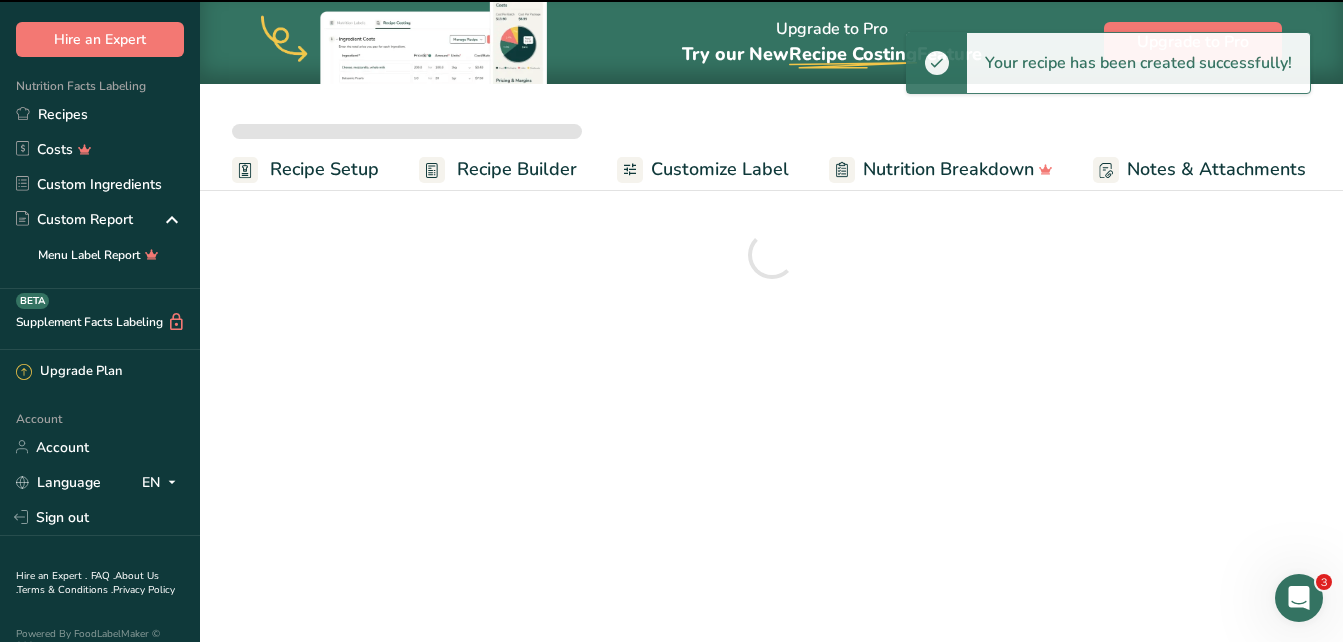 scroll, scrollTop: 0, scrollLeft: 0, axis: both 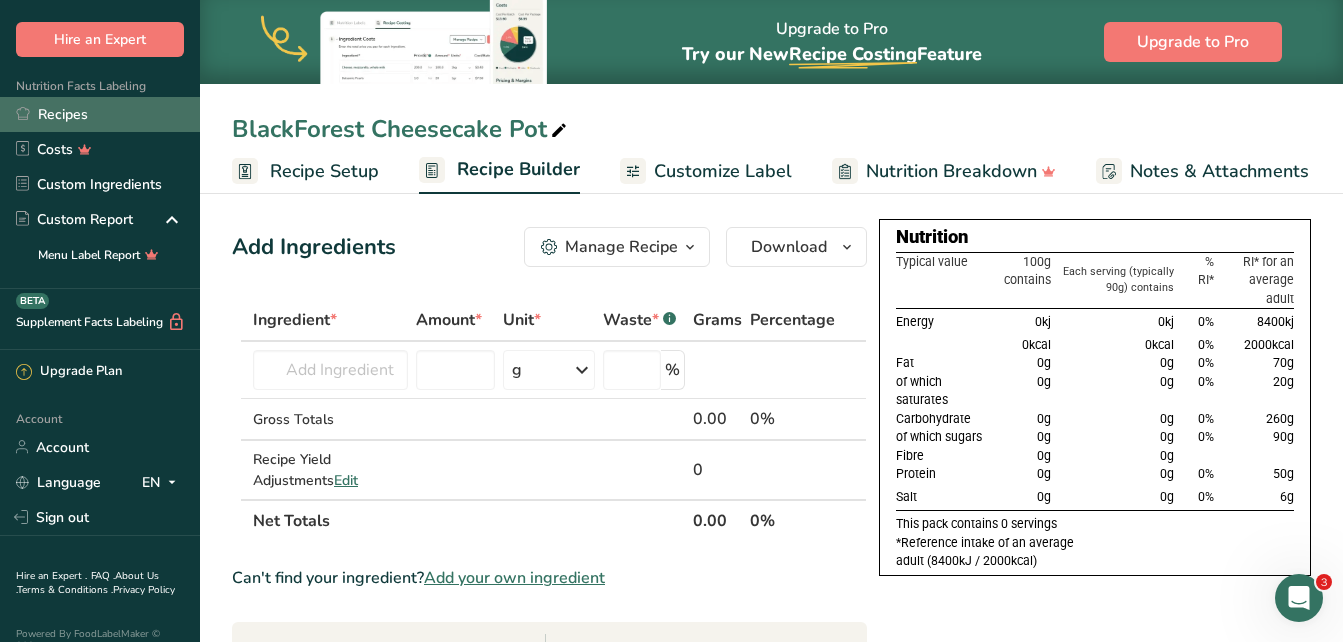 click on "Recipes" at bounding box center (100, 114) 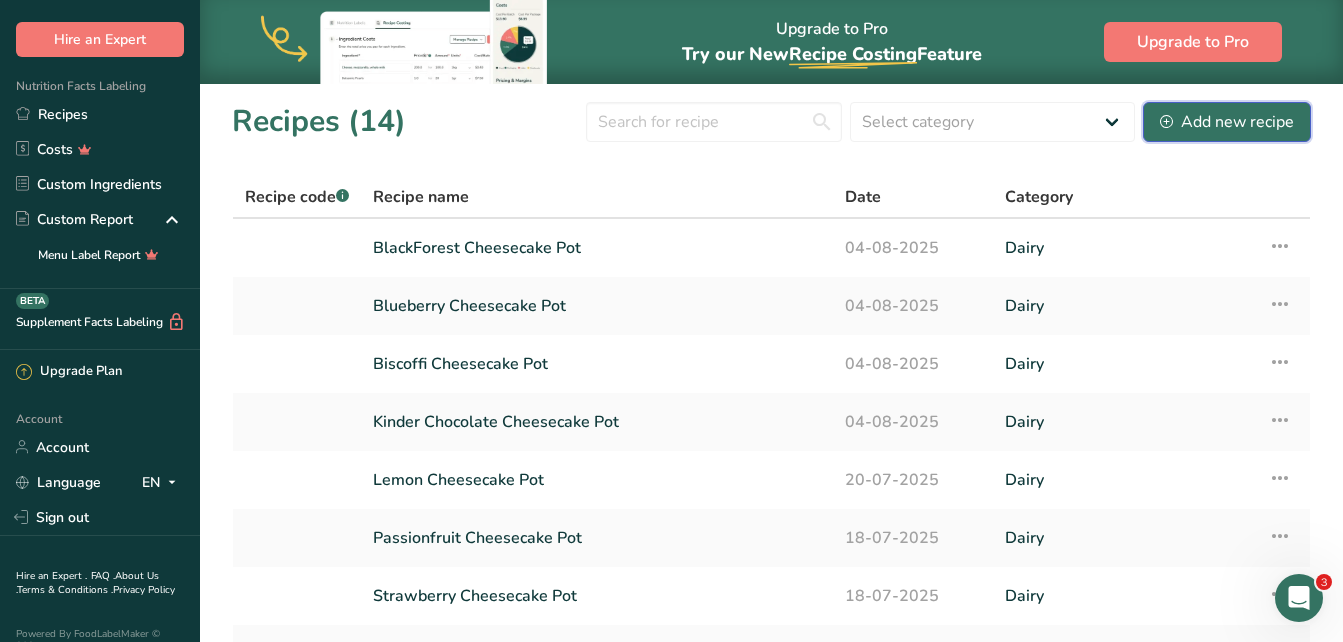 click on "Add new recipe" at bounding box center [1227, 122] 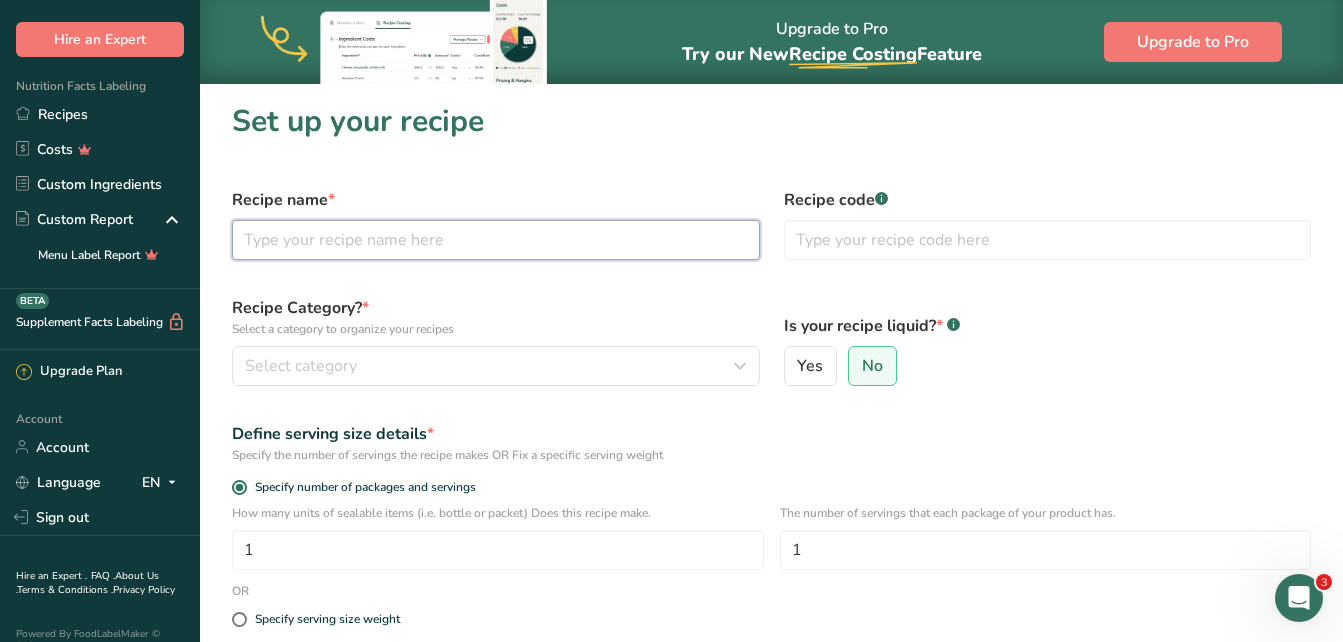 click at bounding box center [496, 240] 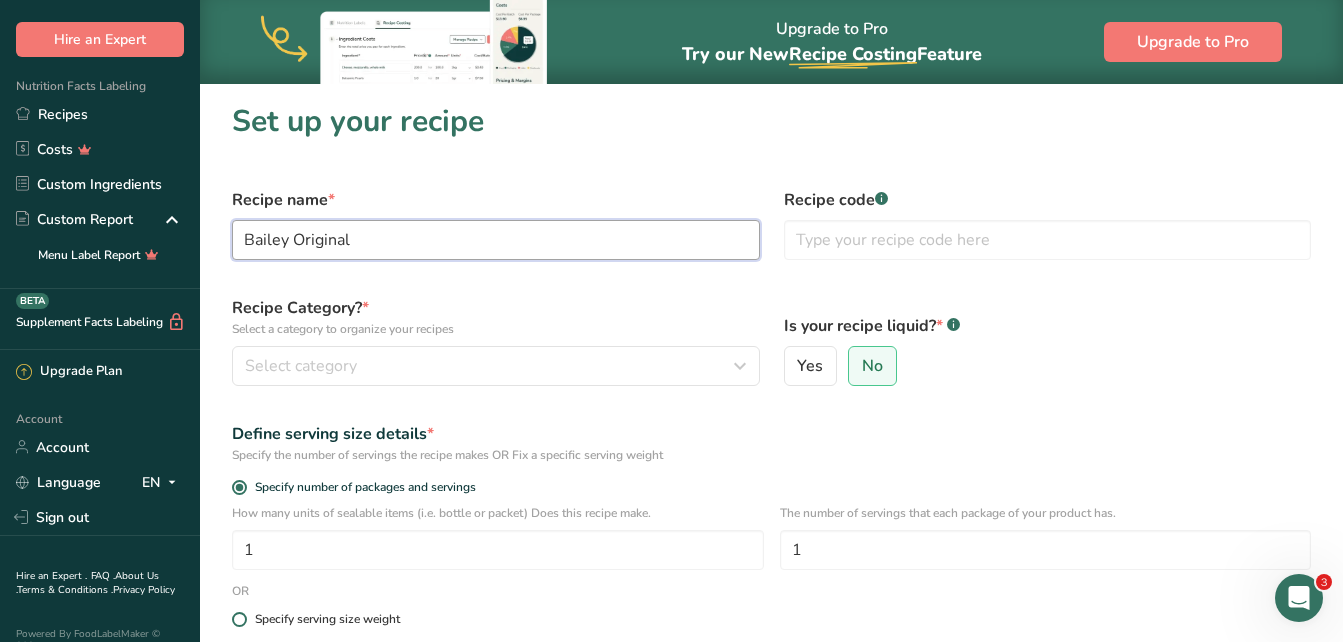 type on "Bailey Original" 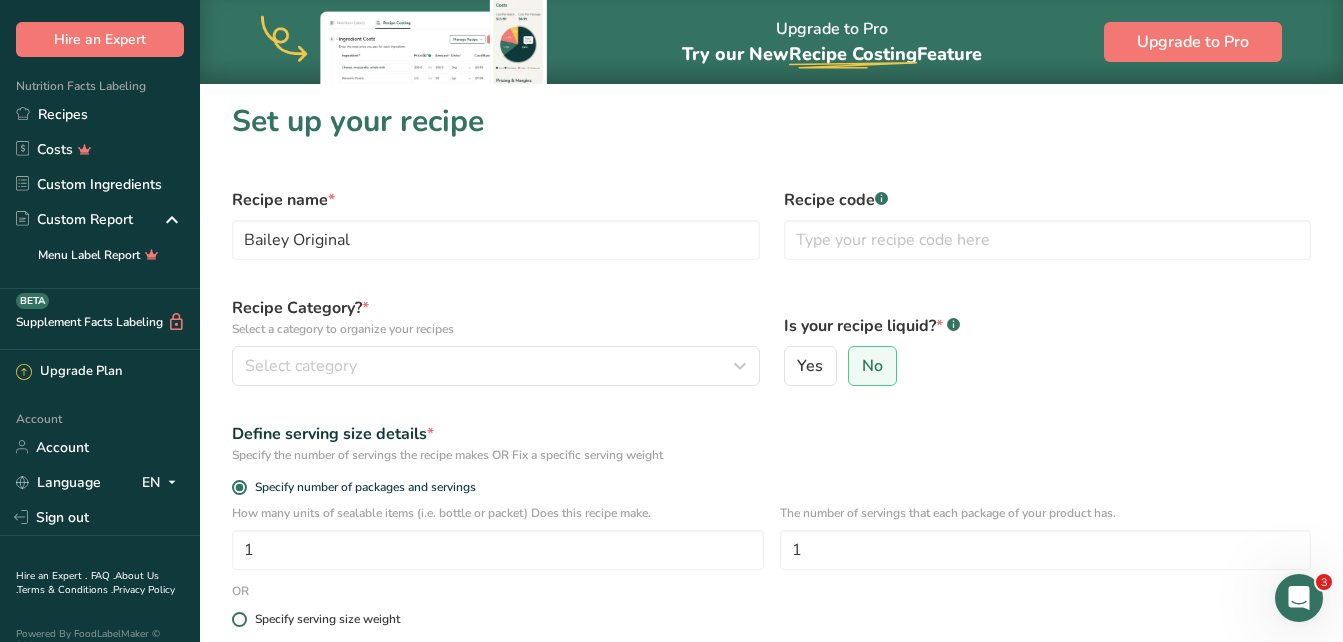 click at bounding box center [239, 619] 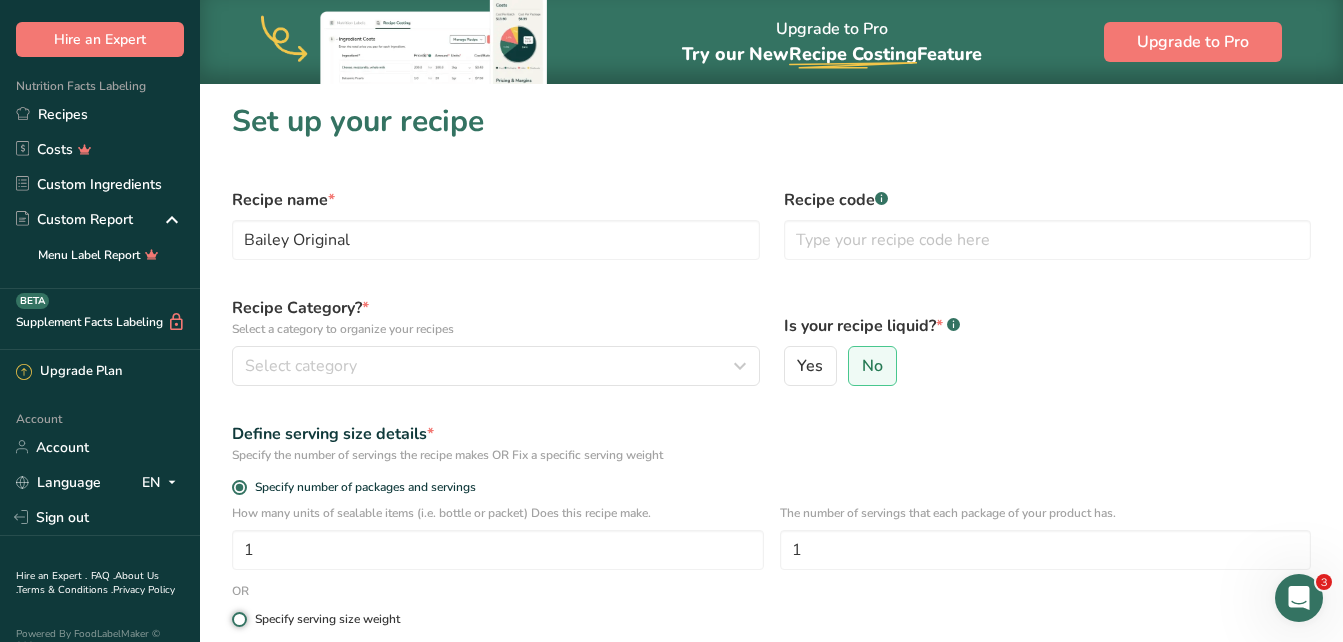 click on "Specify serving size weight" at bounding box center [238, 619] 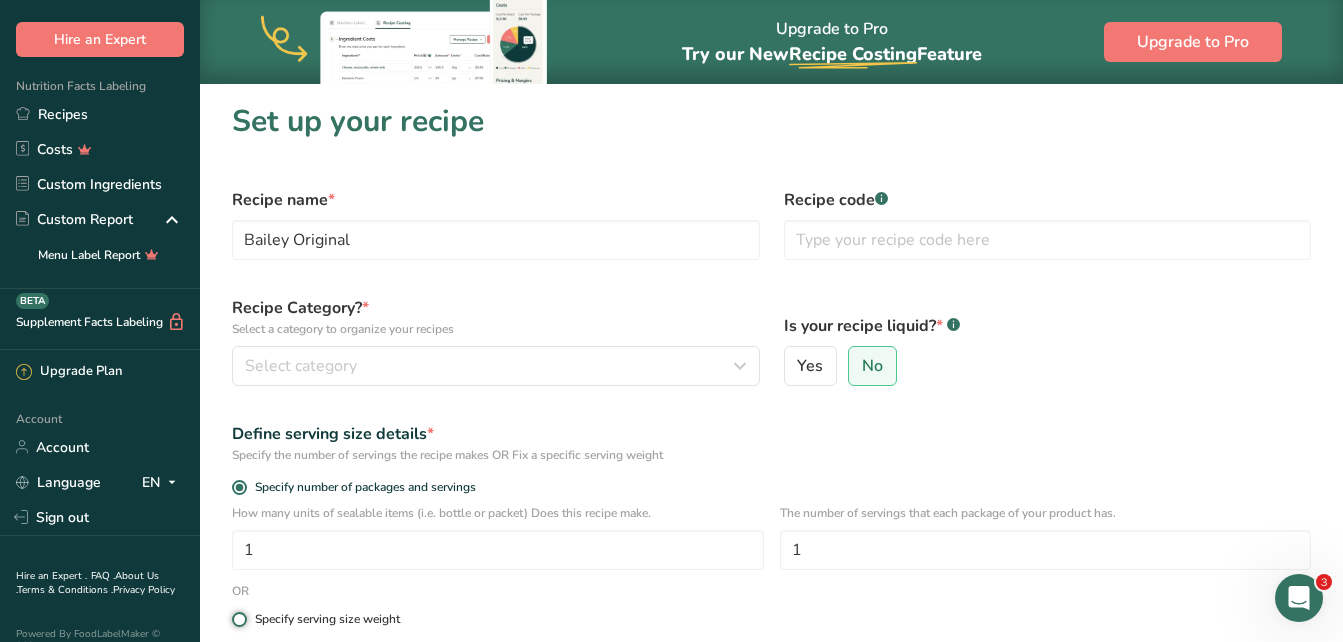 radio on "true" 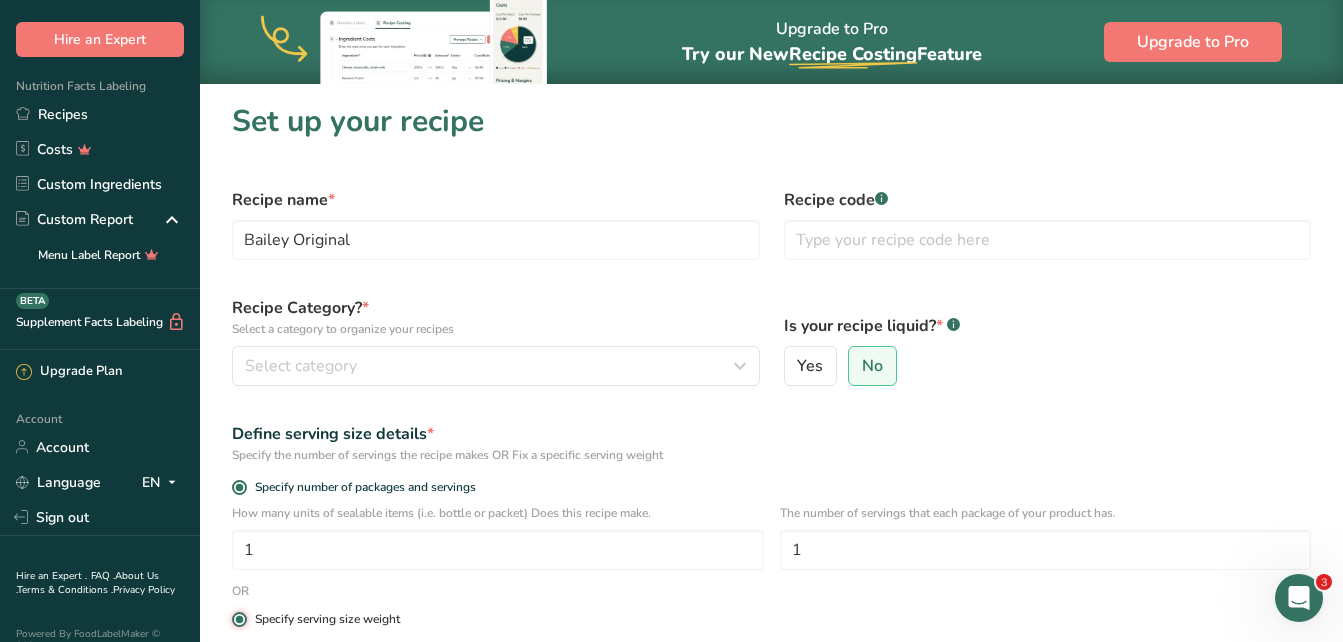 radio on "false" 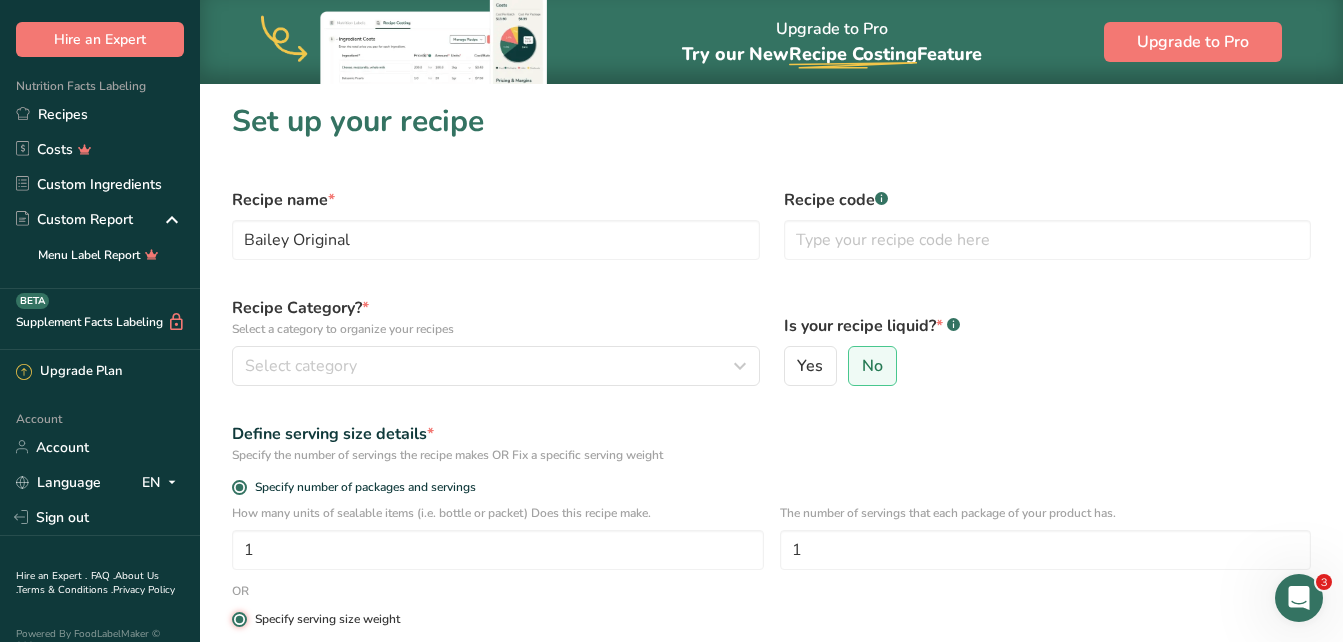 type 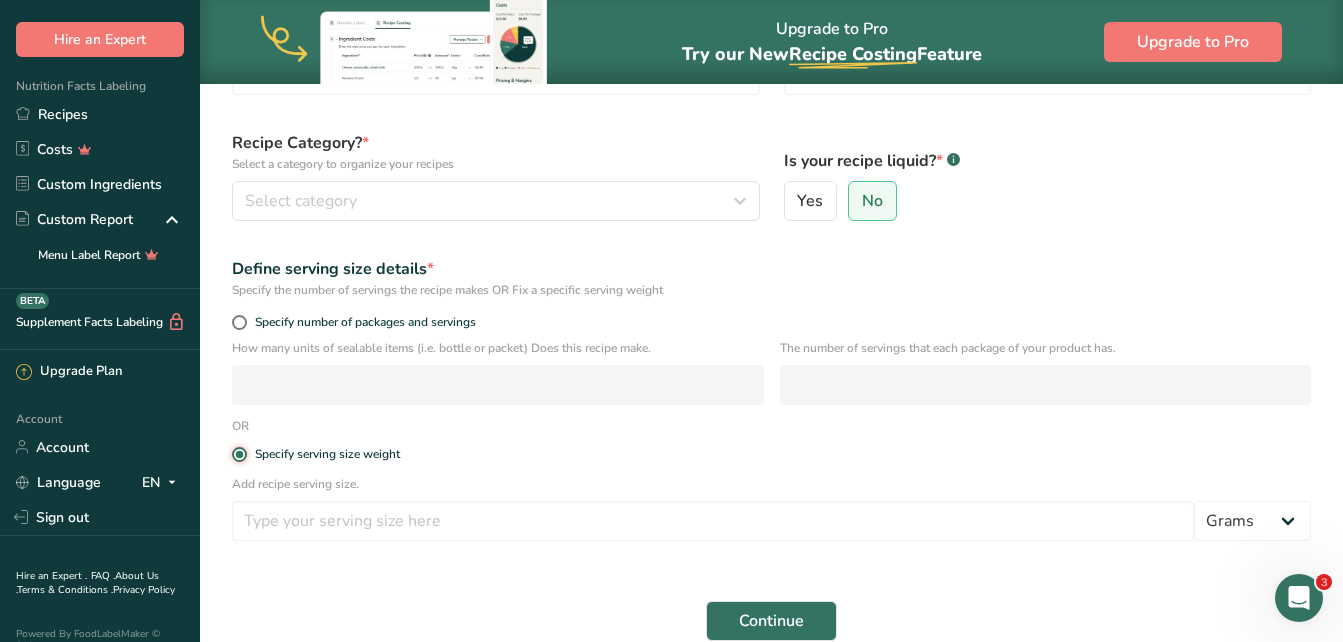 scroll, scrollTop: 200, scrollLeft: 0, axis: vertical 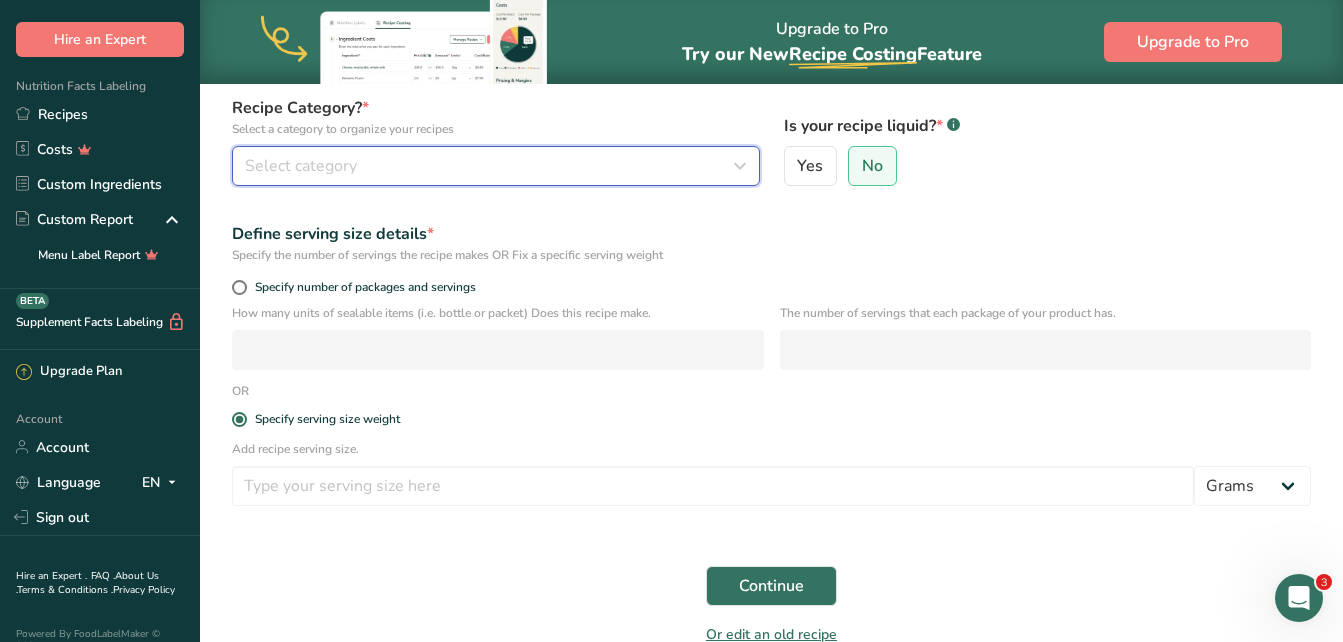 click on "Select category" at bounding box center [490, 166] 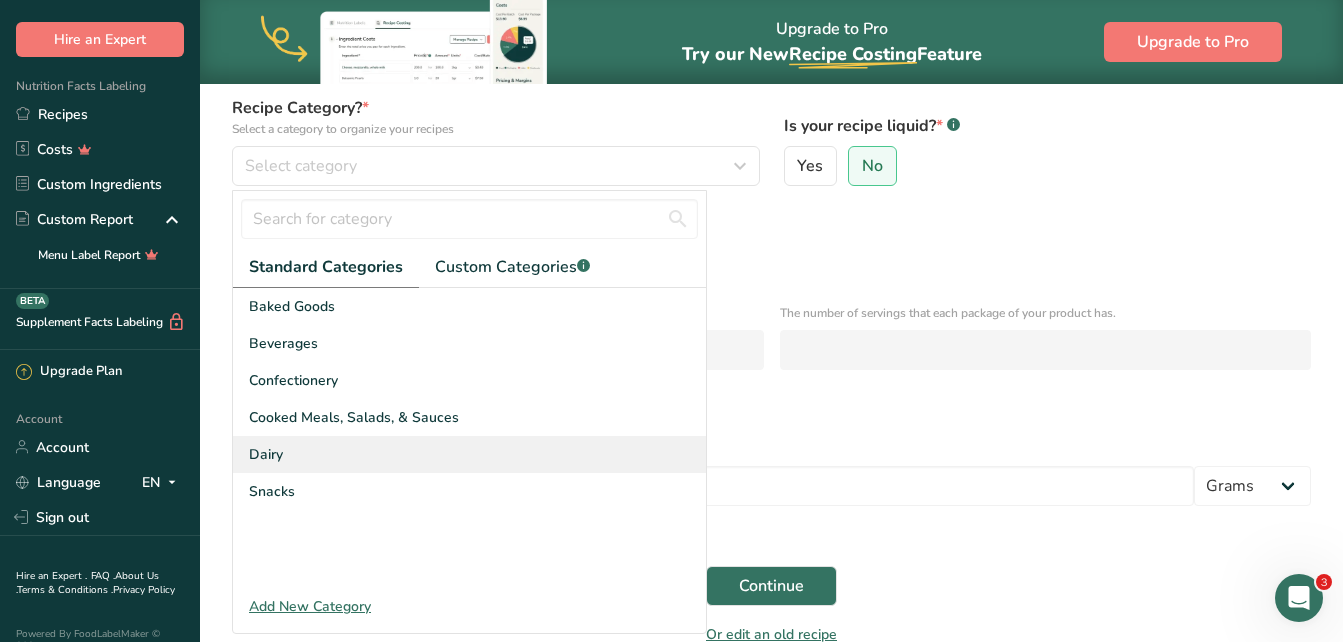 click on "Dairy" at bounding box center (469, 454) 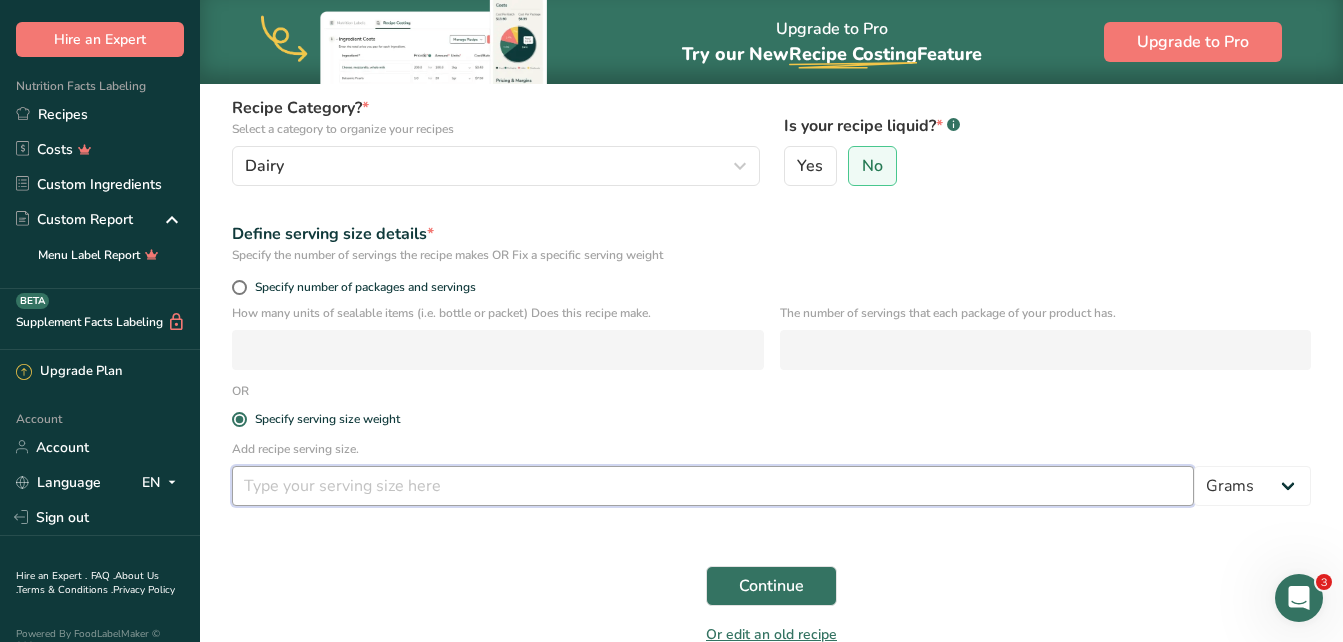 click at bounding box center [713, 486] 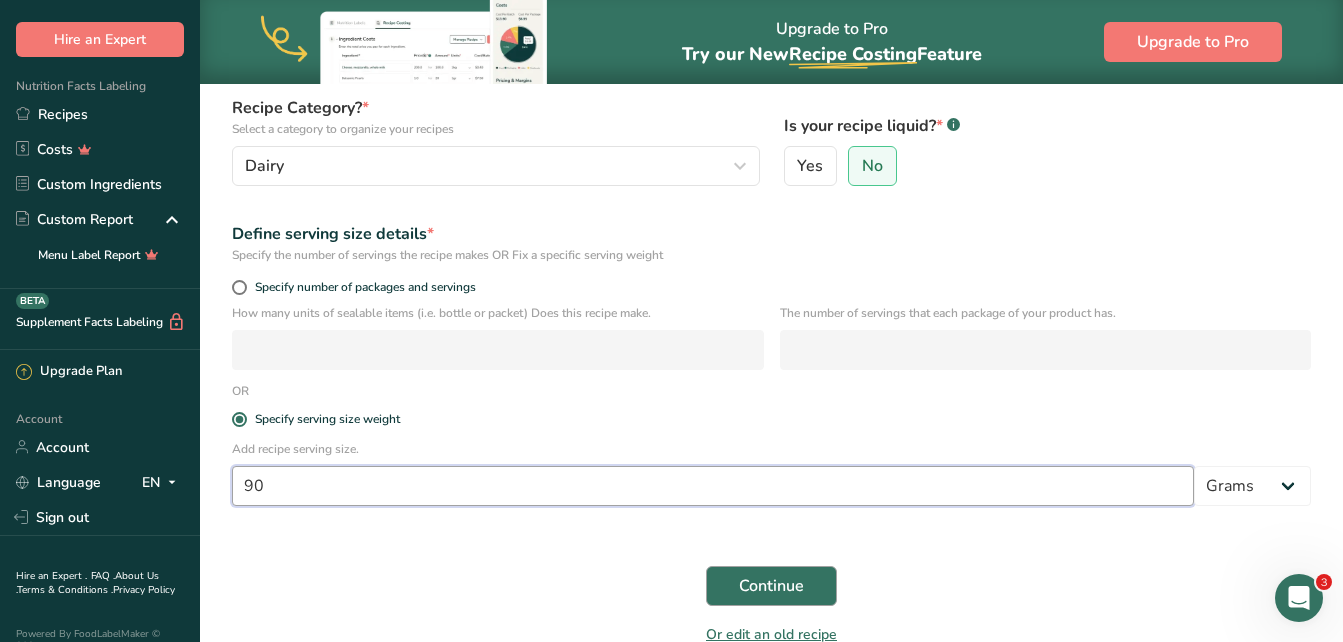 type on "90" 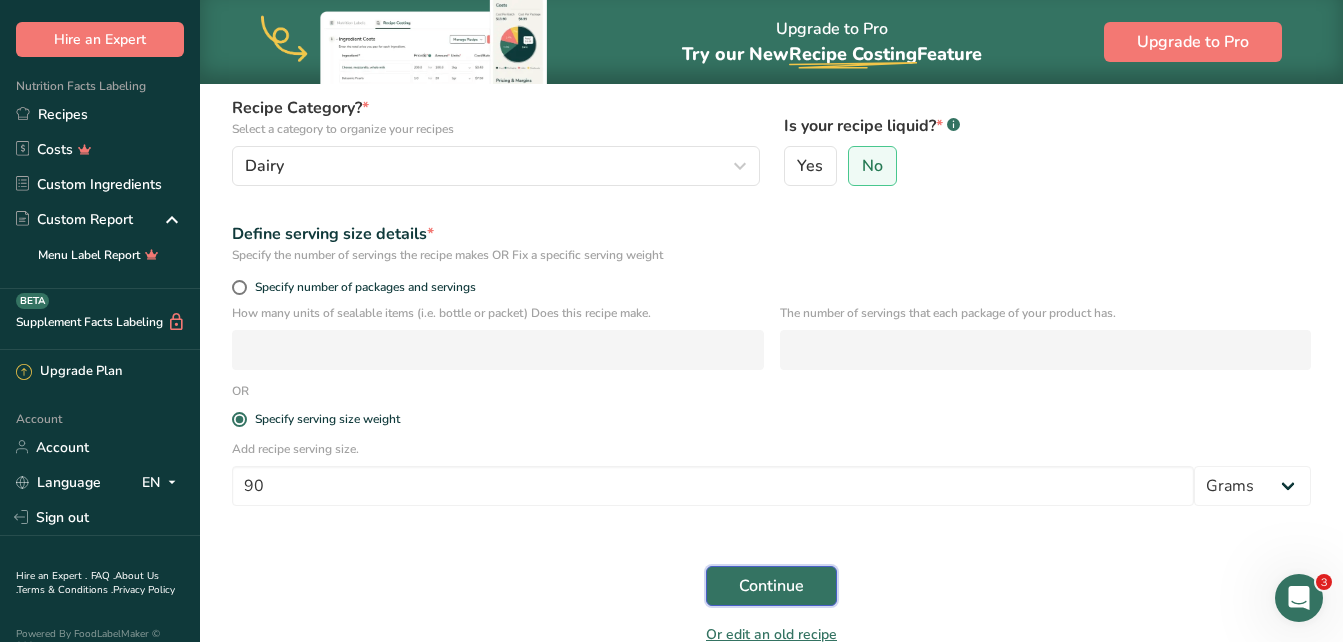 click on "Continue" at bounding box center [771, 586] 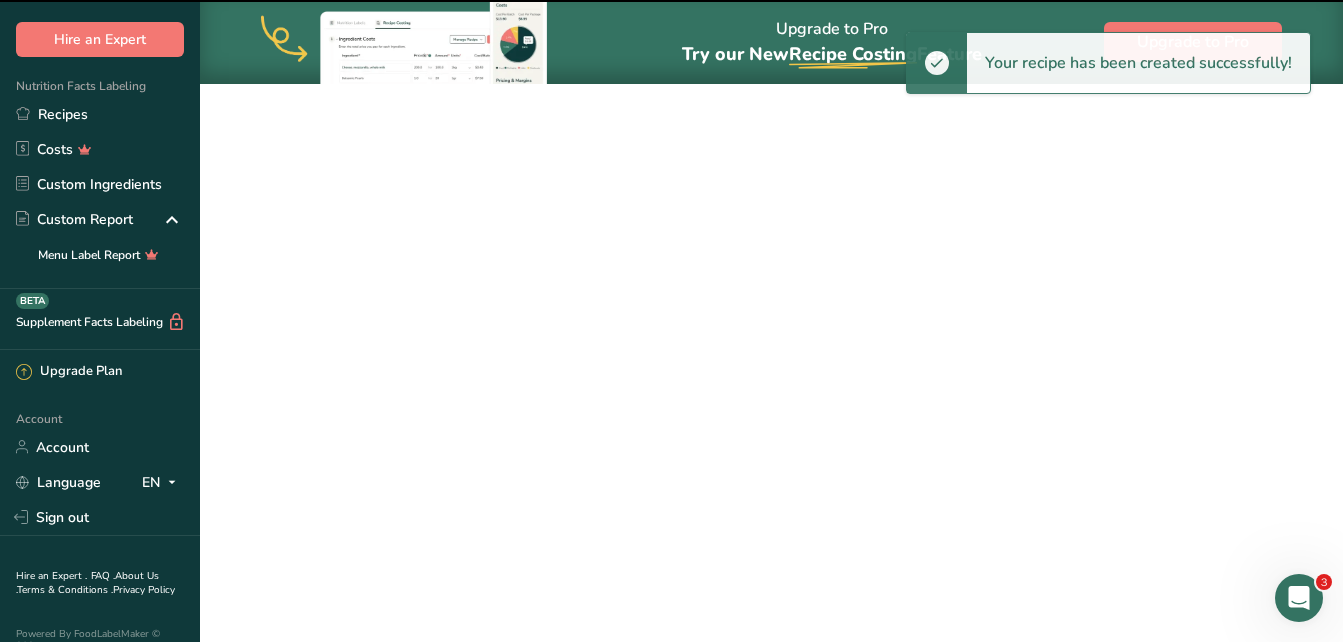 scroll, scrollTop: 0, scrollLeft: 0, axis: both 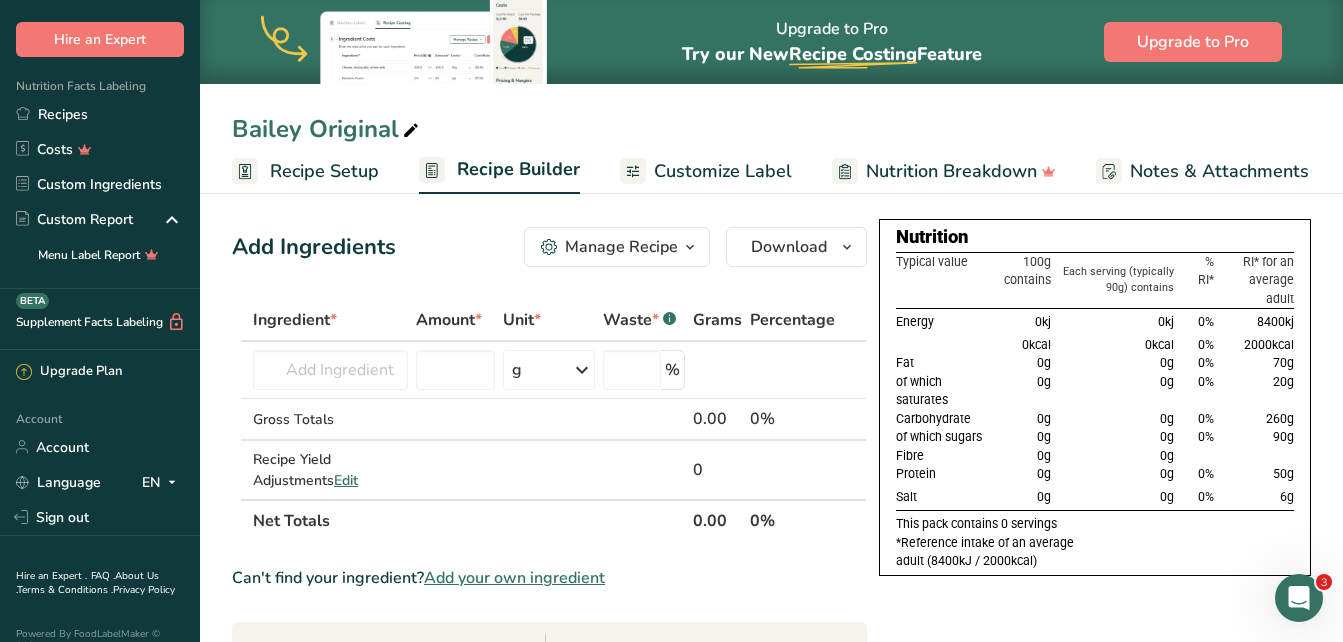 click at bounding box center (411, 131) 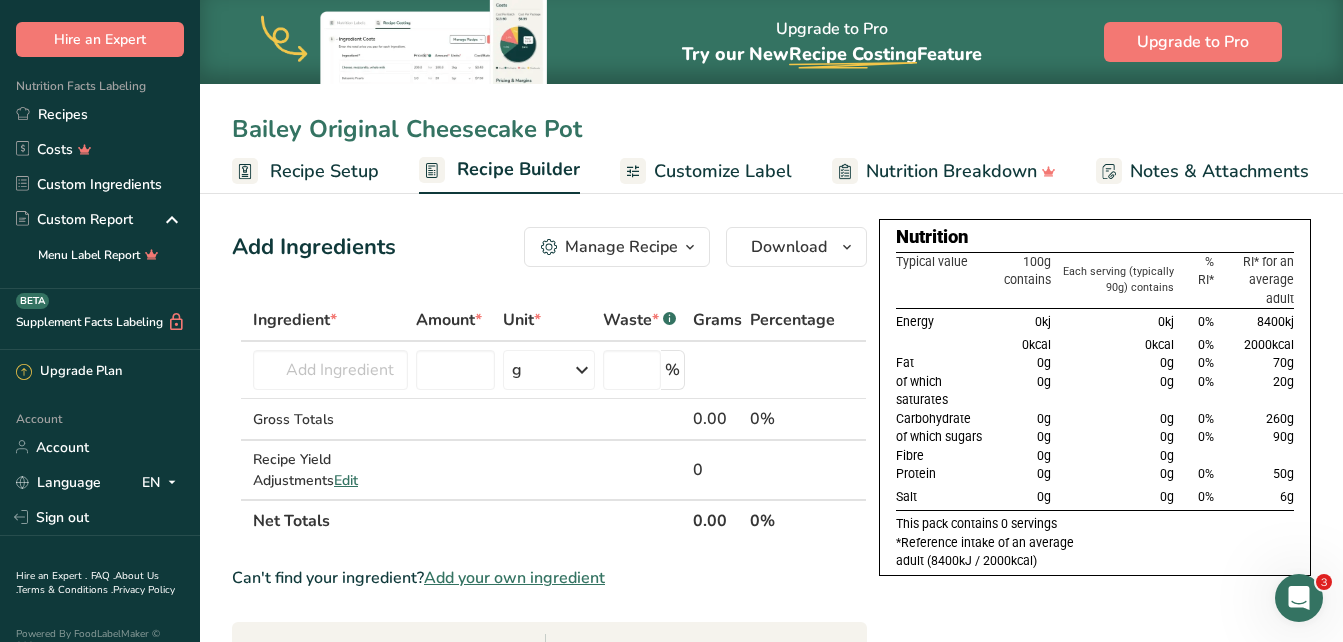 type on "Bailey Original Cheesecake Pot" 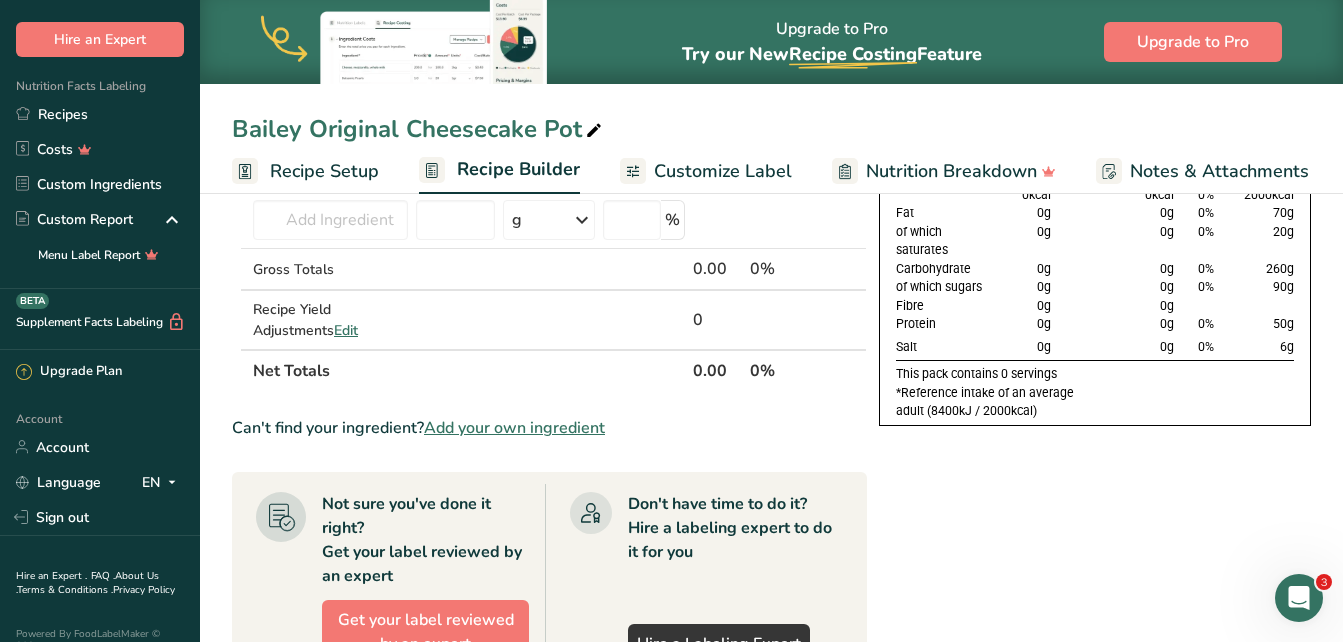 scroll, scrollTop: 0, scrollLeft: 0, axis: both 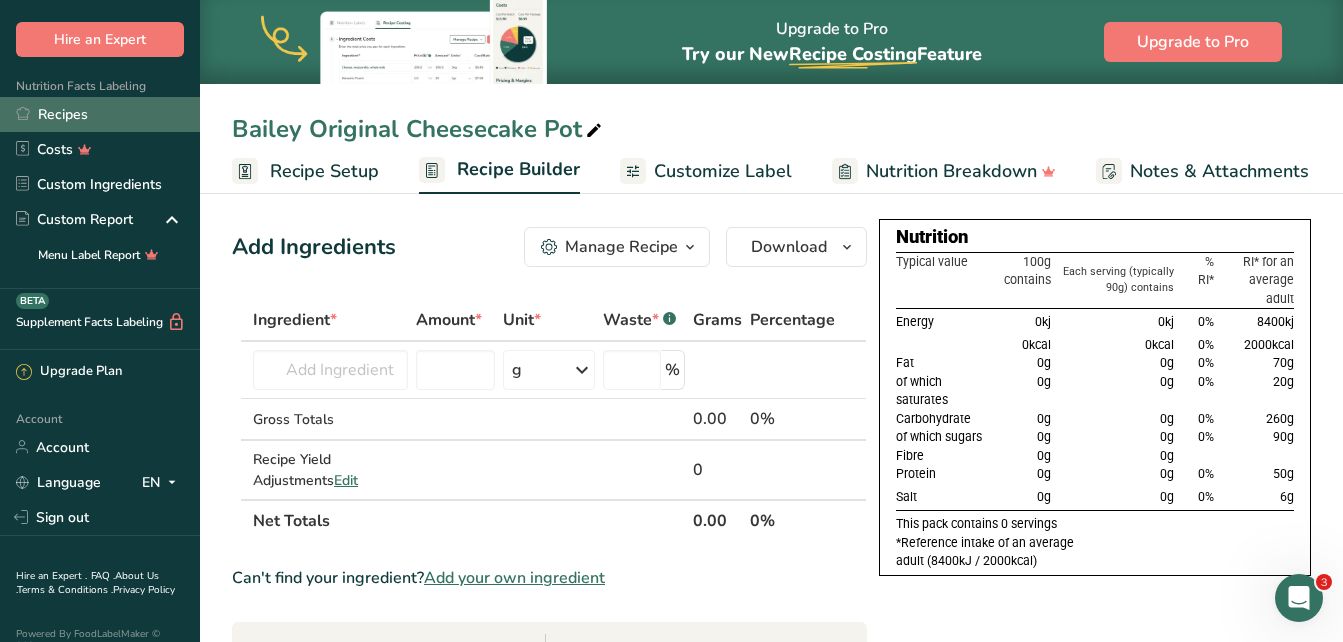 click on "Recipes" at bounding box center (100, 114) 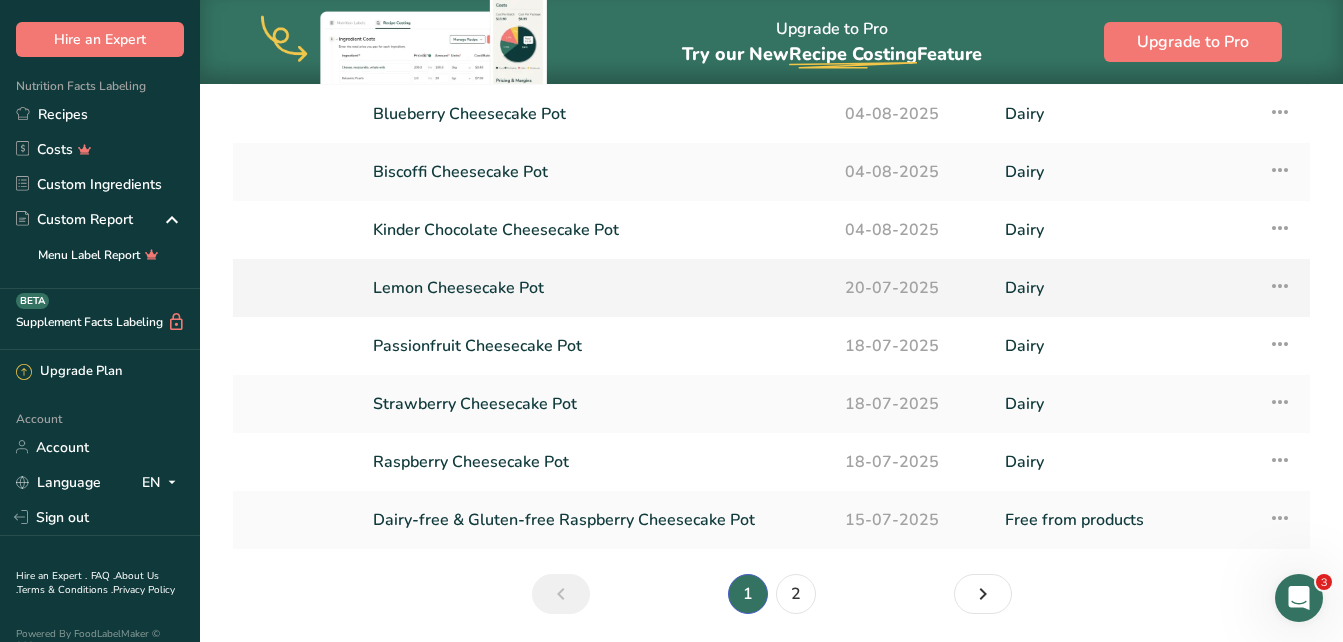 scroll, scrollTop: 300, scrollLeft: 0, axis: vertical 